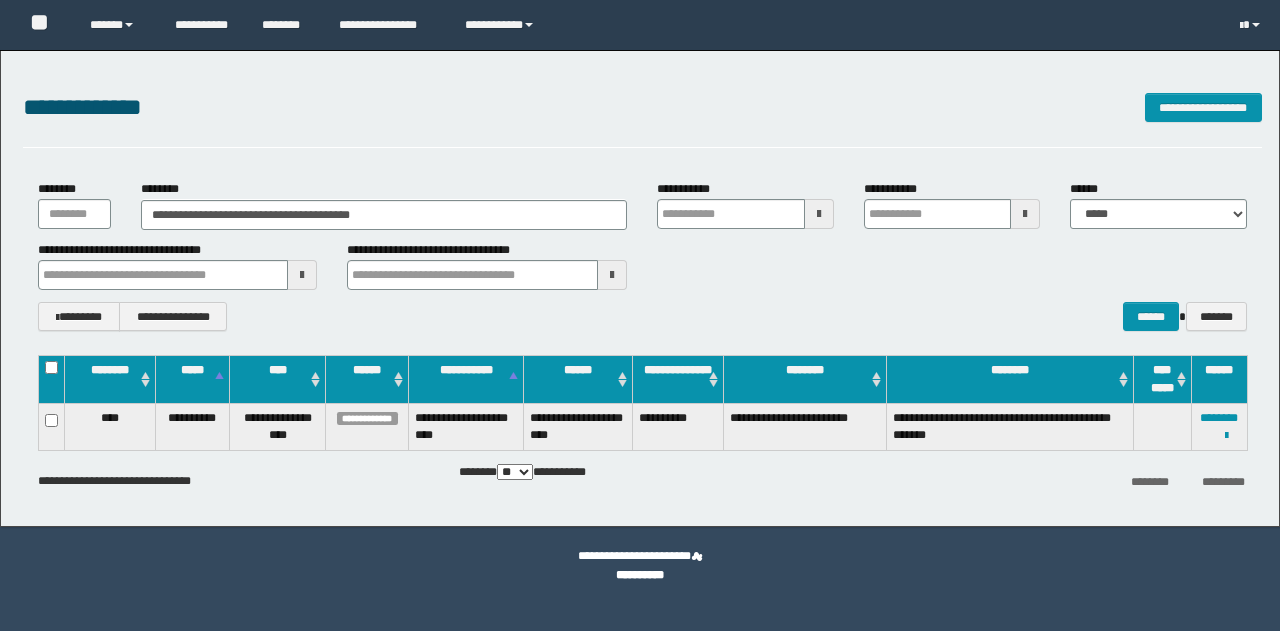 scroll, scrollTop: 0, scrollLeft: 0, axis: both 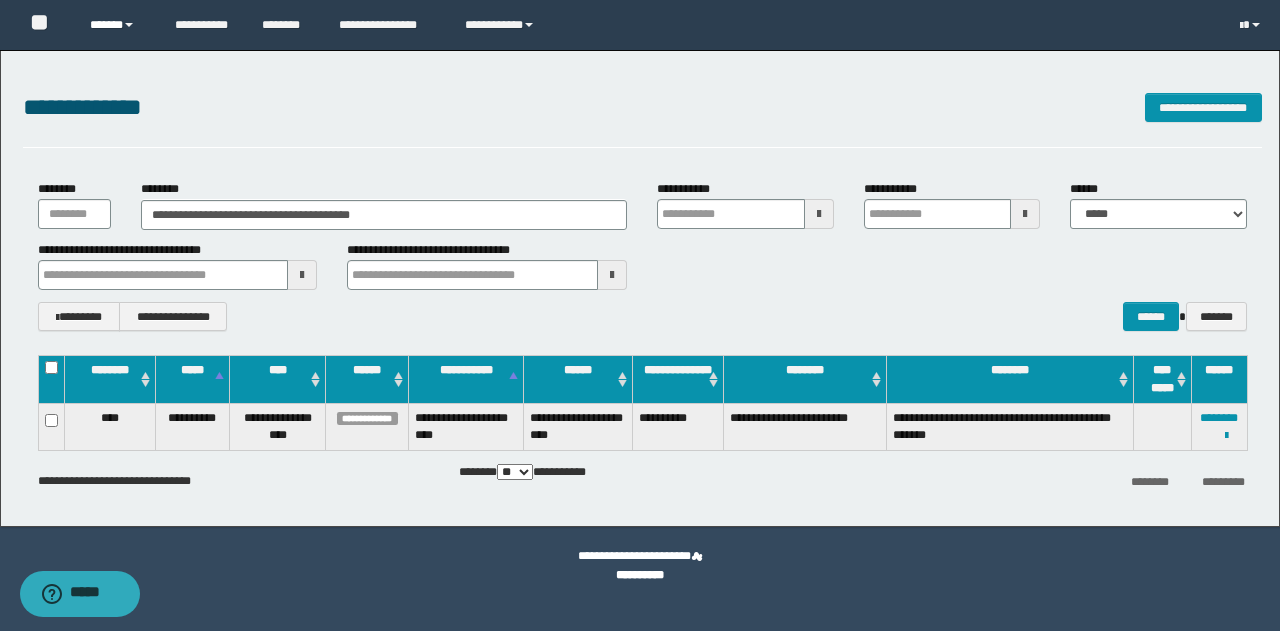 click on "******" at bounding box center (117, 25) 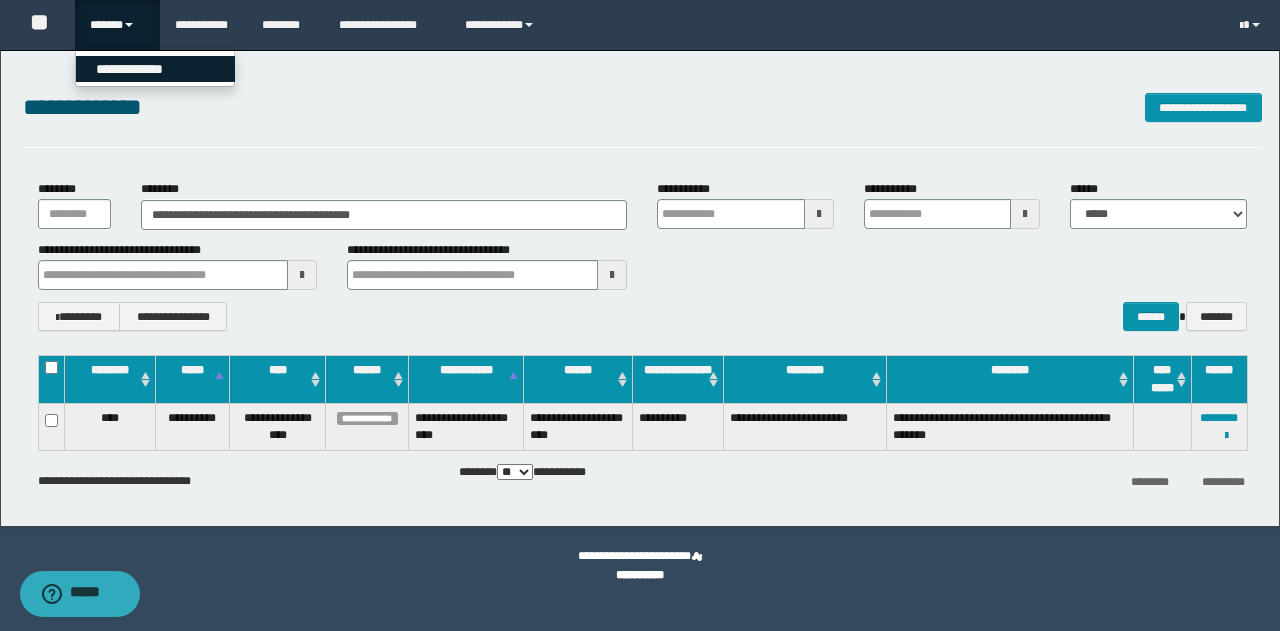 click on "**********" at bounding box center [155, 69] 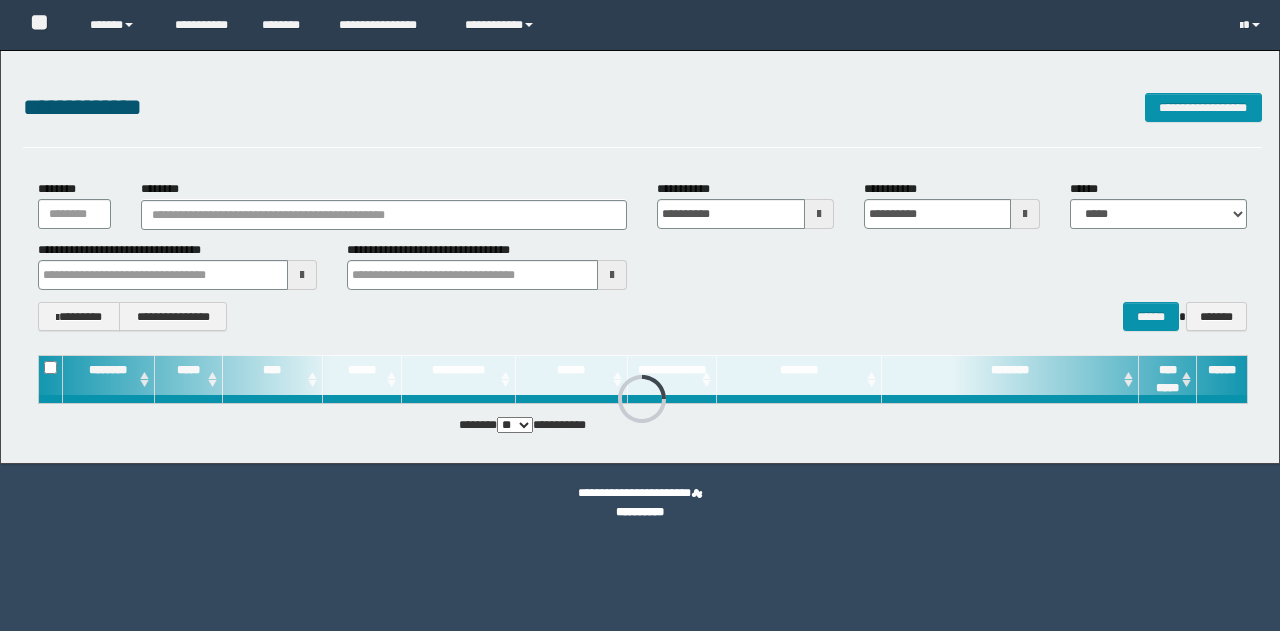 scroll, scrollTop: 0, scrollLeft: 0, axis: both 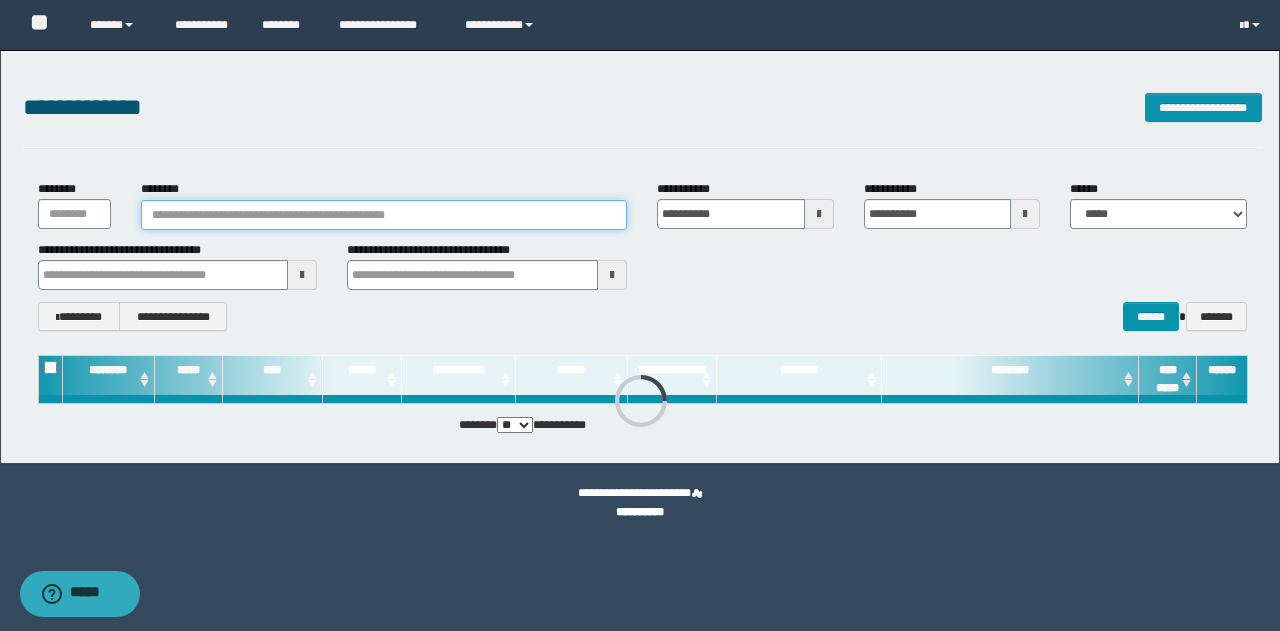 click on "********" at bounding box center (384, 215) 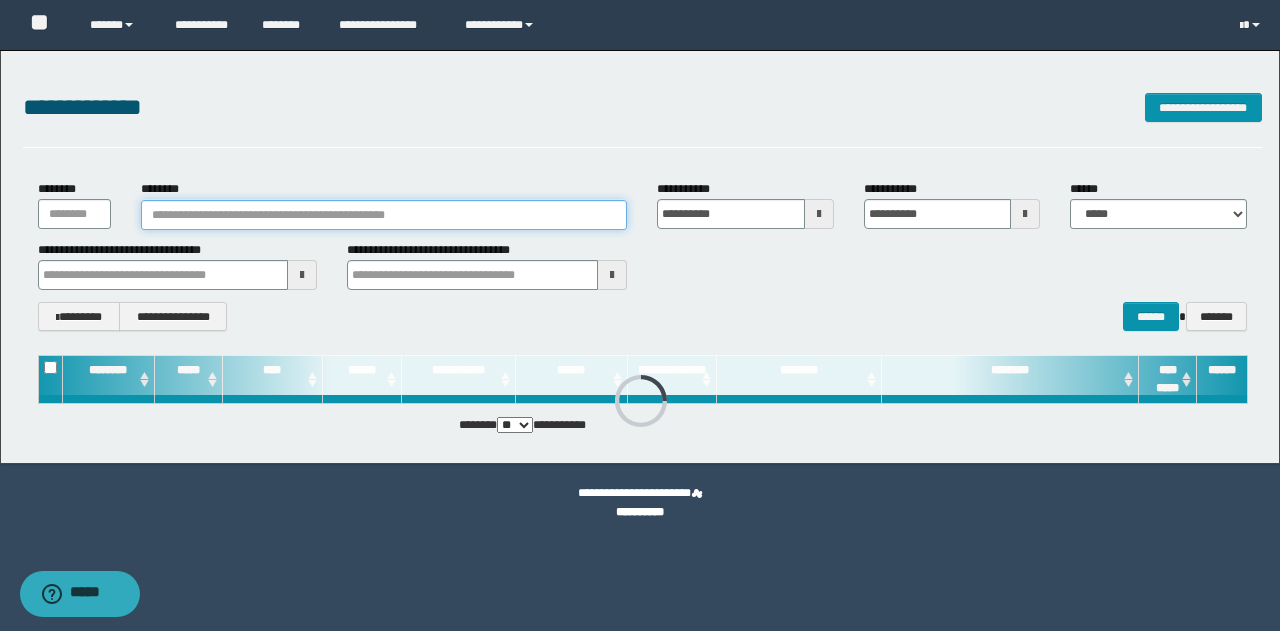 paste on "********" 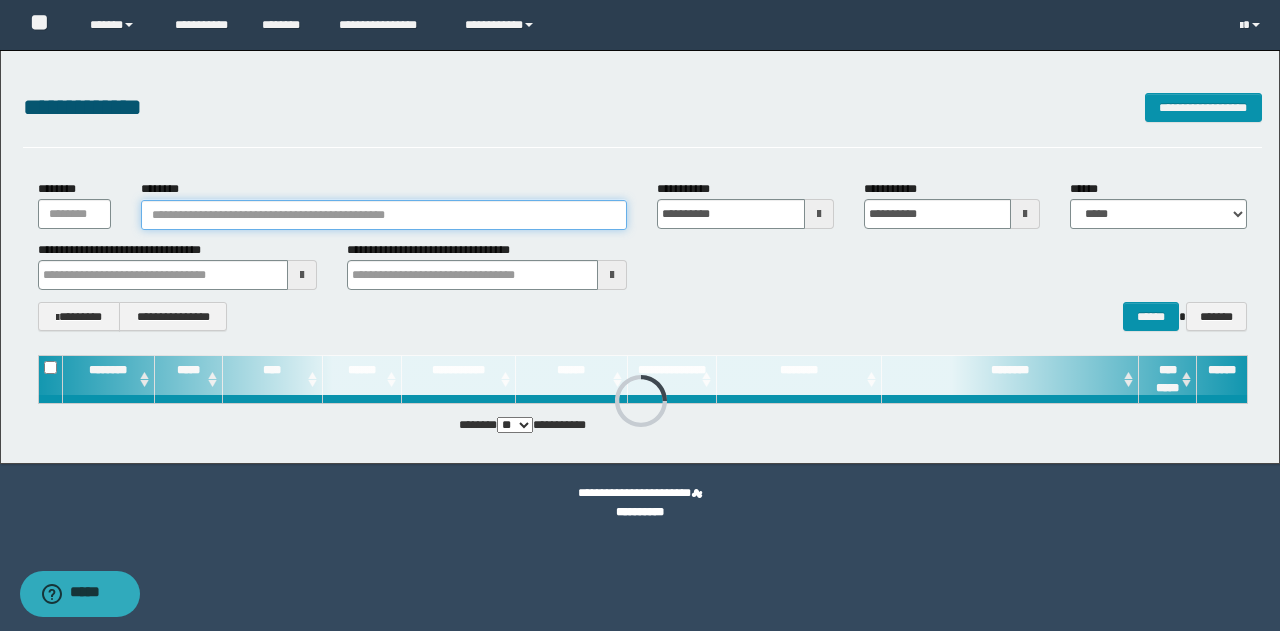 type on "********" 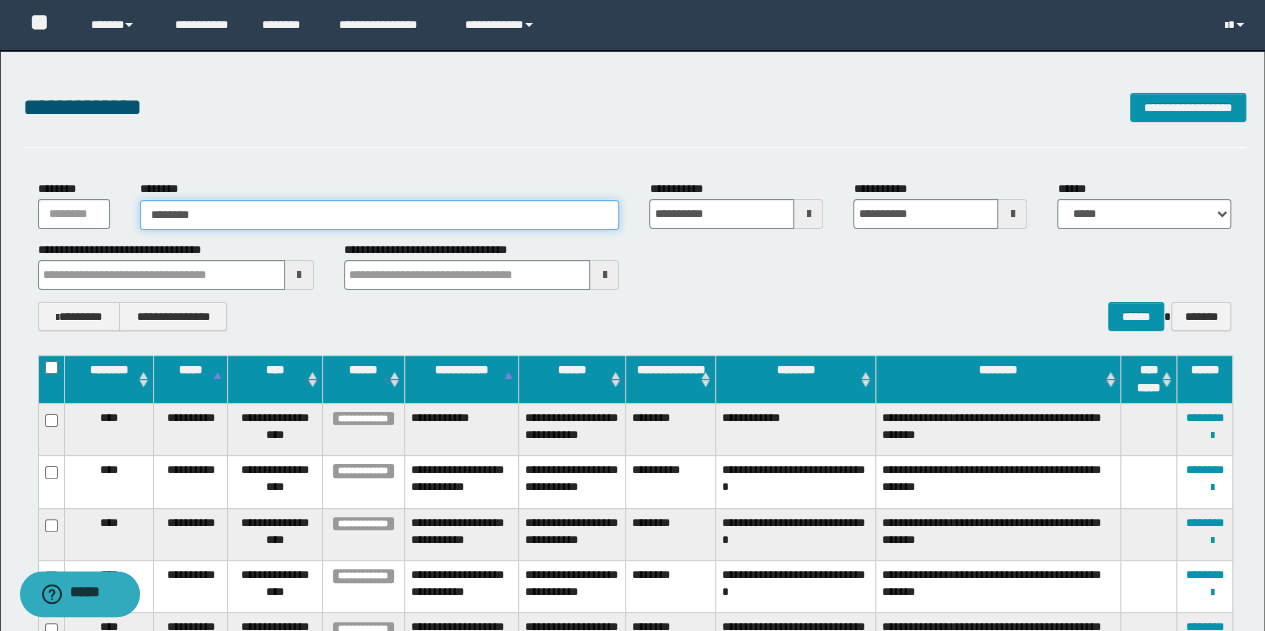 type on "********" 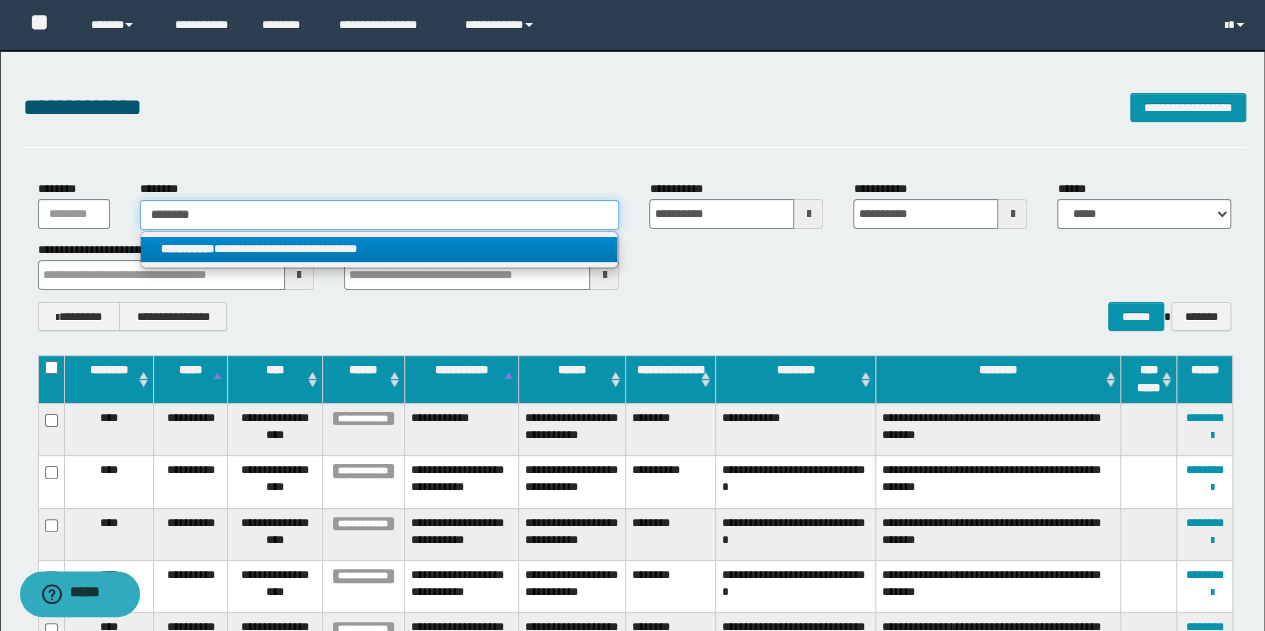 type on "********" 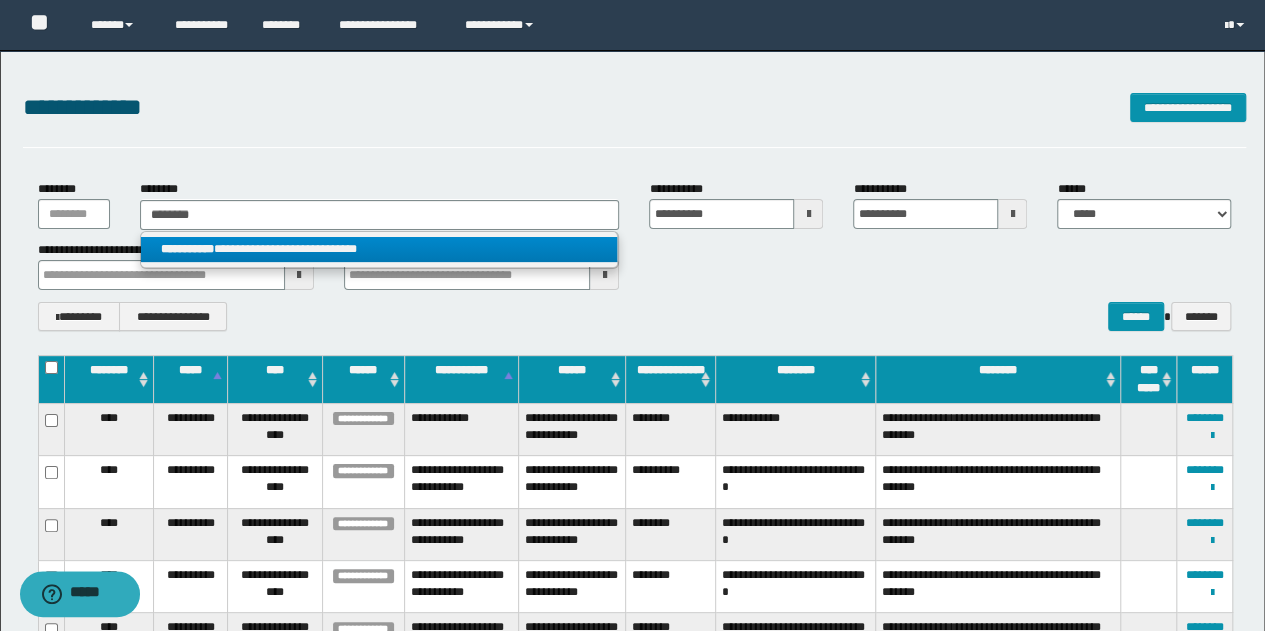 click on "**********" at bounding box center (379, 249) 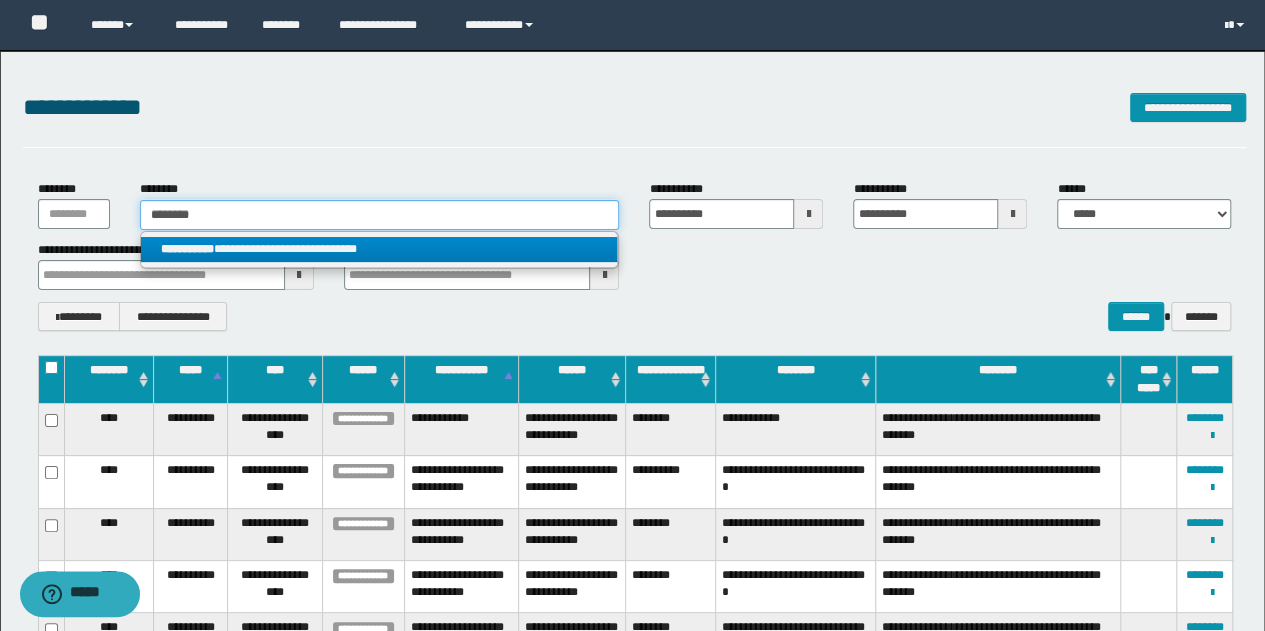 type 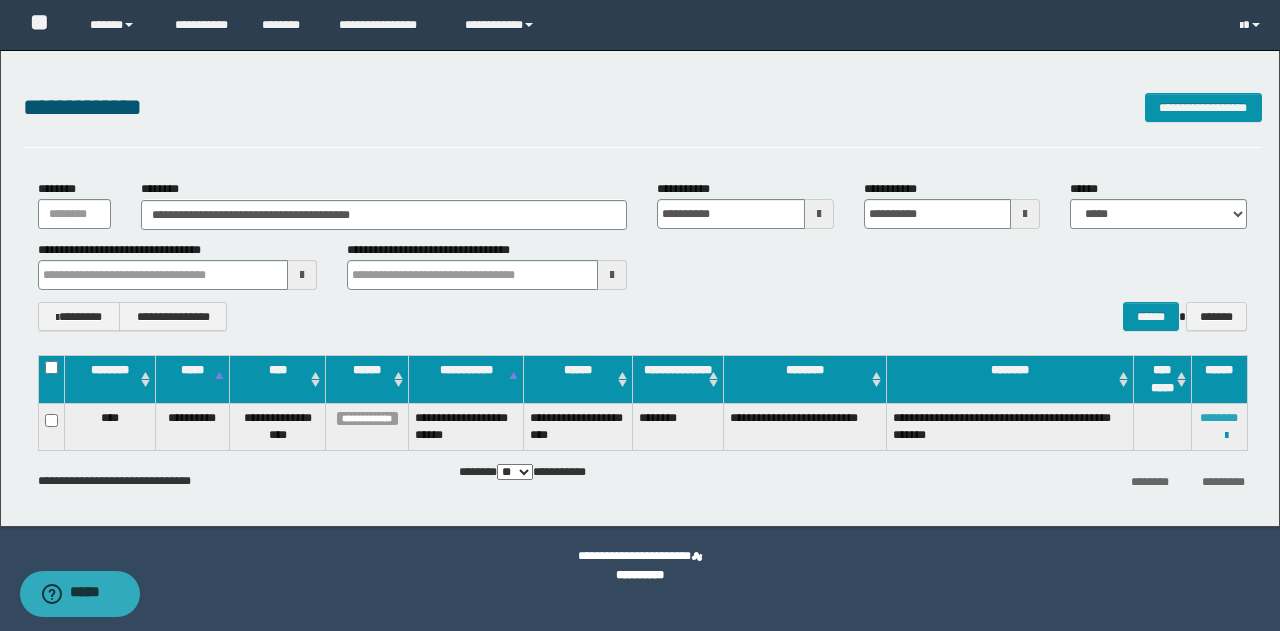 click on "********" at bounding box center (1219, 418) 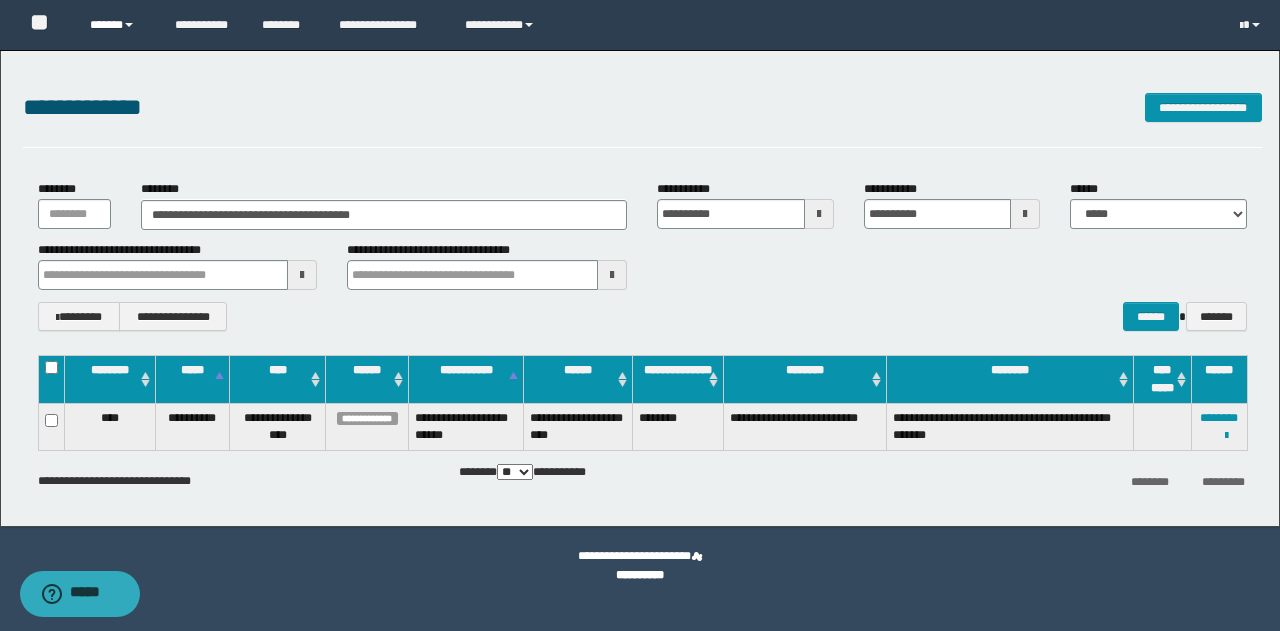 click on "******" at bounding box center [117, 25] 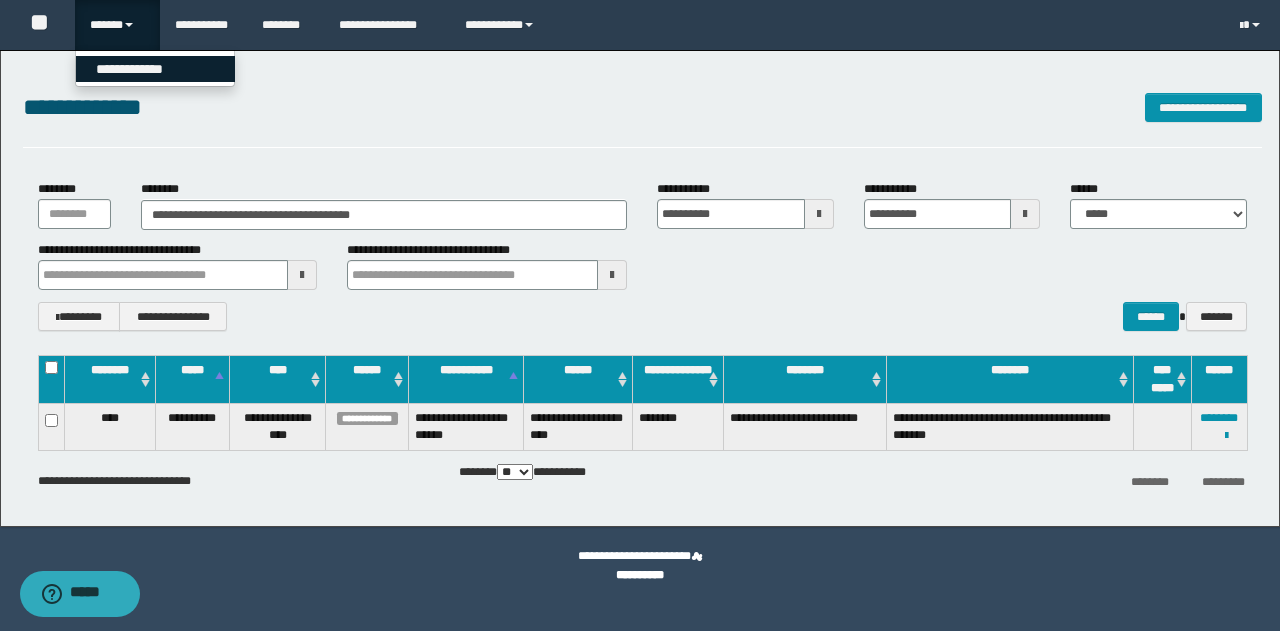 click on "**********" at bounding box center [155, 69] 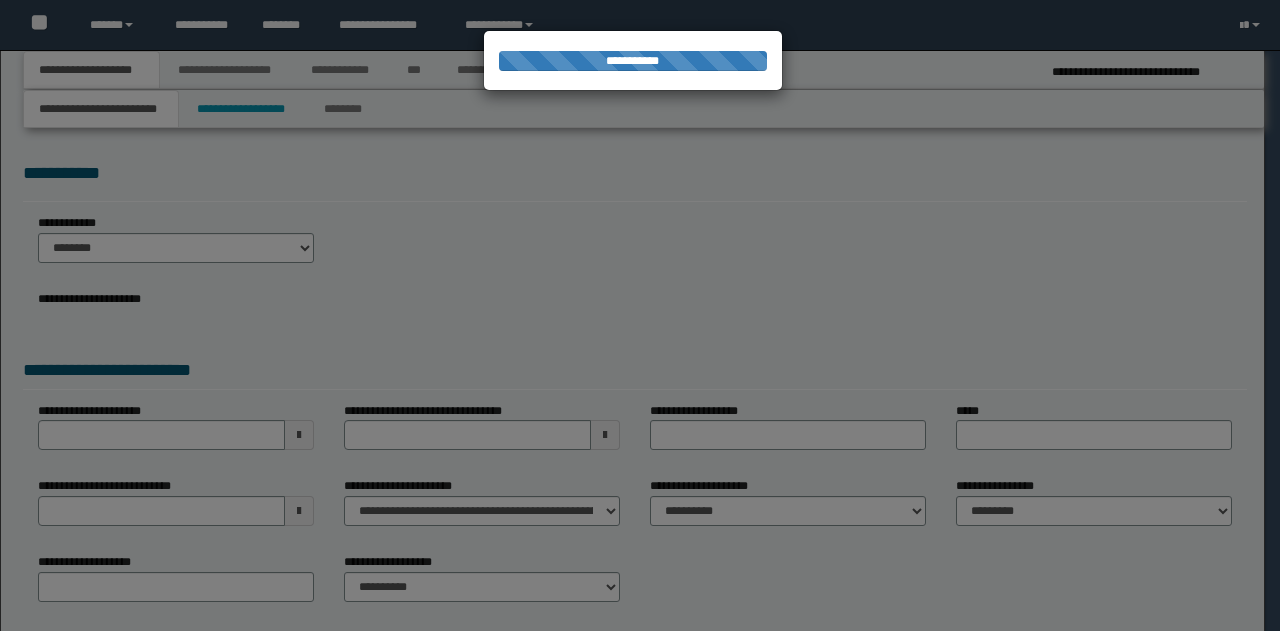 scroll, scrollTop: 0, scrollLeft: 0, axis: both 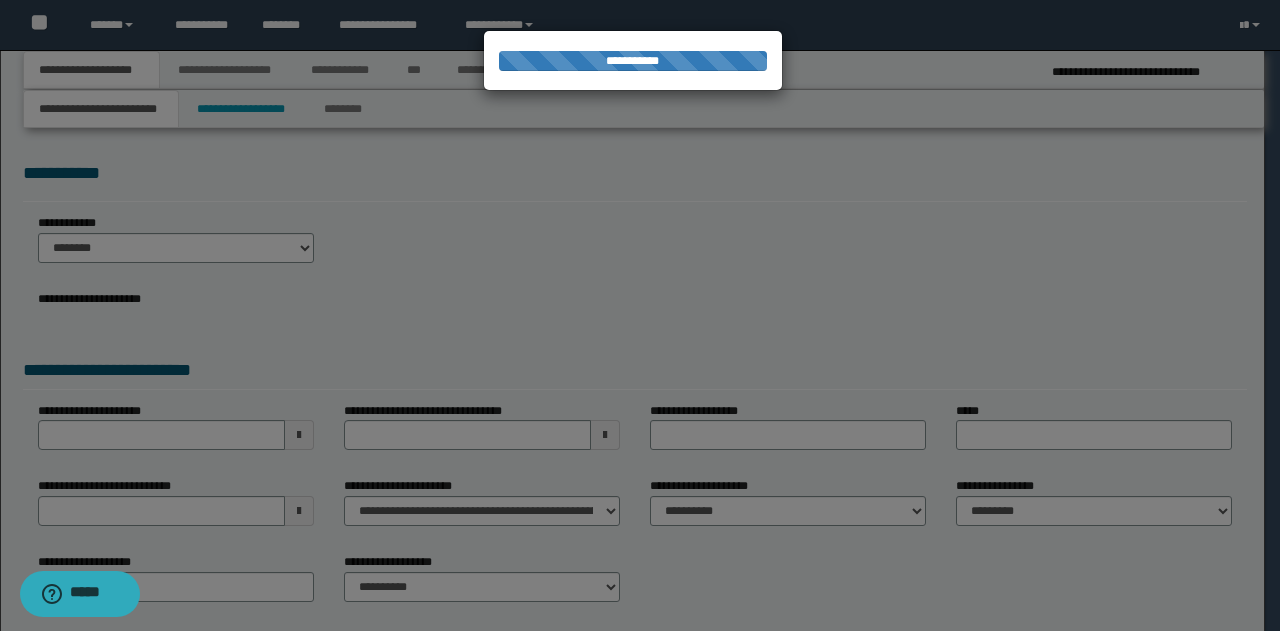 type on "********" 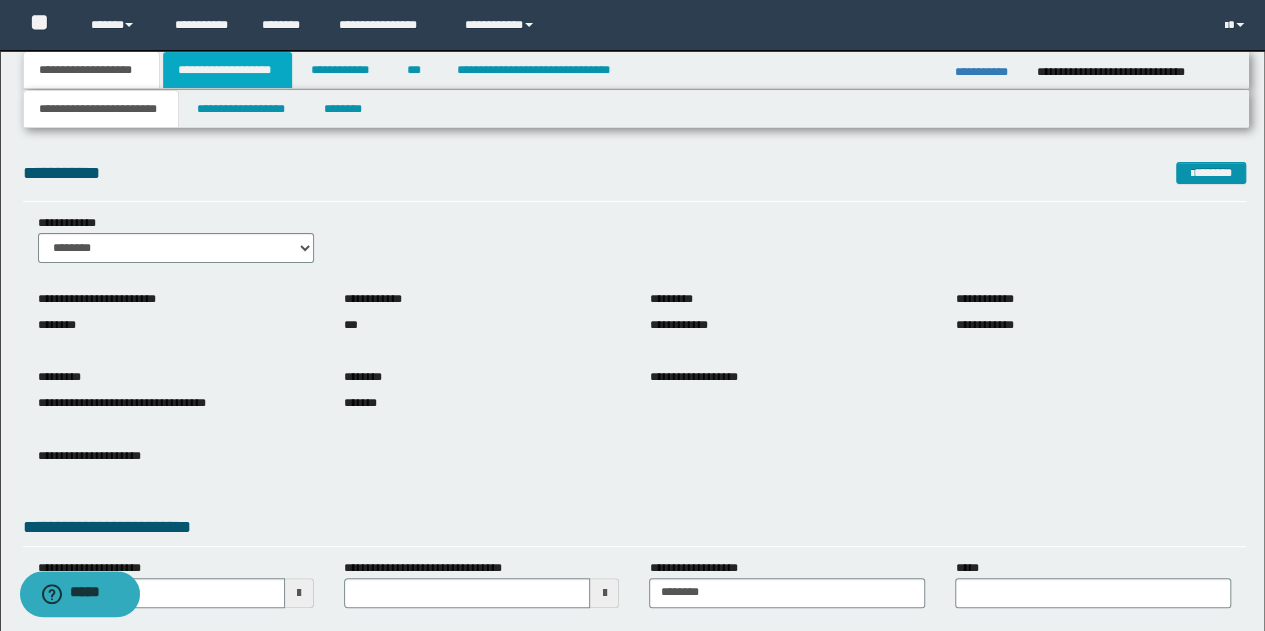 click on "**********" at bounding box center [227, 70] 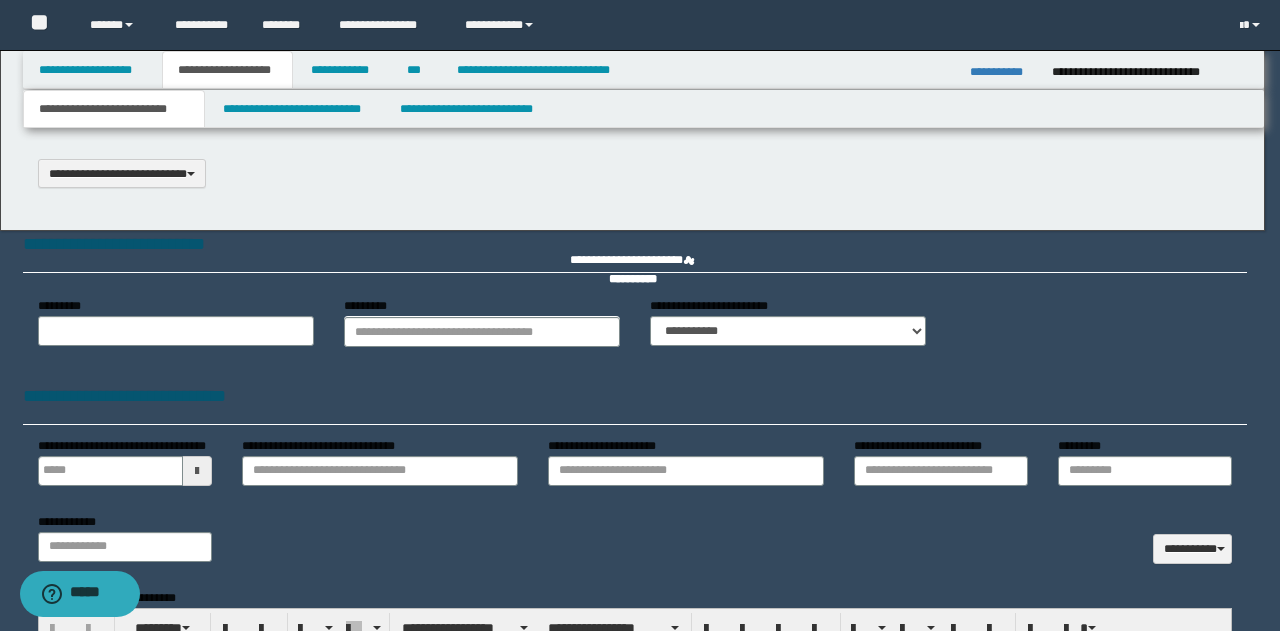 type on "**********" 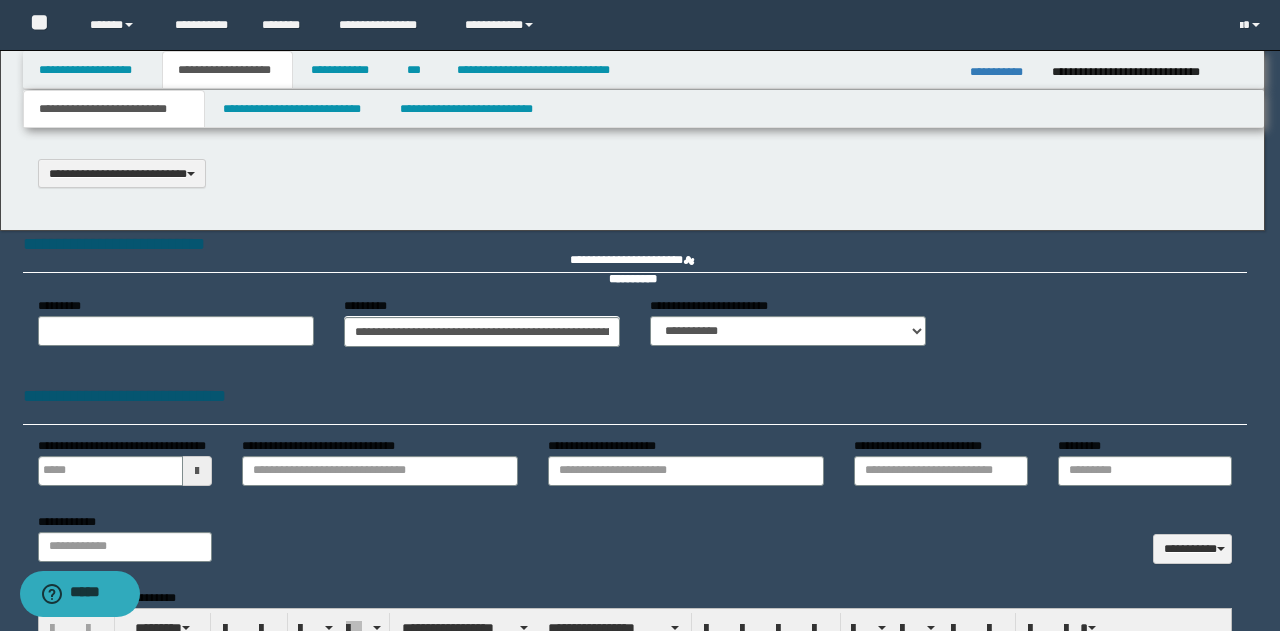 scroll, scrollTop: 0, scrollLeft: 0, axis: both 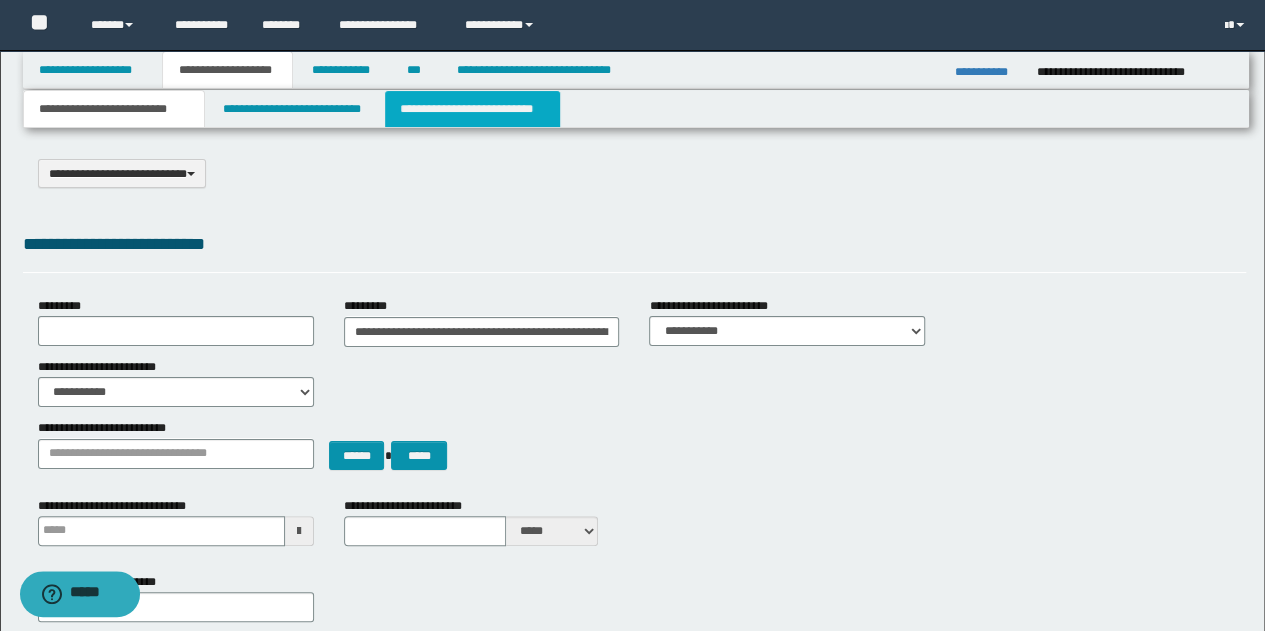 click on "**********" at bounding box center (472, 109) 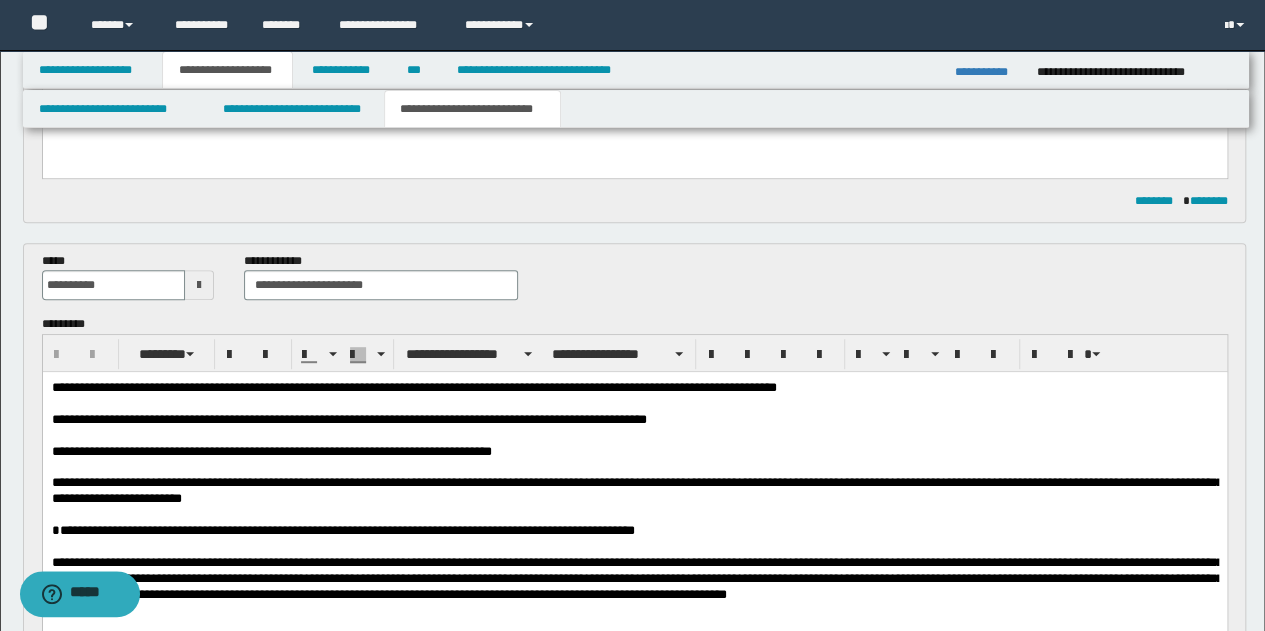 scroll, scrollTop: 100, scrollLeft: 0, axis: vertical 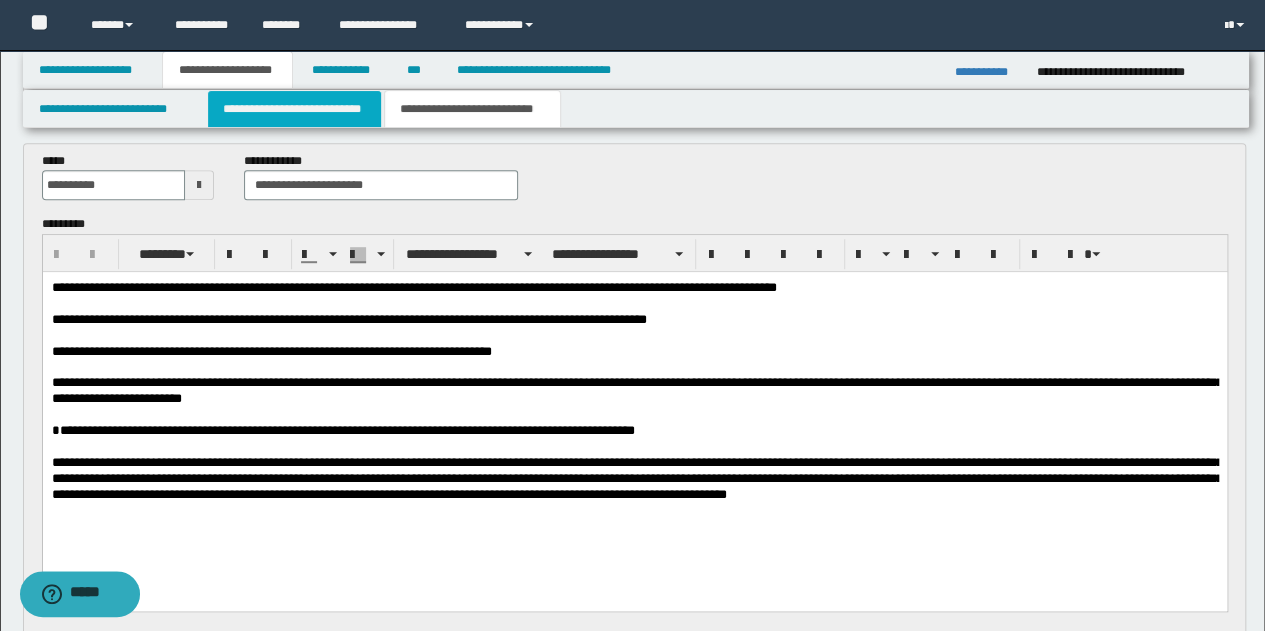 click on "**********" at bounding box center (294, 109) 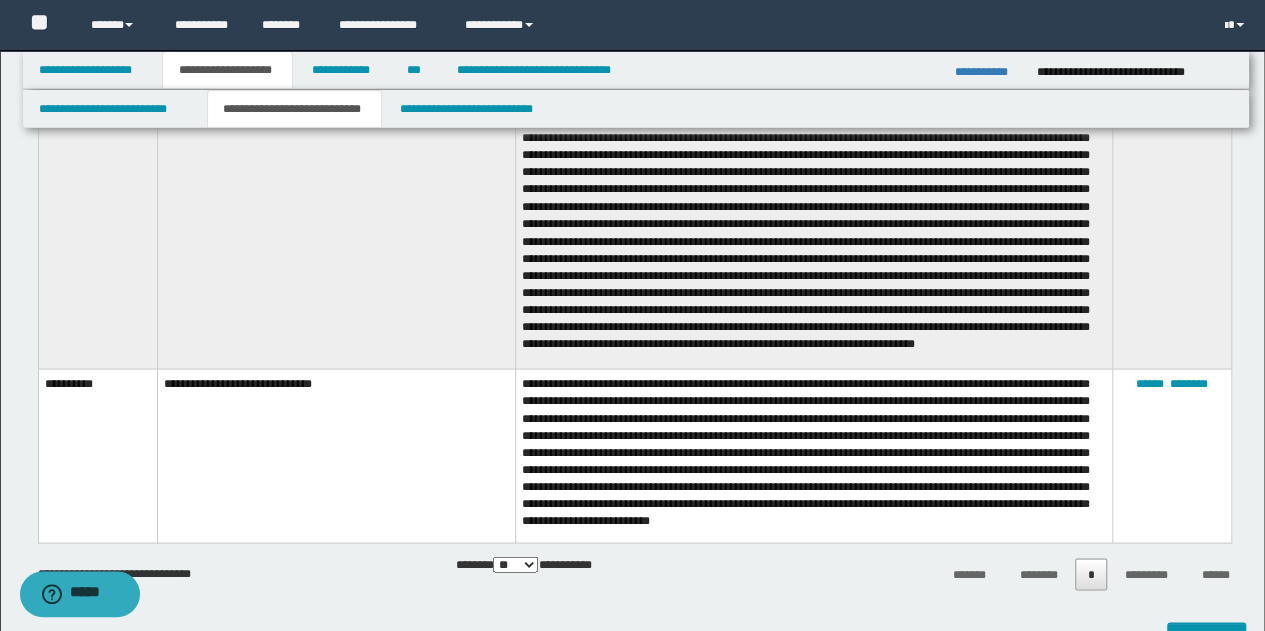 scroll, scrollTop: 1600, scrollLeft: 0, axis: vertical 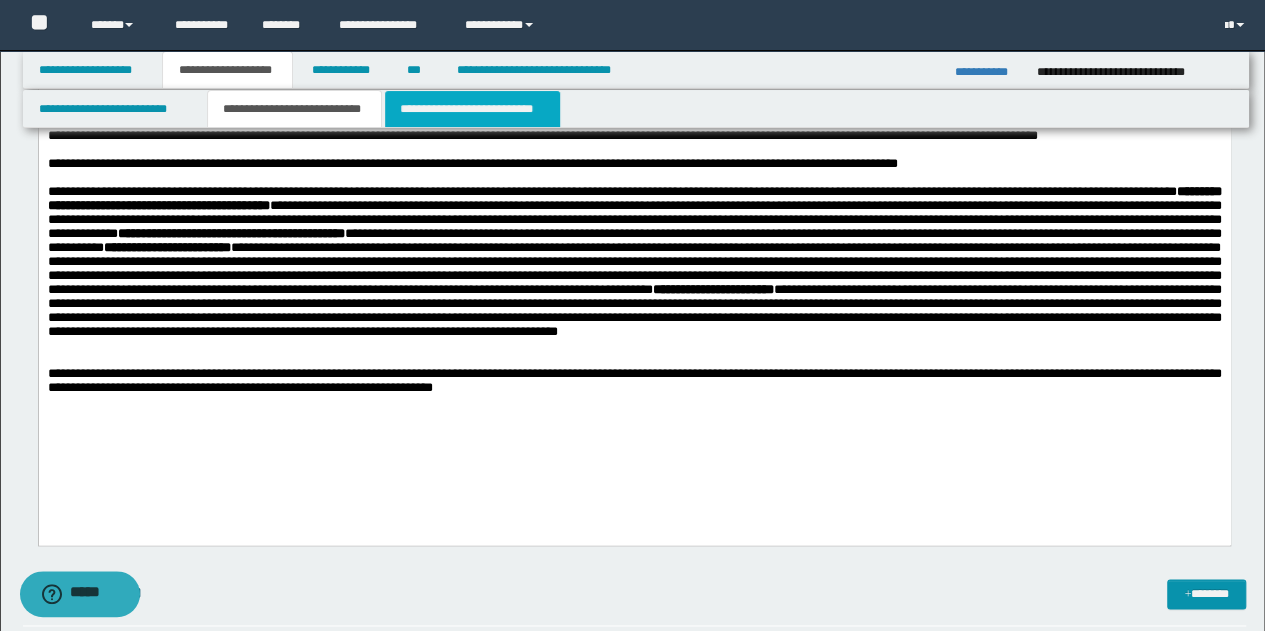 click on "**********" at bounding box center (472, 109) 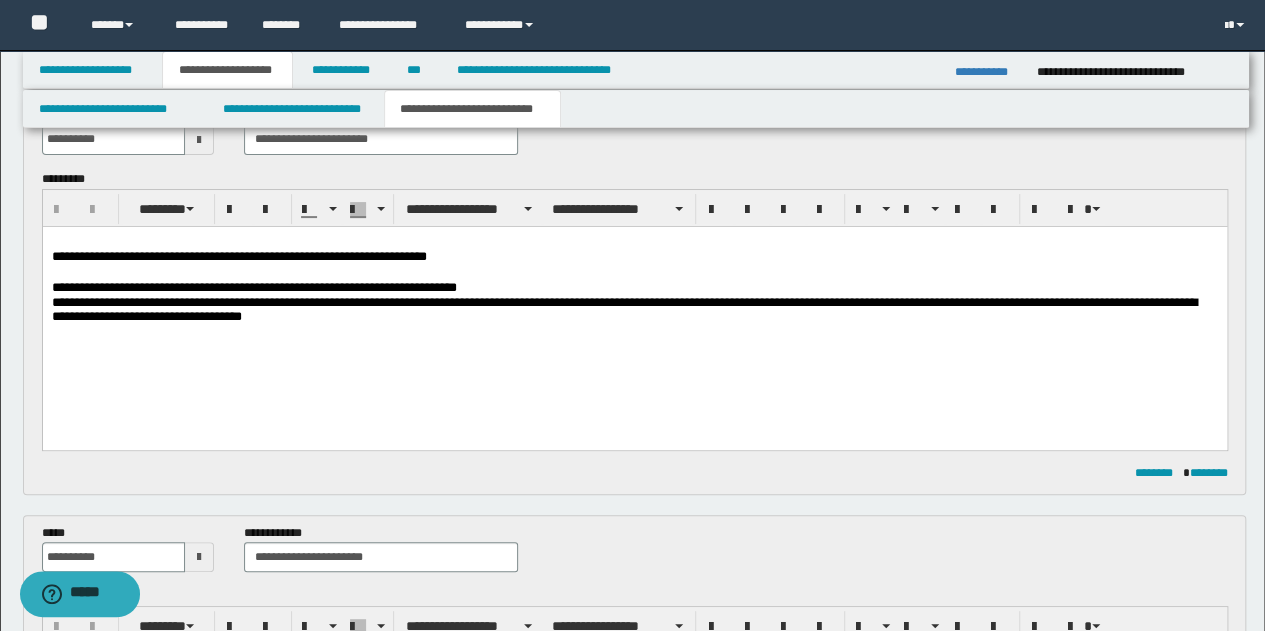 scroll, scrollTop: 0, scrollLeft: 0, axis: both 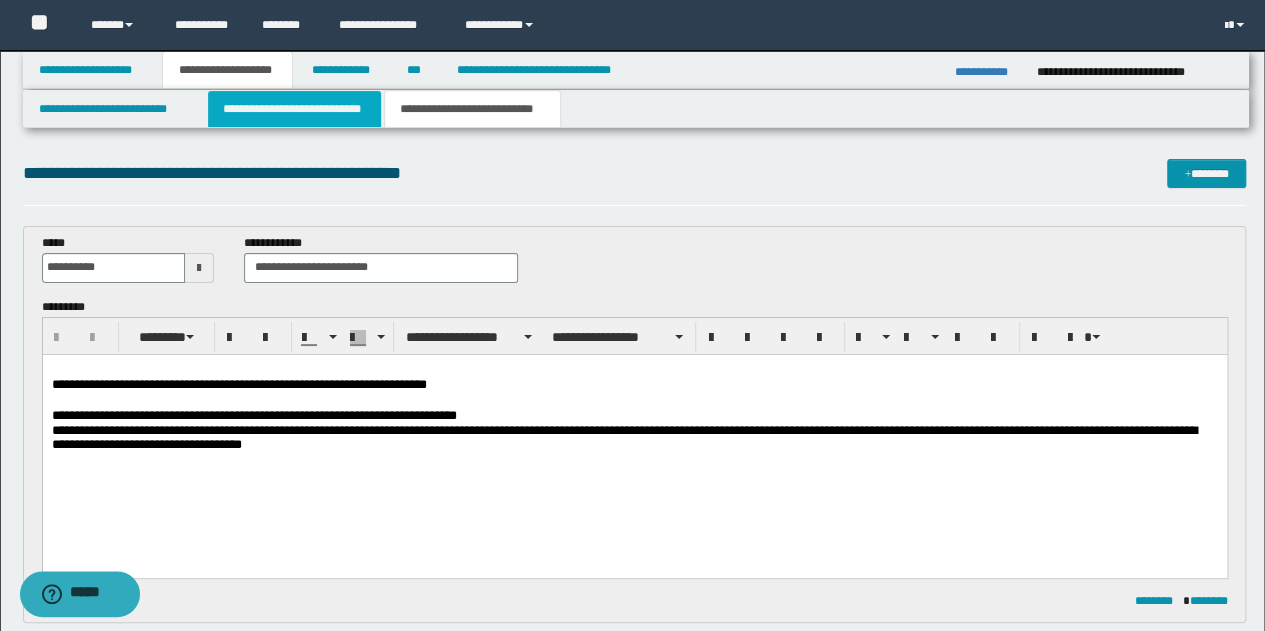 click on "**********" at bounding box center [294, 109] 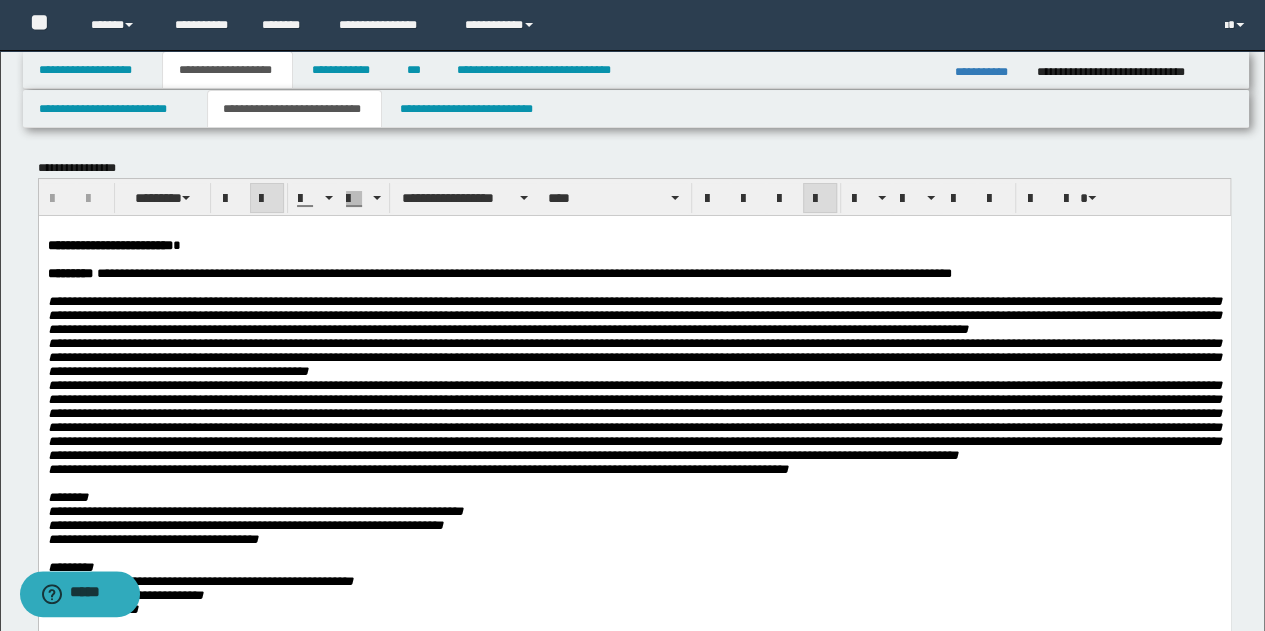 click on "**********" at bounding box center (634, 314) 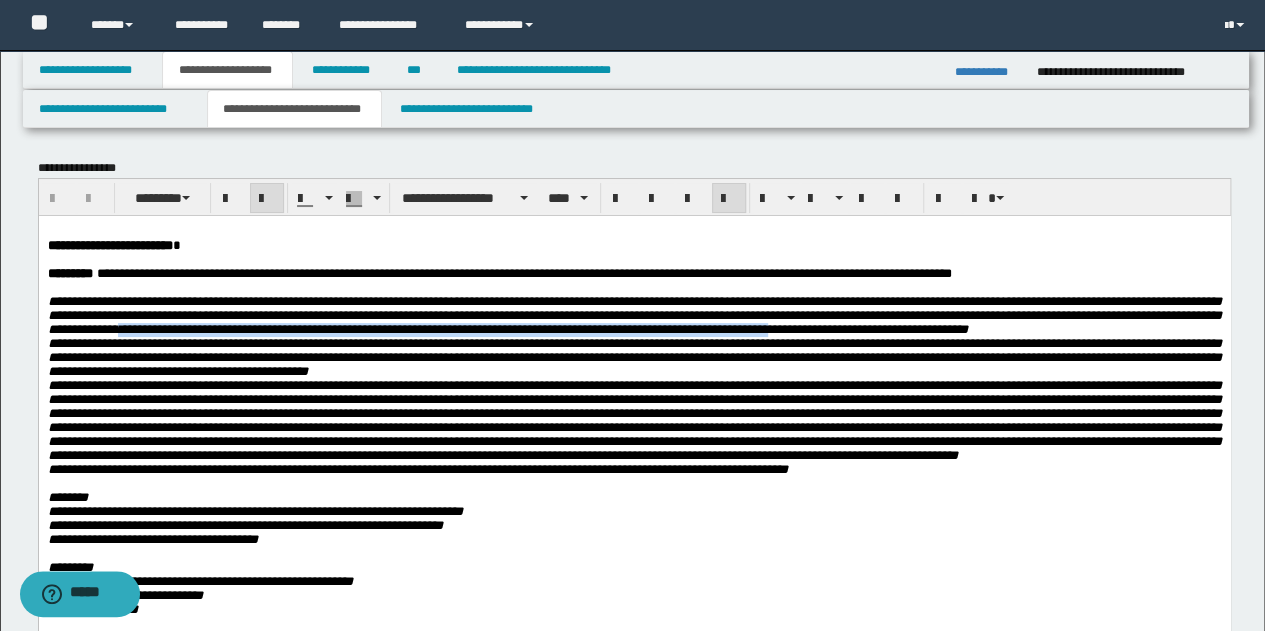 drag, startPoint x: 347, startPoint y: 339, endPoint x: 1068, endPoint y: 333, distance: 721.02496 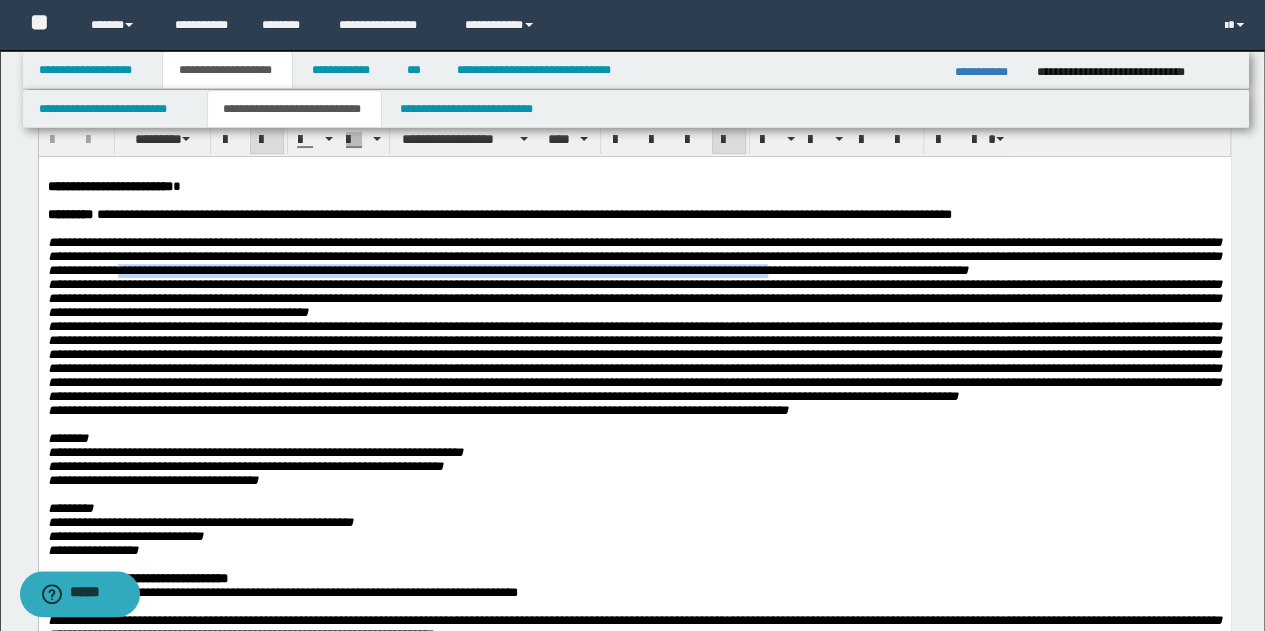 scroll, scrollTop: 100, scrollLeft: 0, axis: vertical 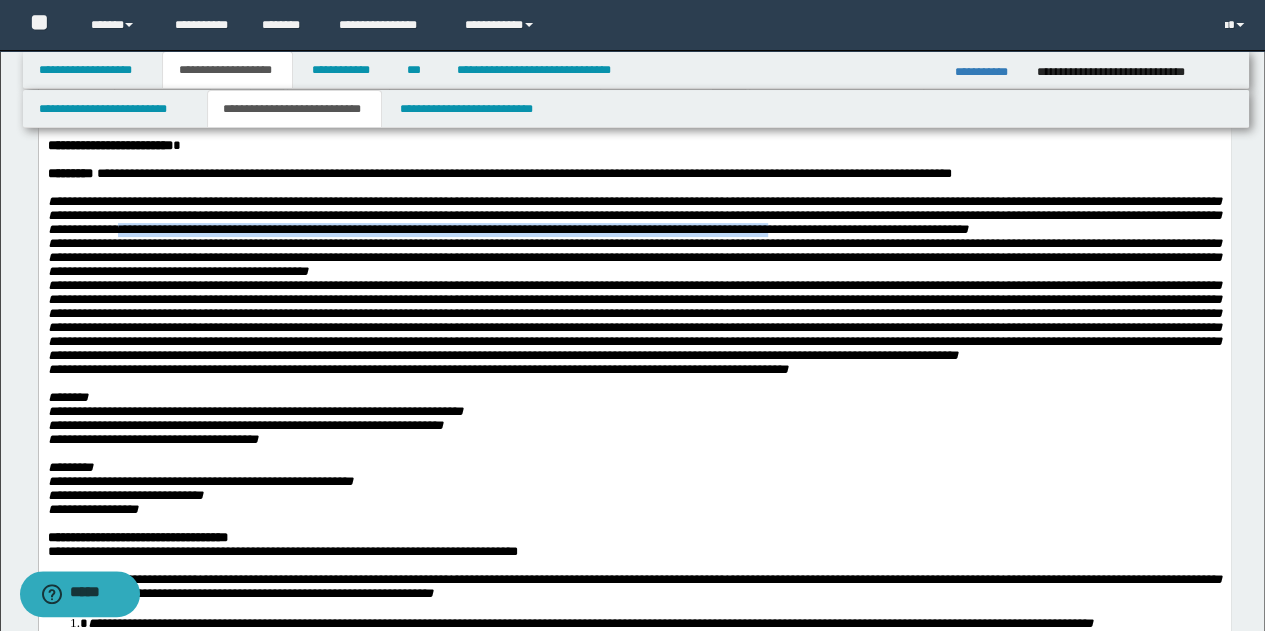 copy on "**********" 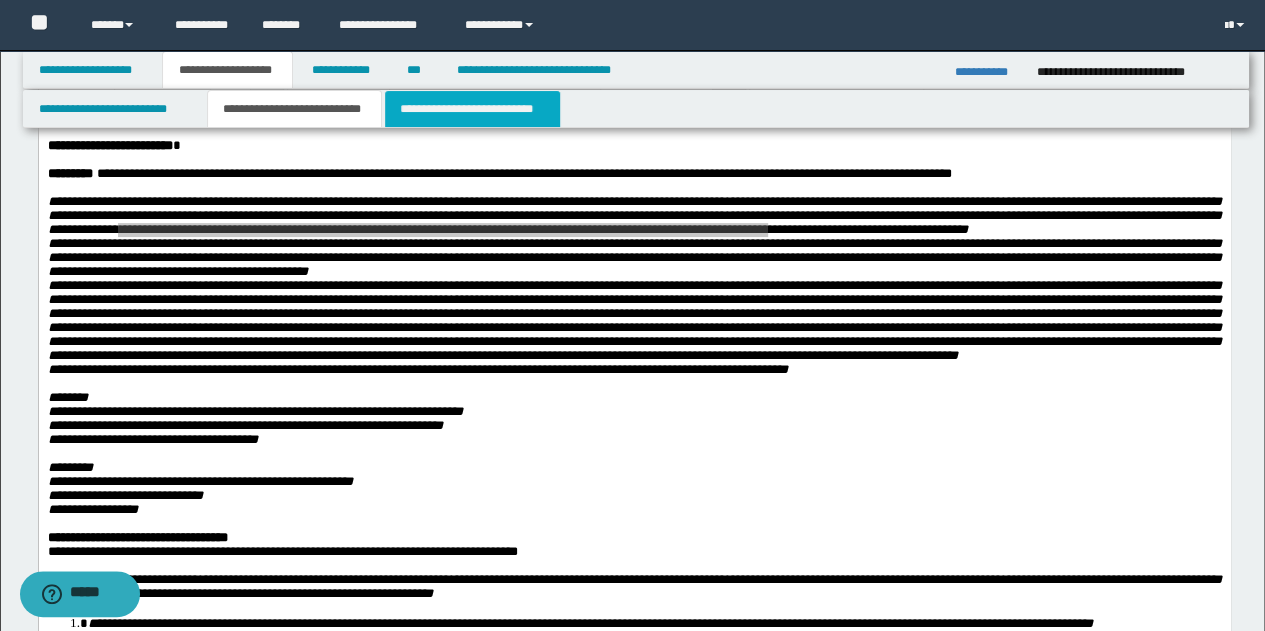 click on "**********" at bounding box center [472, 109] 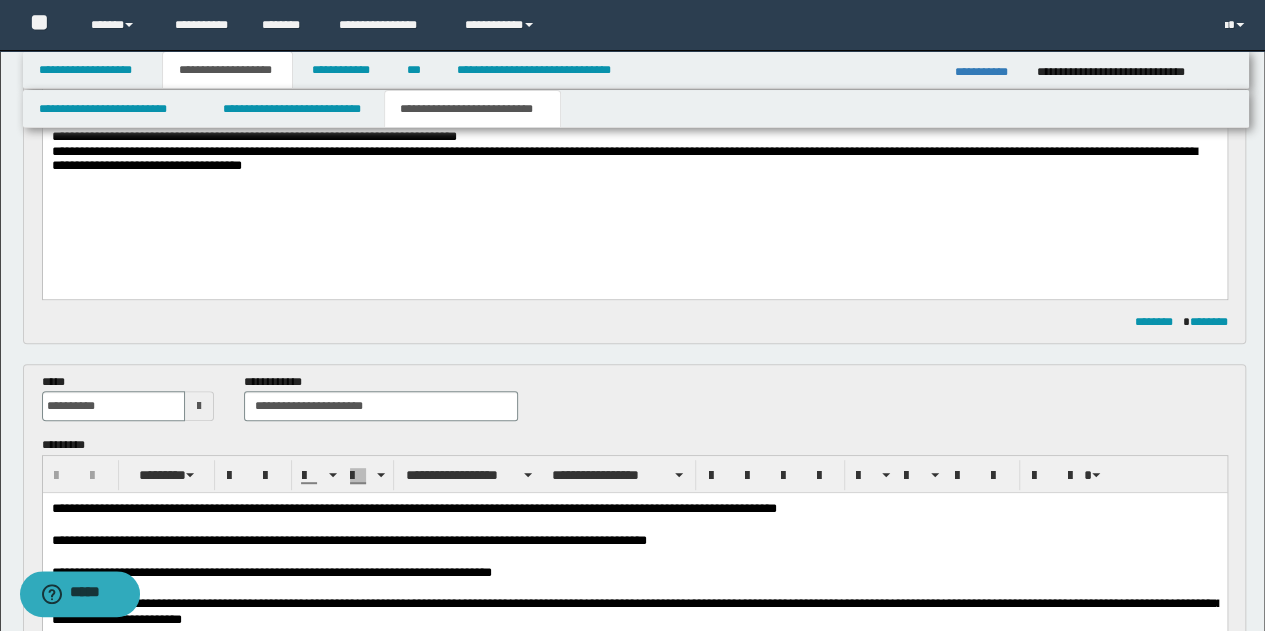 scroll, scrollTop: 500, scrollLeft: 0, axis: vertical 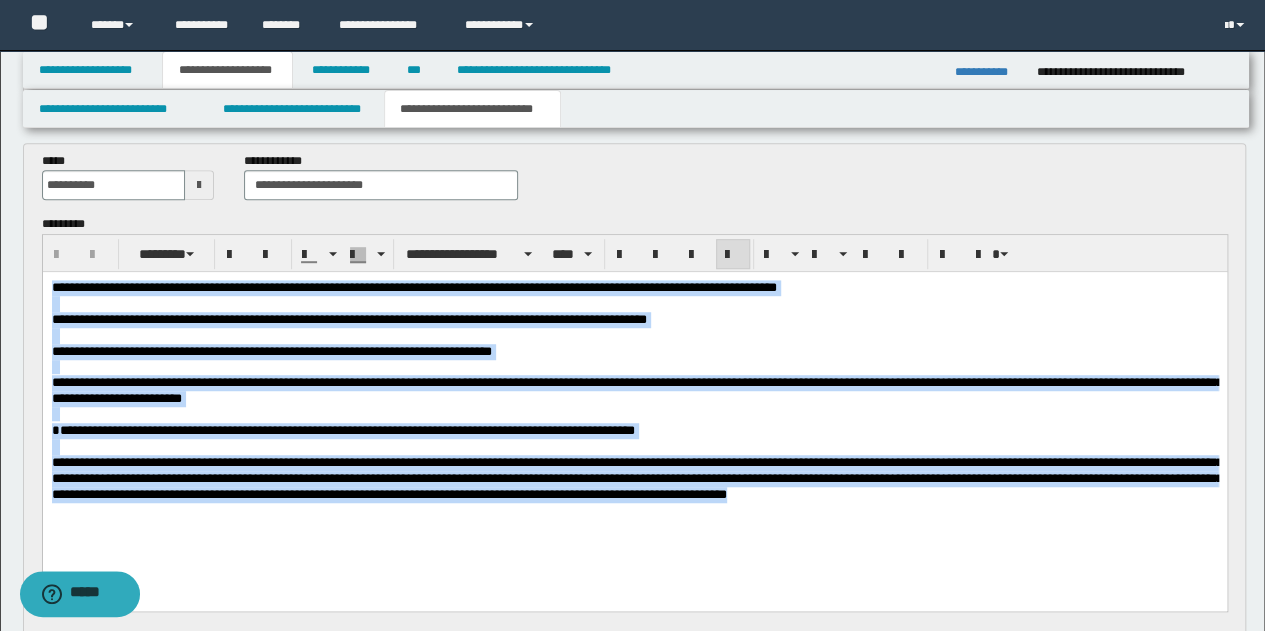 drag, startPoint x: 50, startPoint y: 284, endPoint x: 907, endPoint y: 504, distance: 884.78754 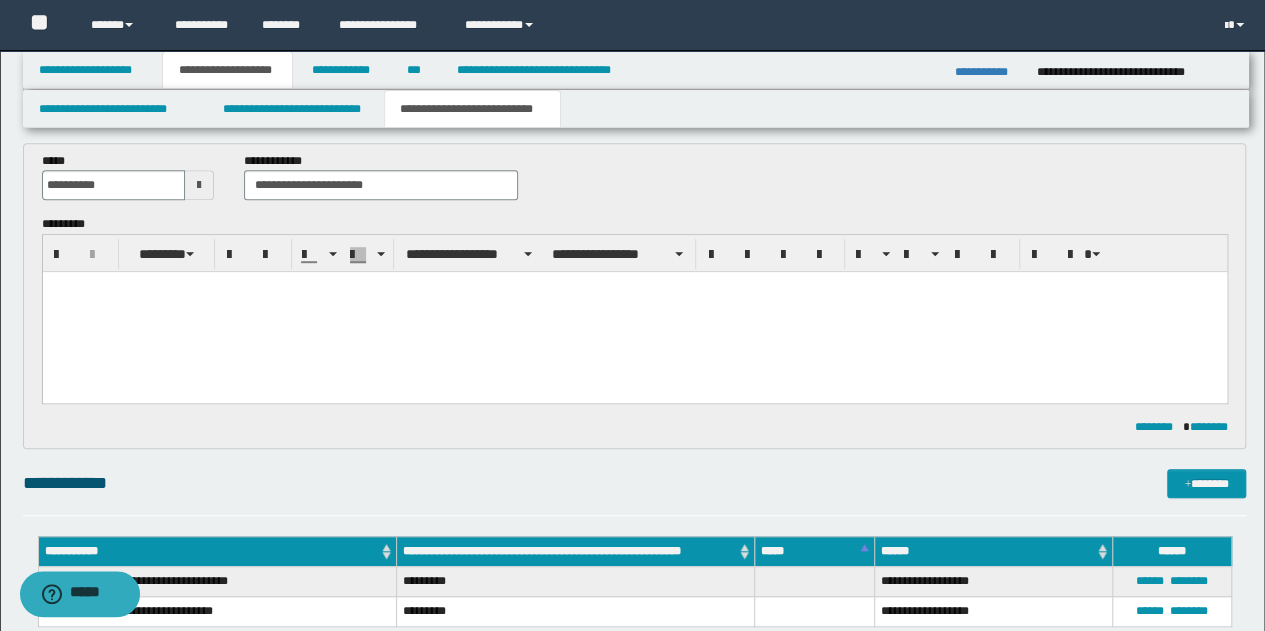 paste 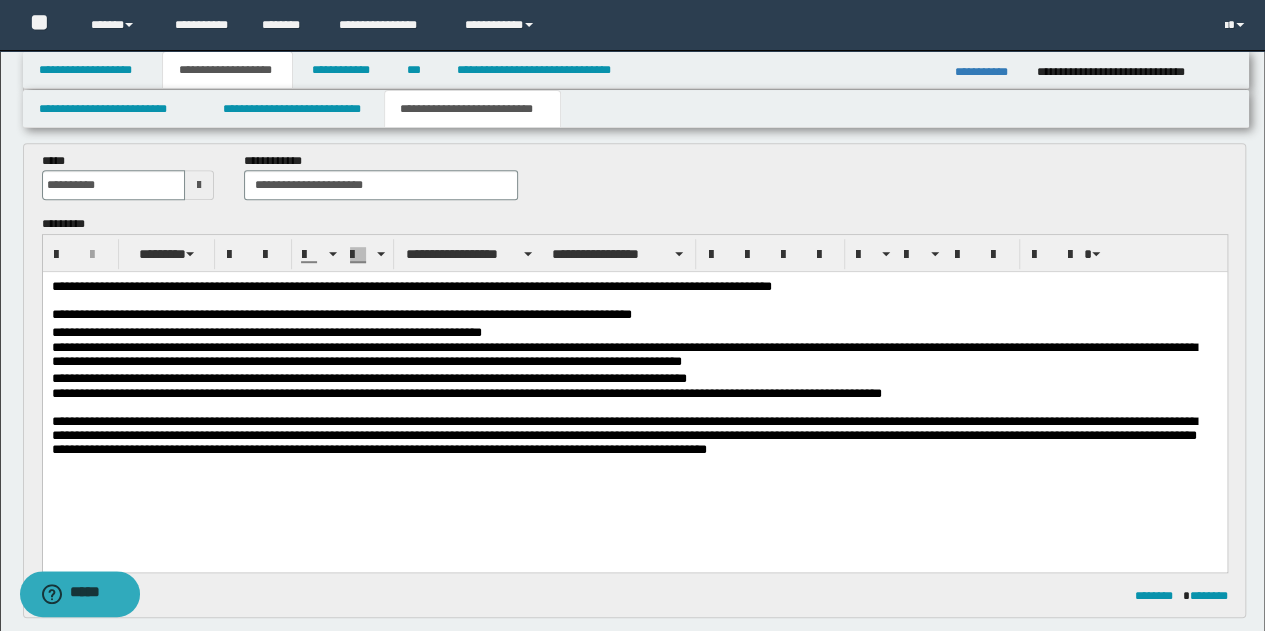 click on "**********" at bounding box center [634, 303] 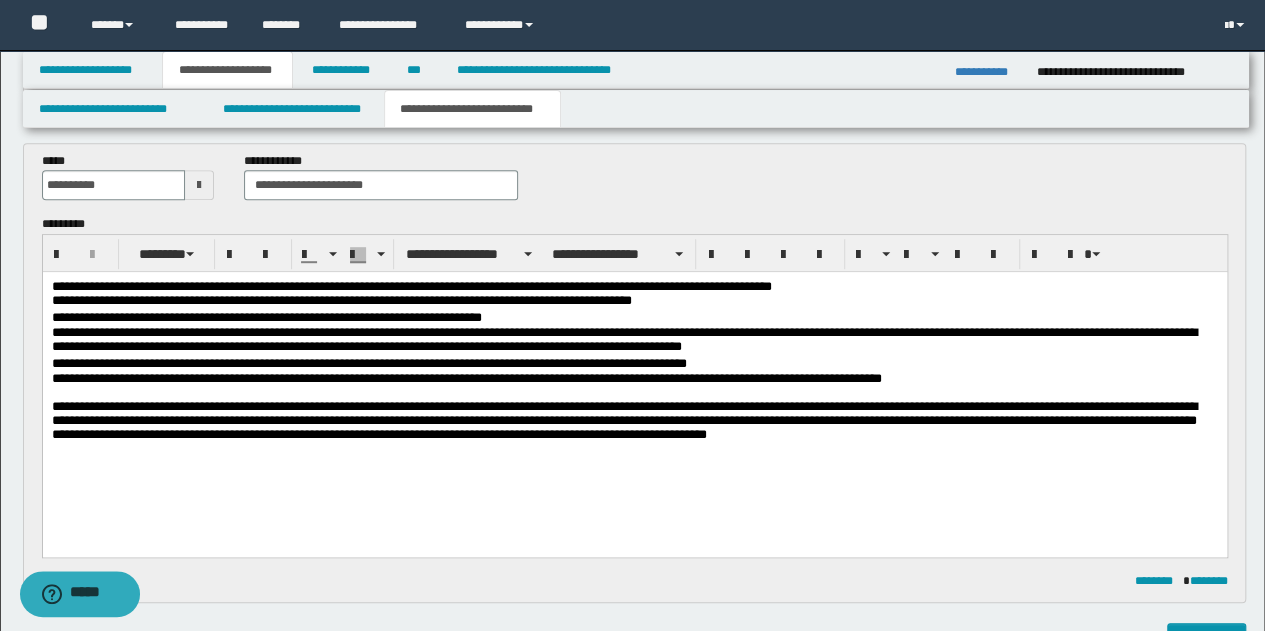 click on "**********" at bounding box center [634, 410] 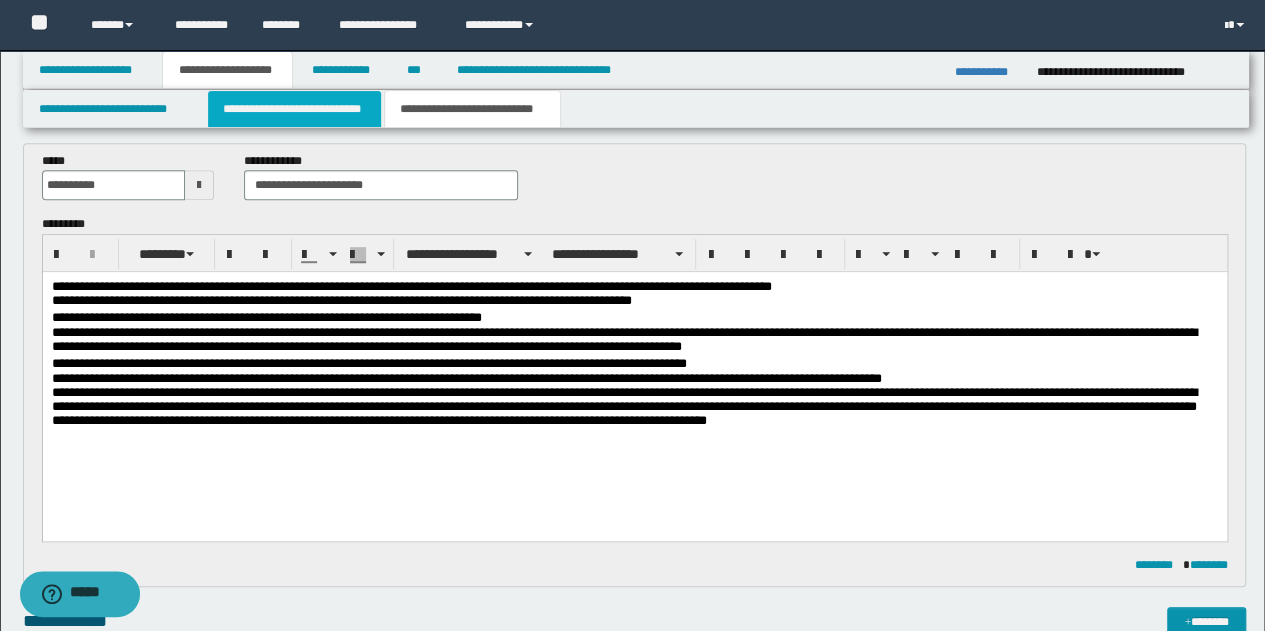 click on "**********" at bounding box center [294, 109] 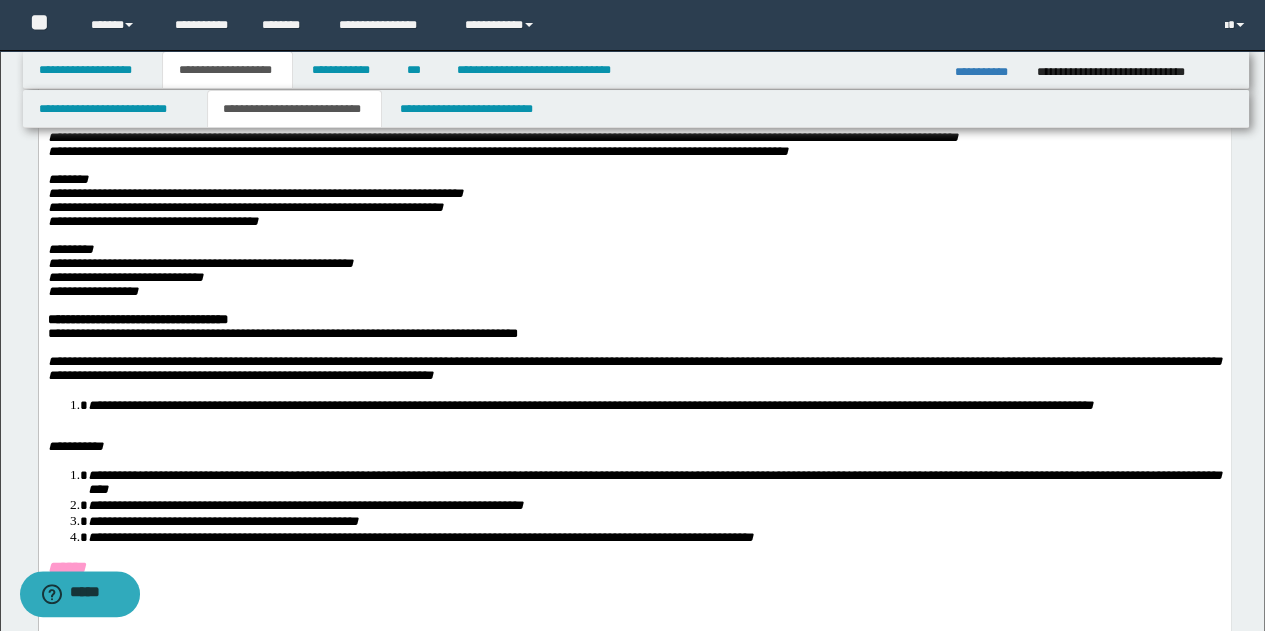 scroll, scrollTop: 300, scrollLeft: 0, axis: vertical 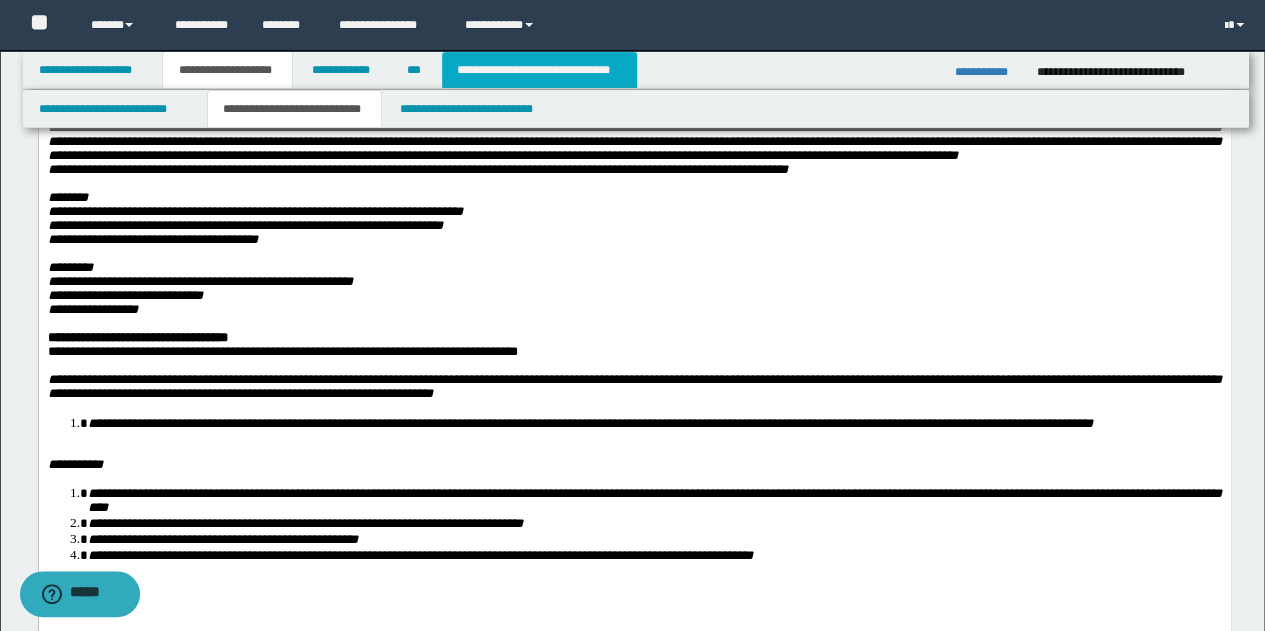 click on "**********" at bounding box center (539, 70) 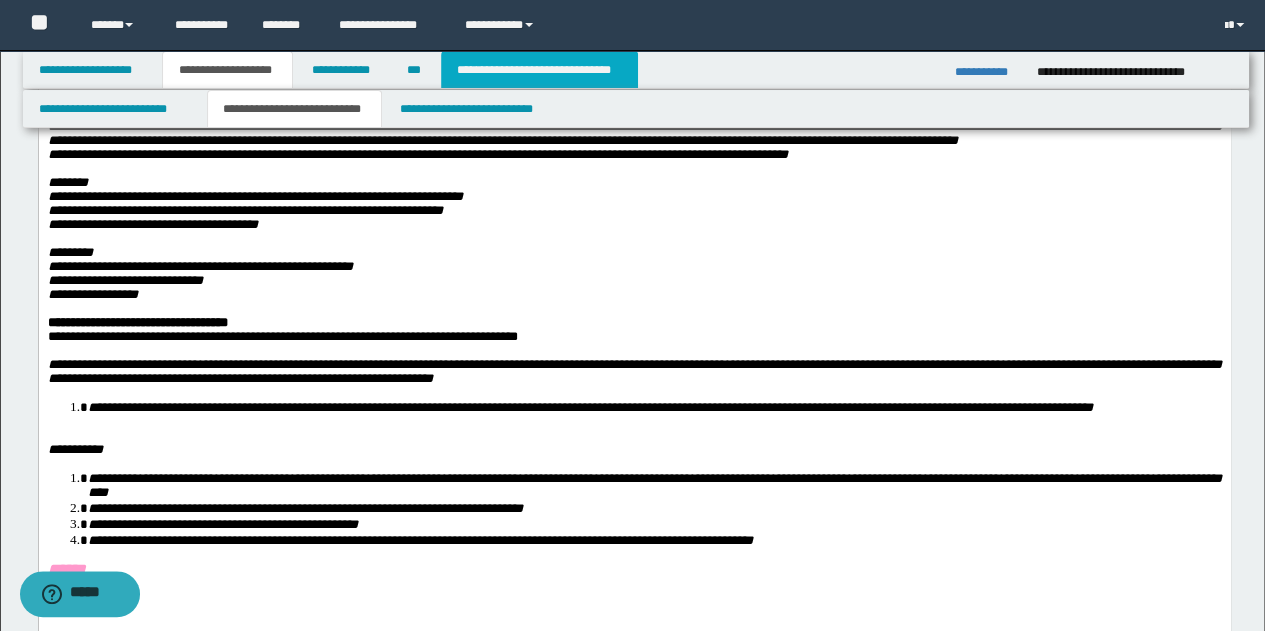 scroll, scrollTop: 0, scrollLeft: 0, axis: both 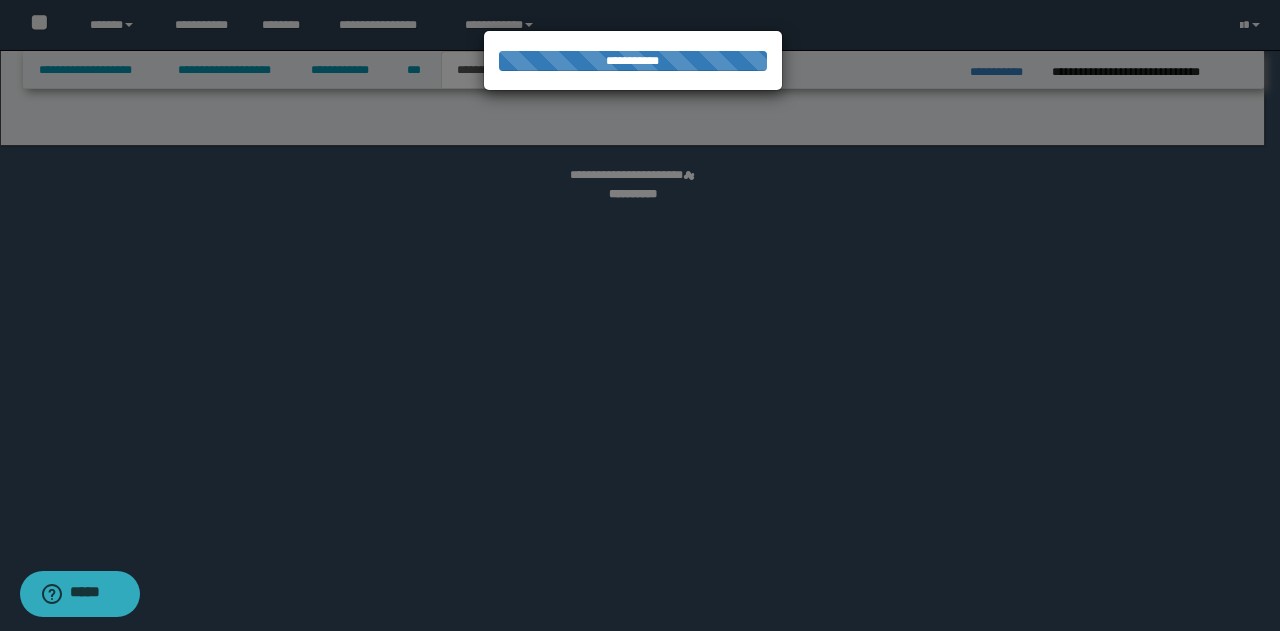 select on "*" 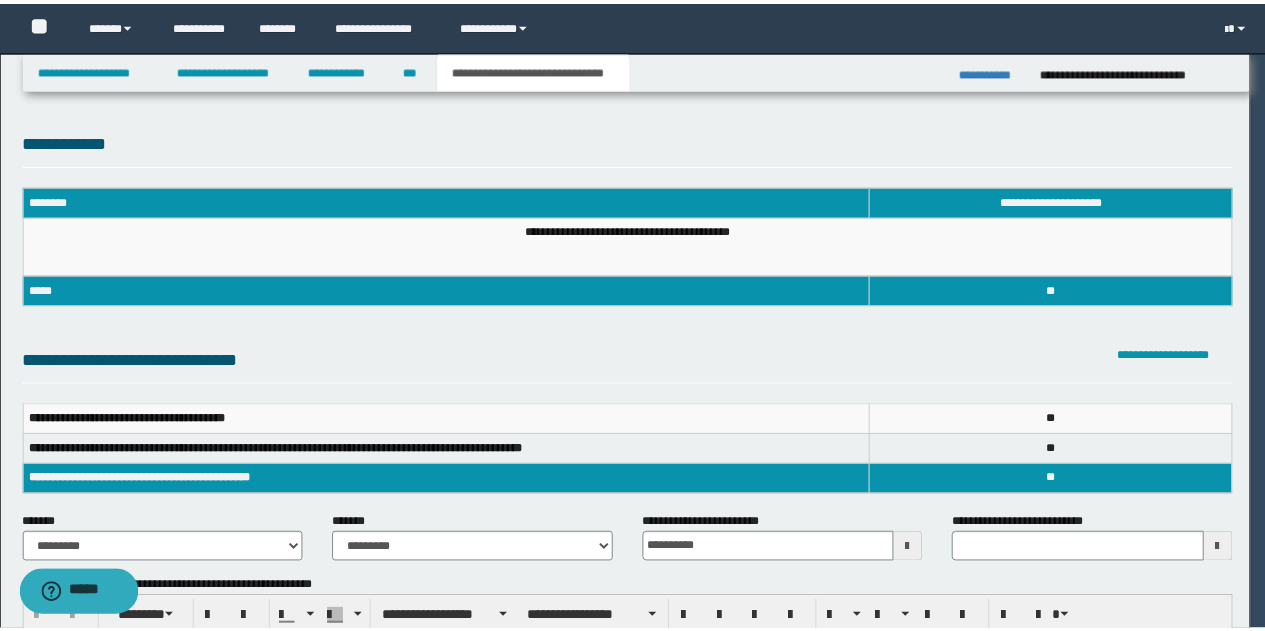scroll, scrollTop: 0, scrollLeft: 0, axis: both 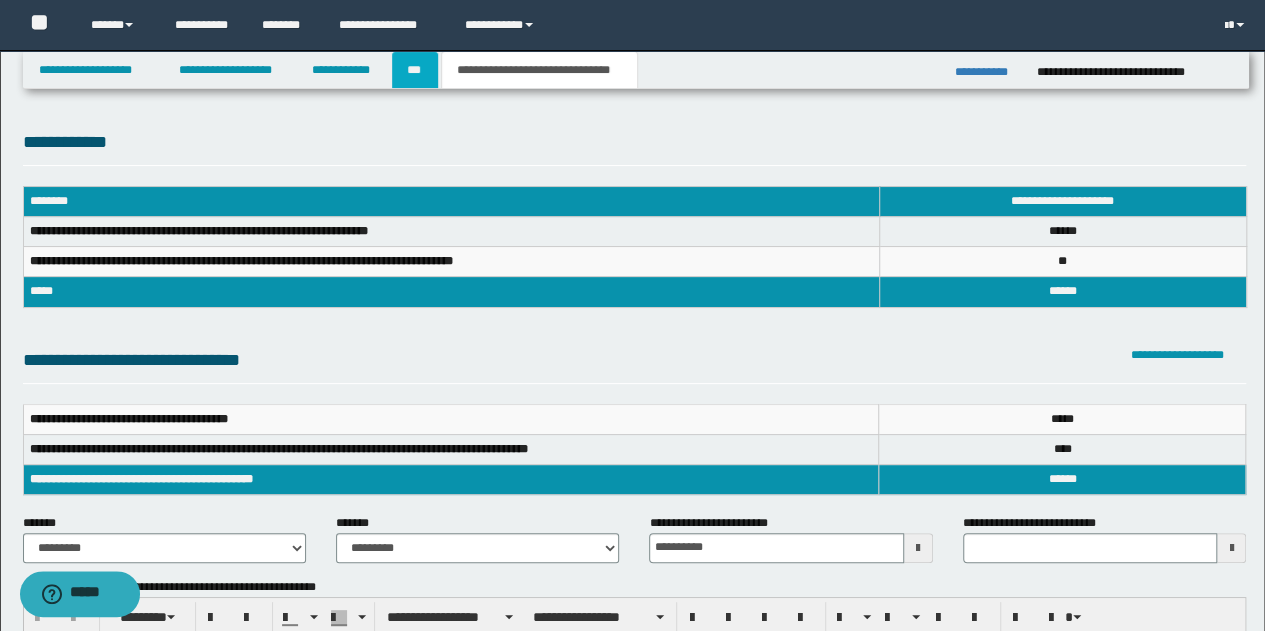 click on "***" at bounding box center (415, 70) 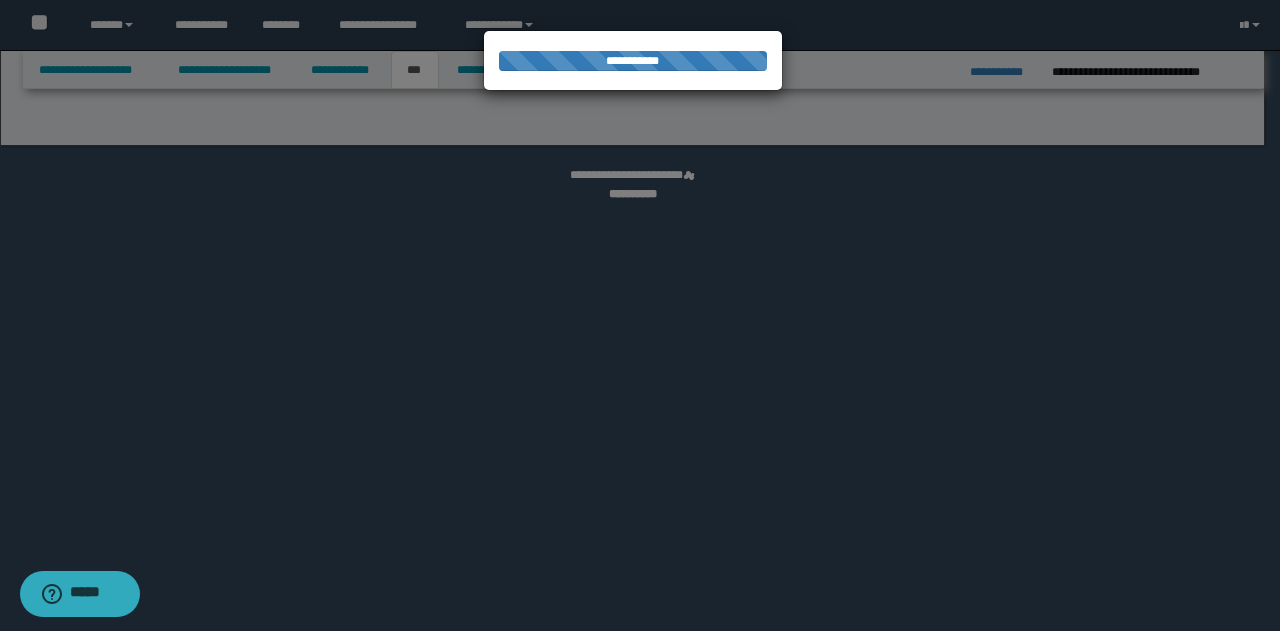 select on "*" 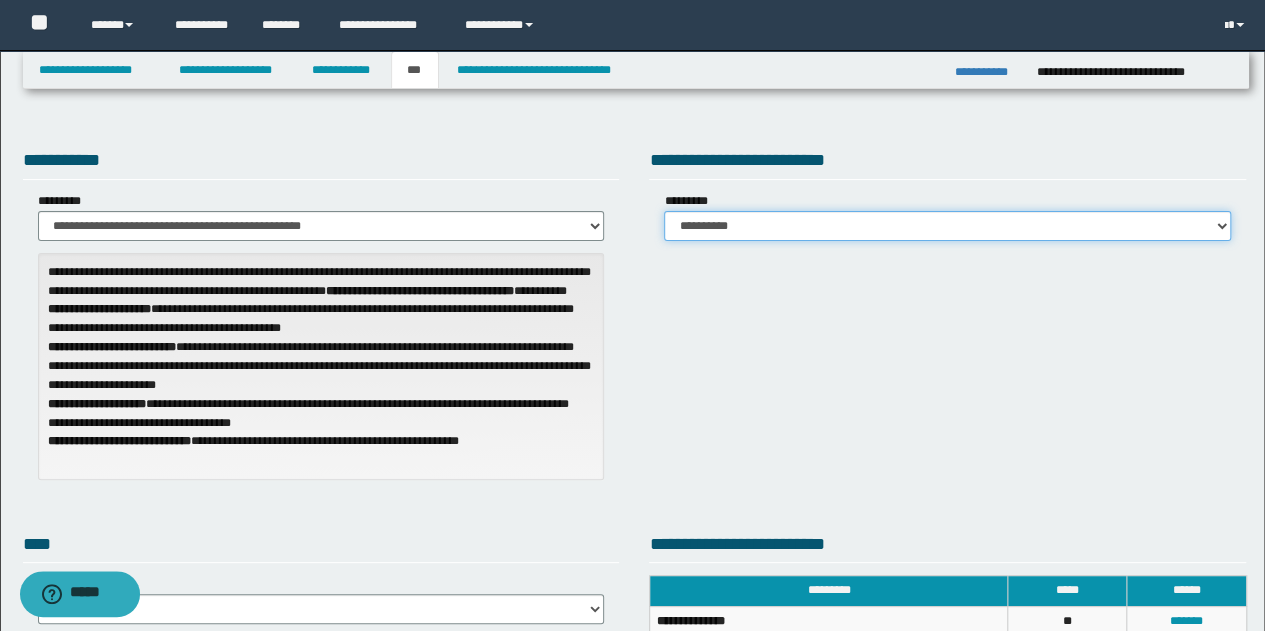 drag, startPoint x: 1226, startPoint y: 224, endPoint x: 1142, endPoint y: 224, distance: 84 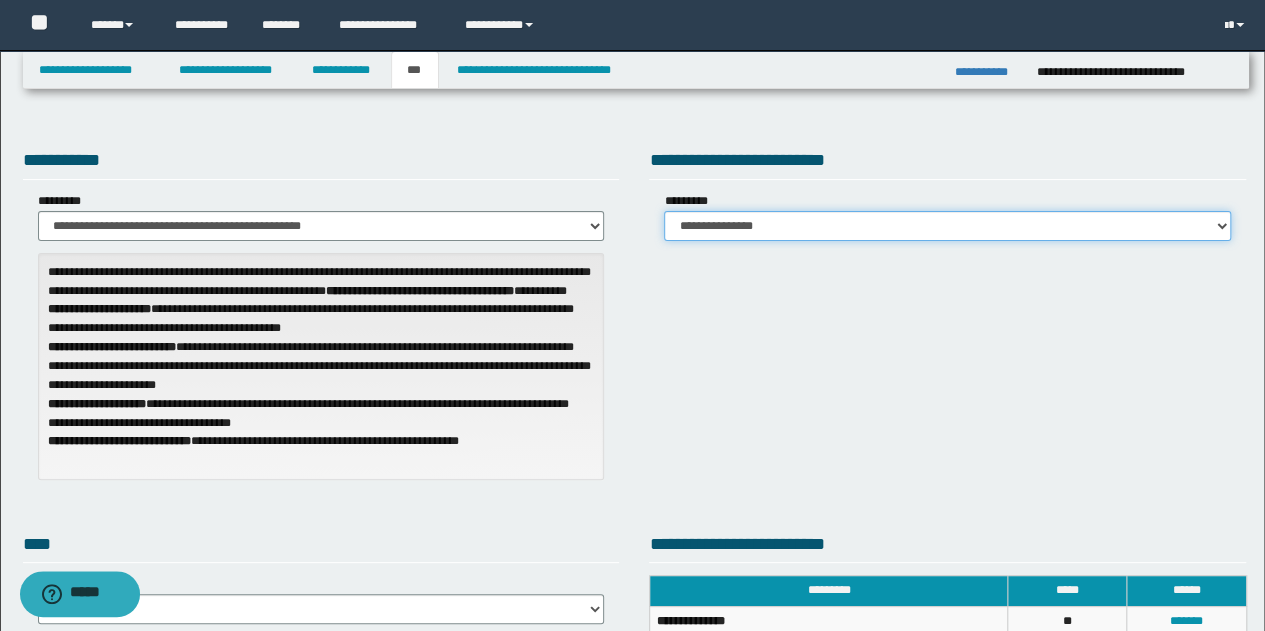 click on "**********" at bounding box center (947, 226) 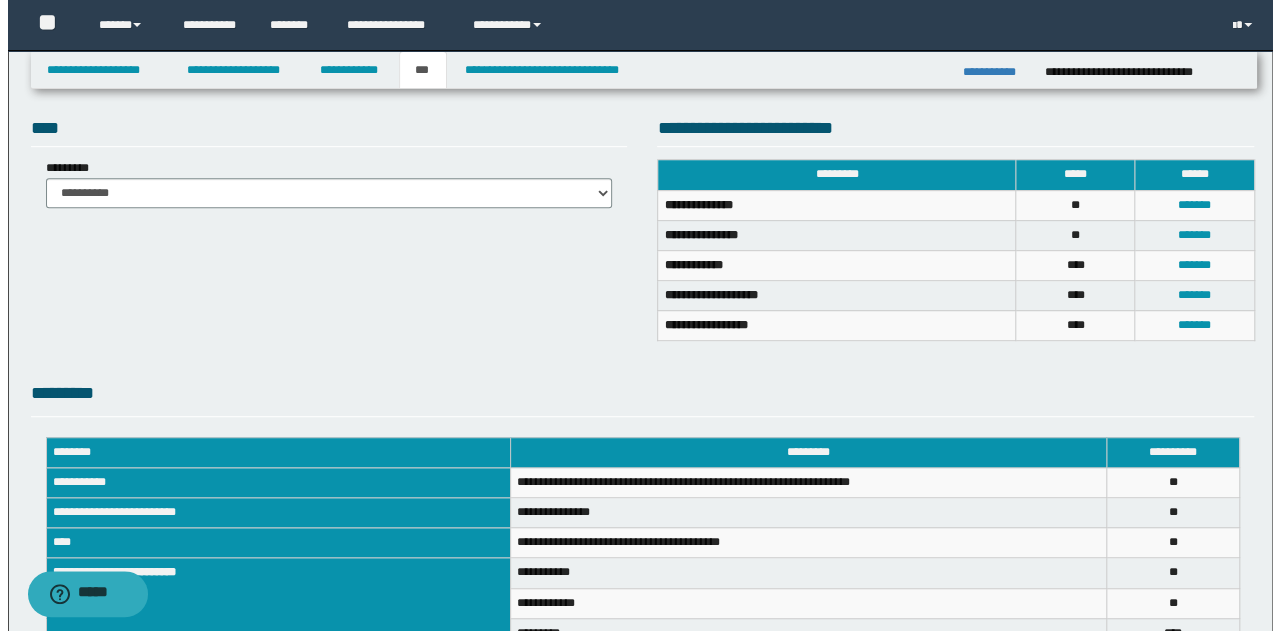 scroll, scrollTop: 400, scrollLeft: 0, axis: vertical 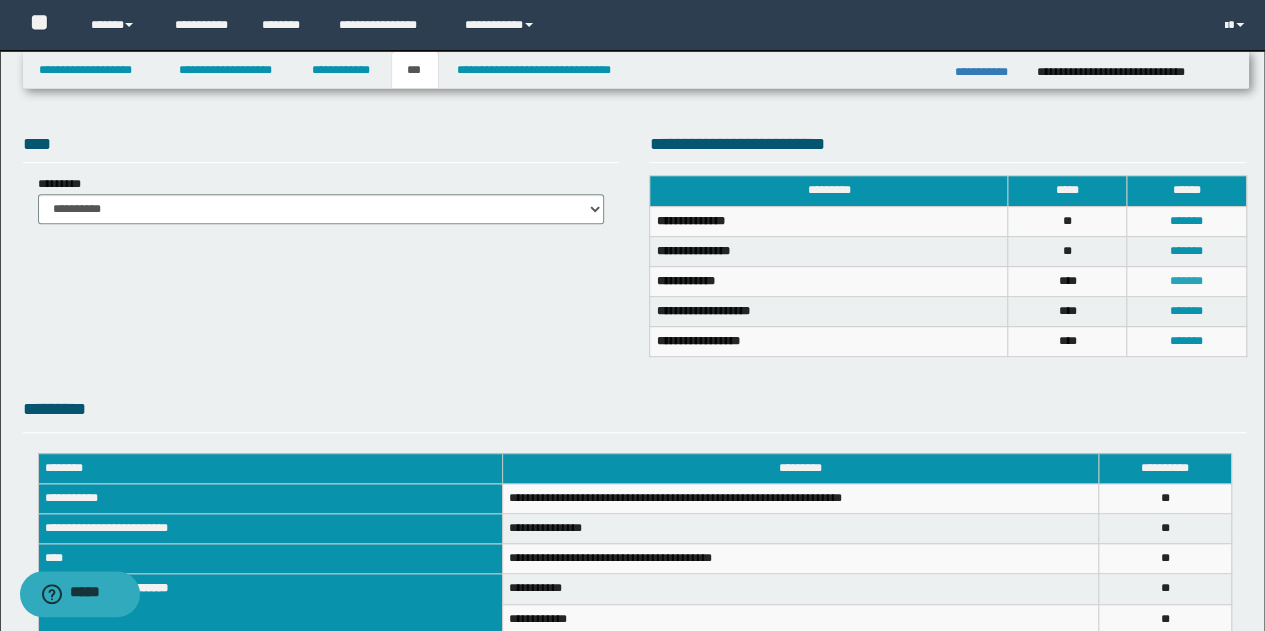 click on "*******" at bounding box center (1186, 281) 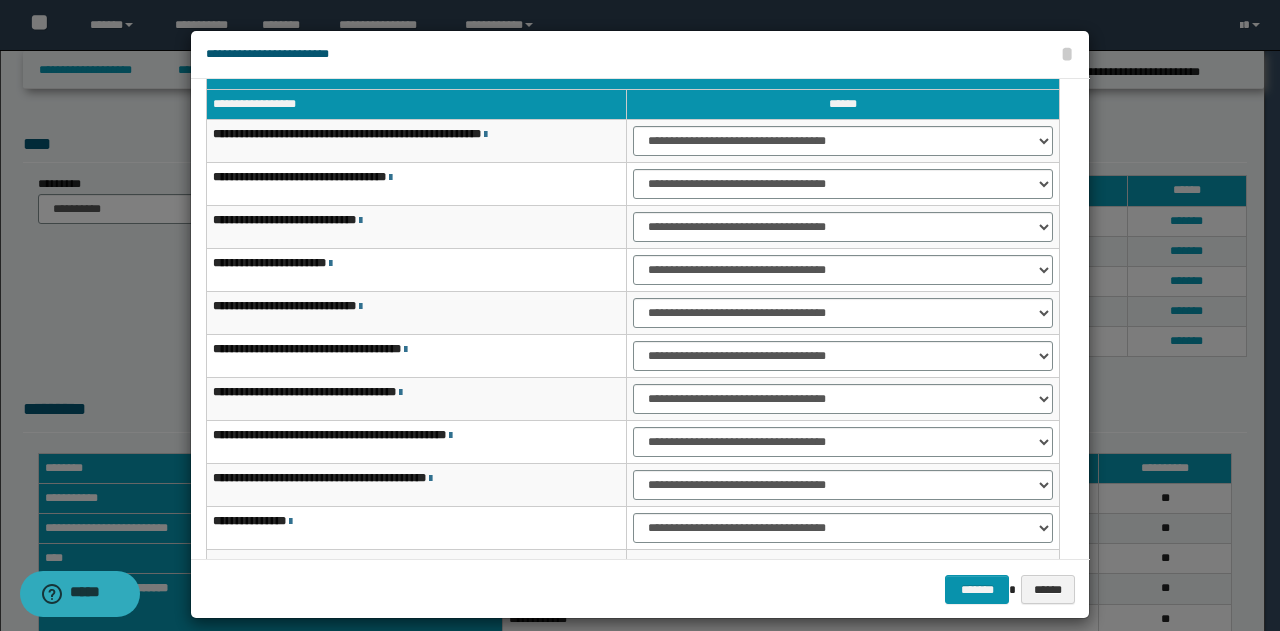 scroll, scrollTop: 32, scrollLeft: 0, axis: vertical 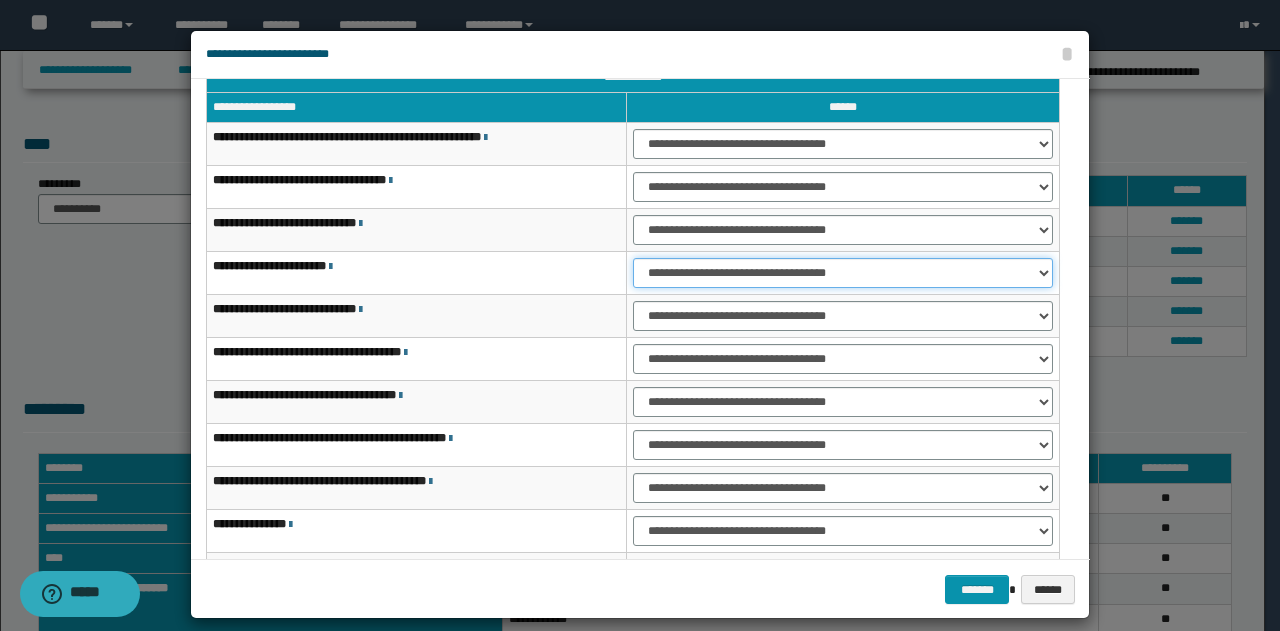 click on "**********" at bounding box center [843, 273] 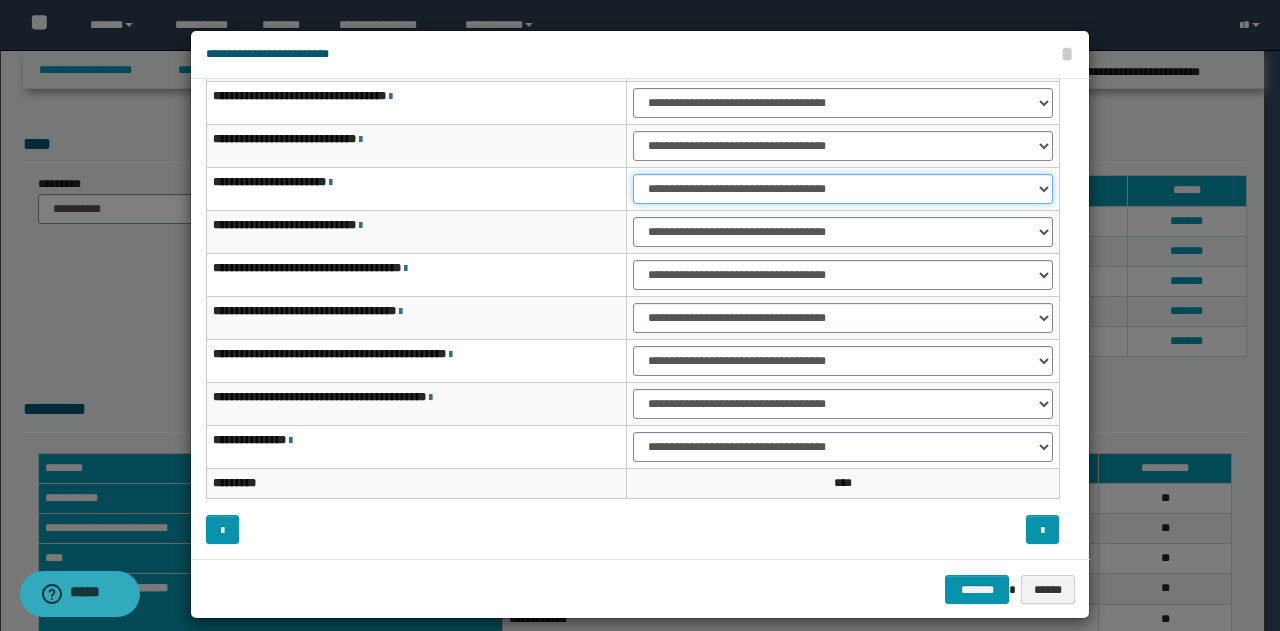 scroll, scrollTop: 16, scrollLeft: 0, axis: vertical 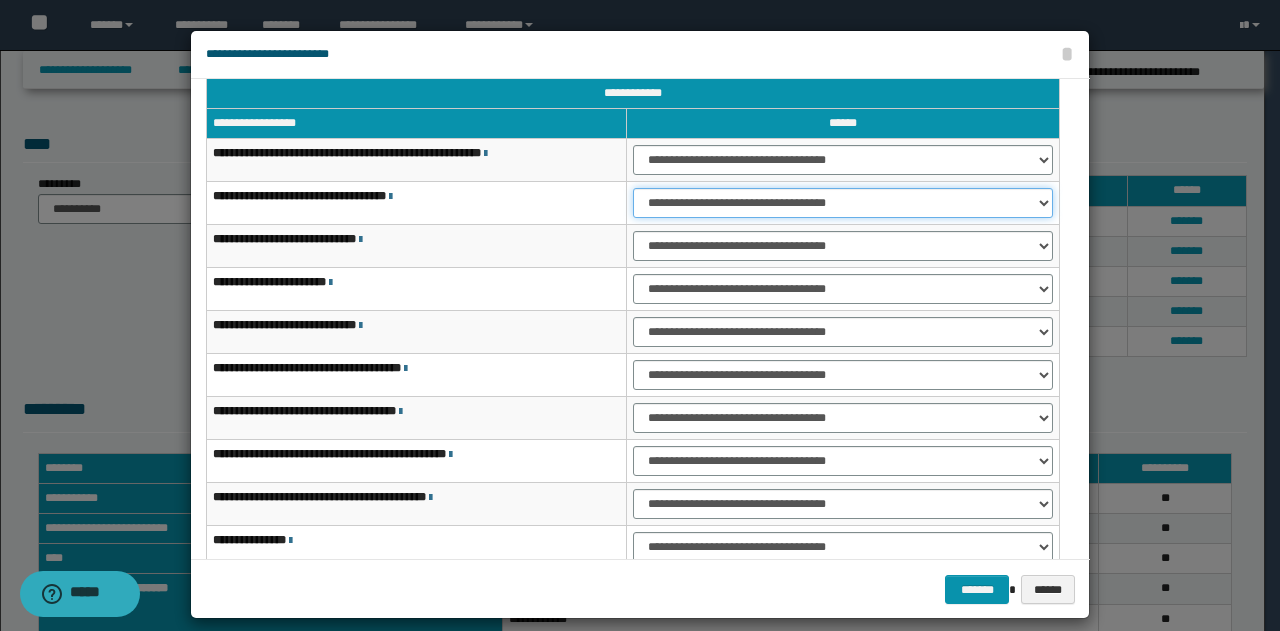 click on "**********" at bounding box center (843, 203) 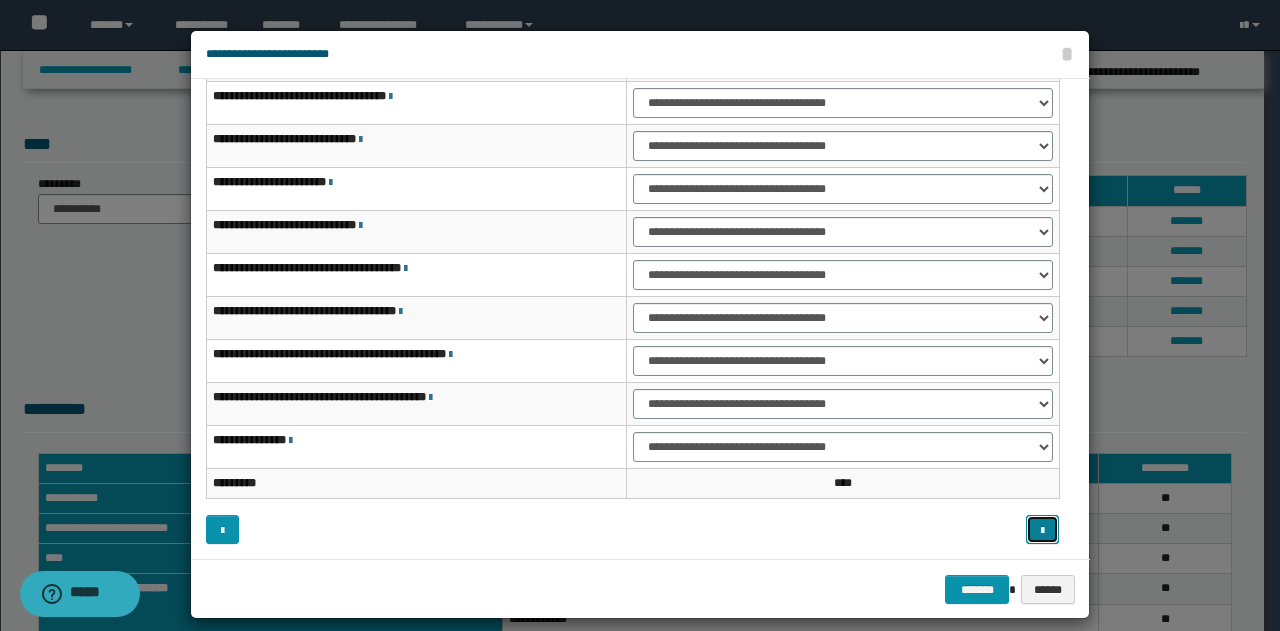 click at bounding box center (1042, 531) 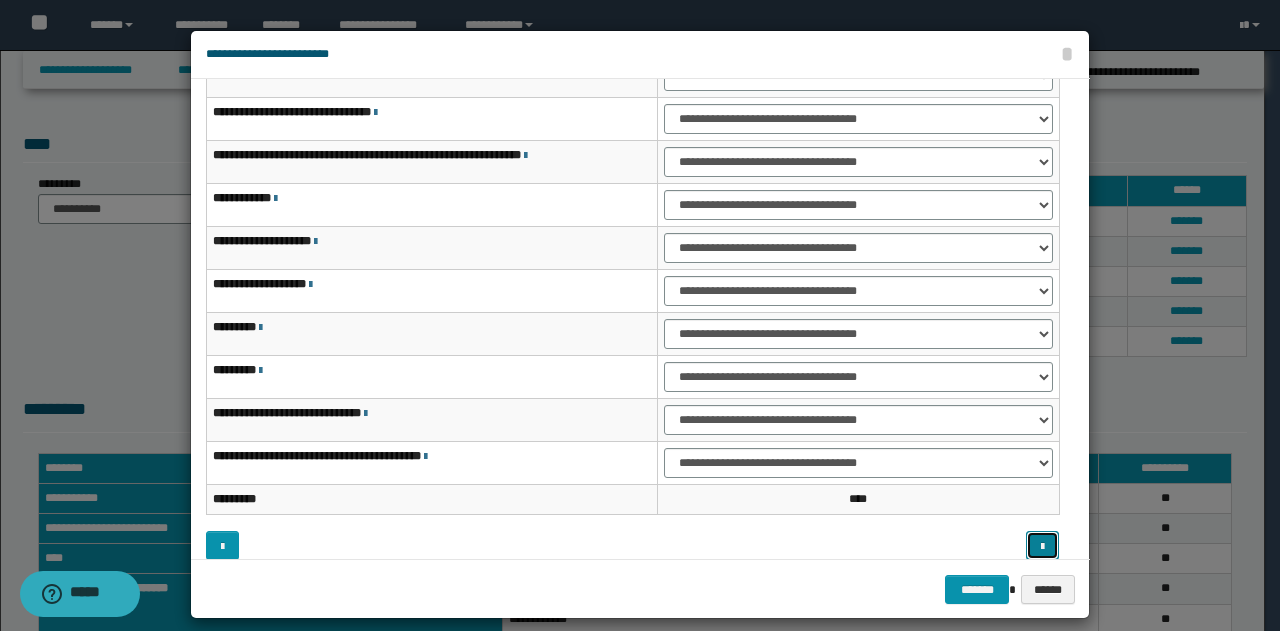 scroll, scrollTop: 0, scrollLeft: 0, axis: both 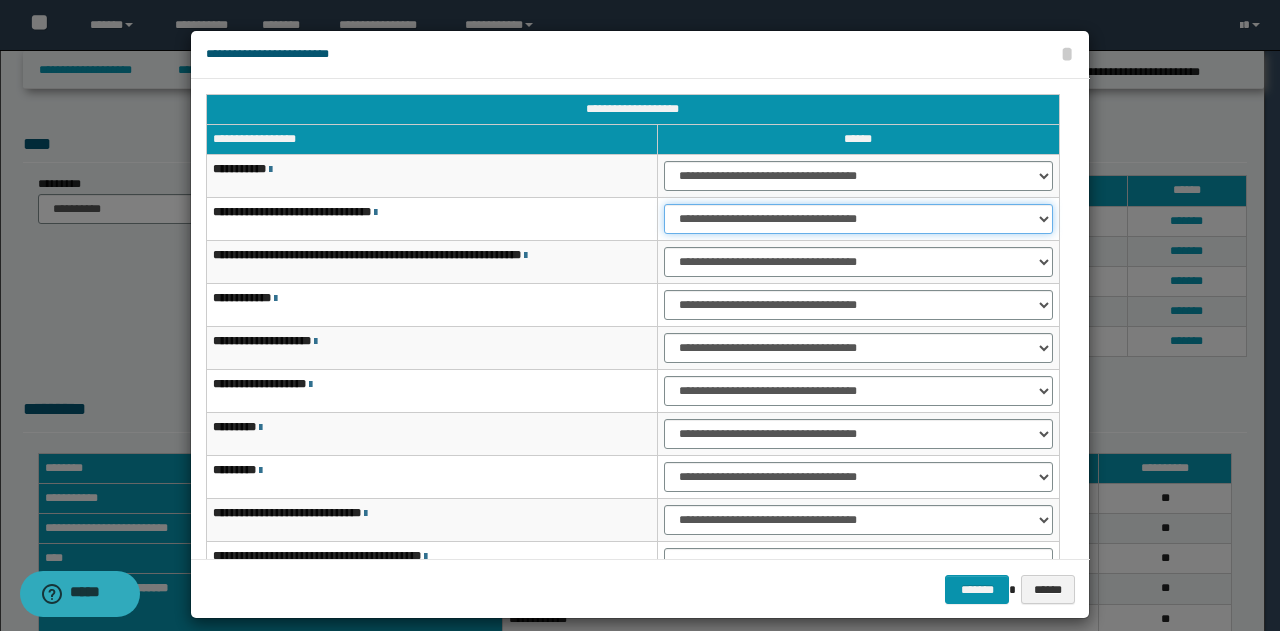 click on "**********" at bounding box center (858, 219) 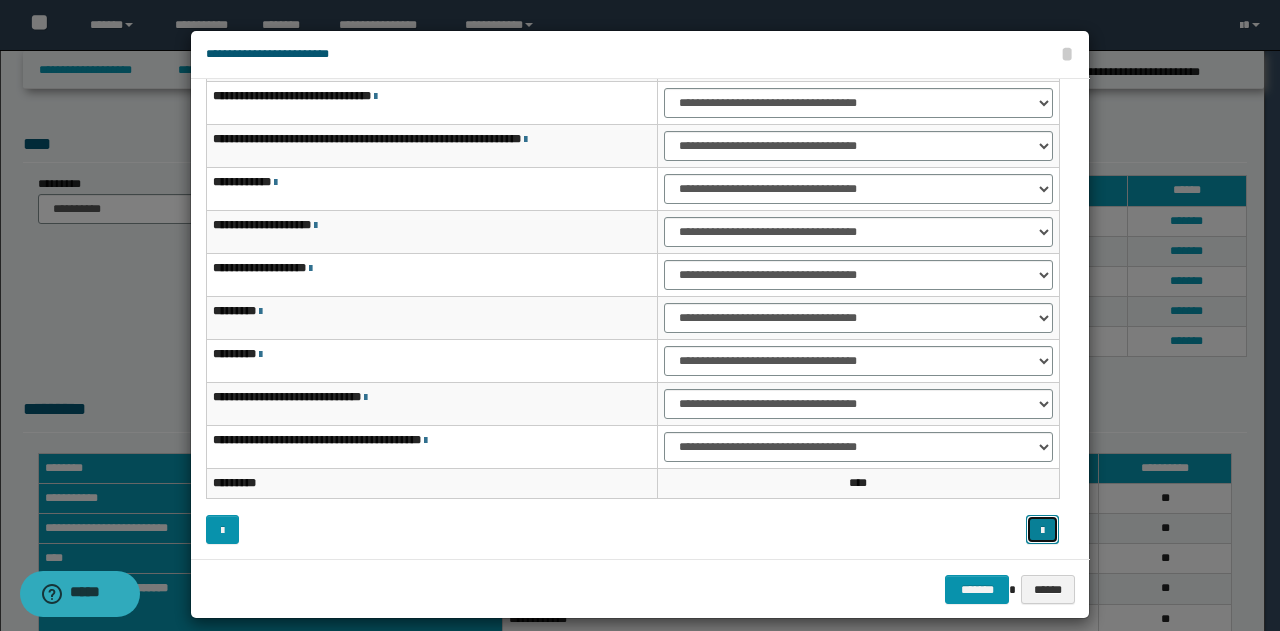 click at bounding box center (1042, 531) 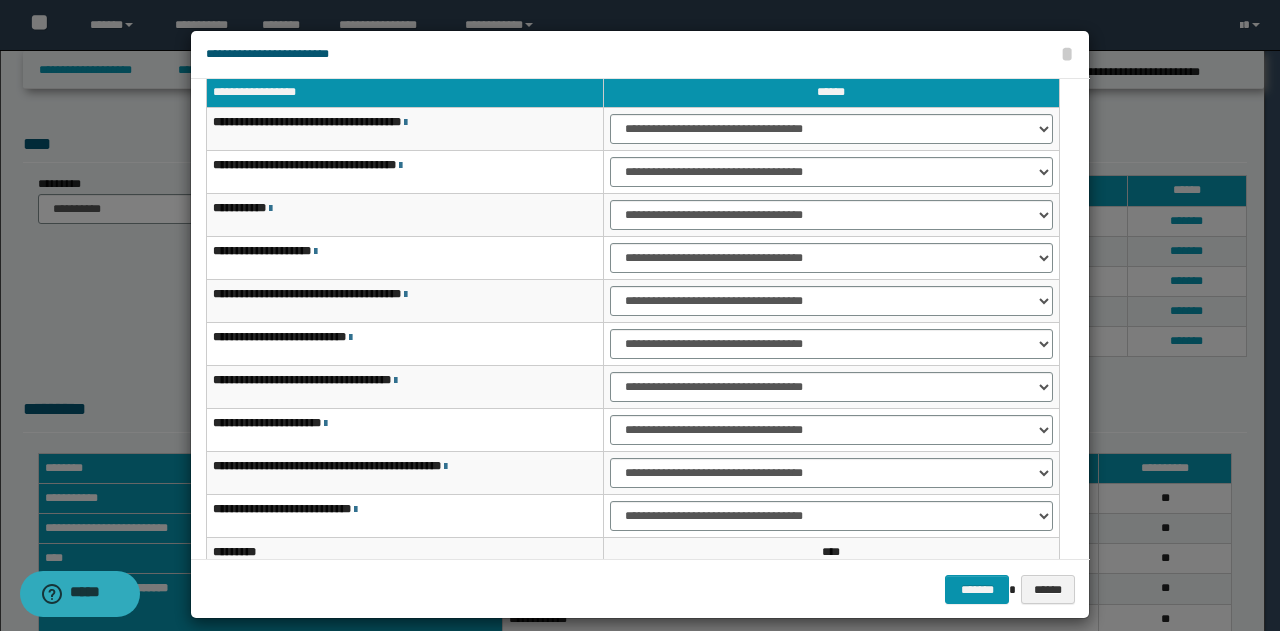 scroll, scrollTop: 16, scrollLeft: 0, axis: vertical 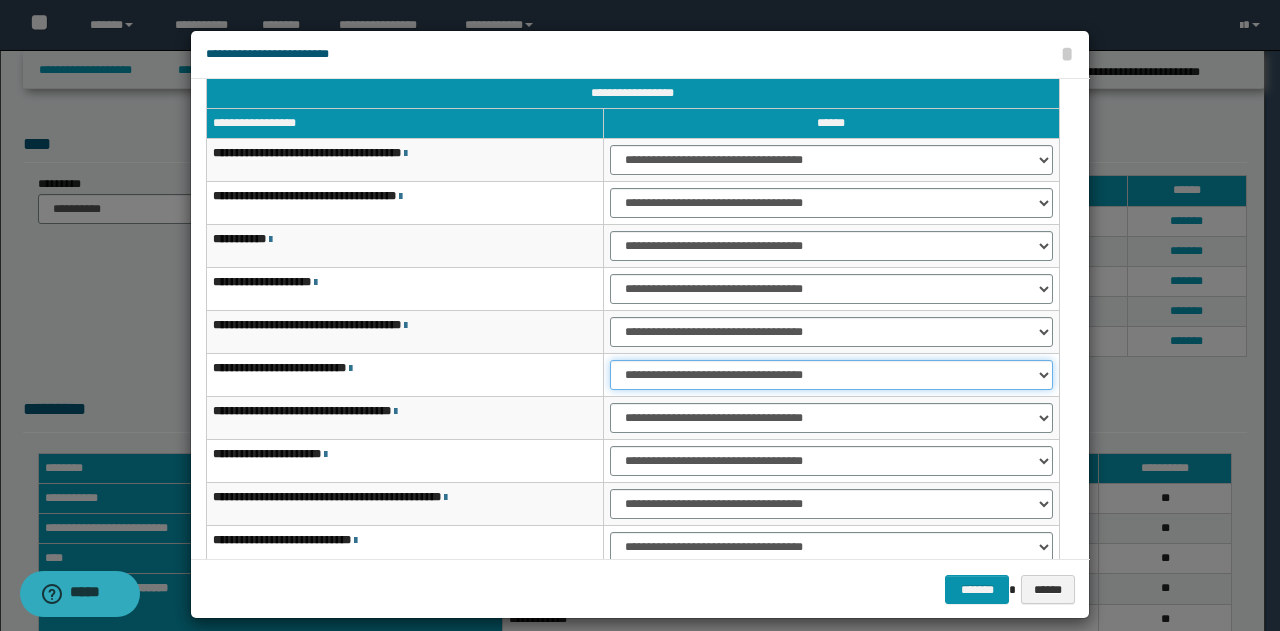 click on "**********" at bounding box center (831, 375) 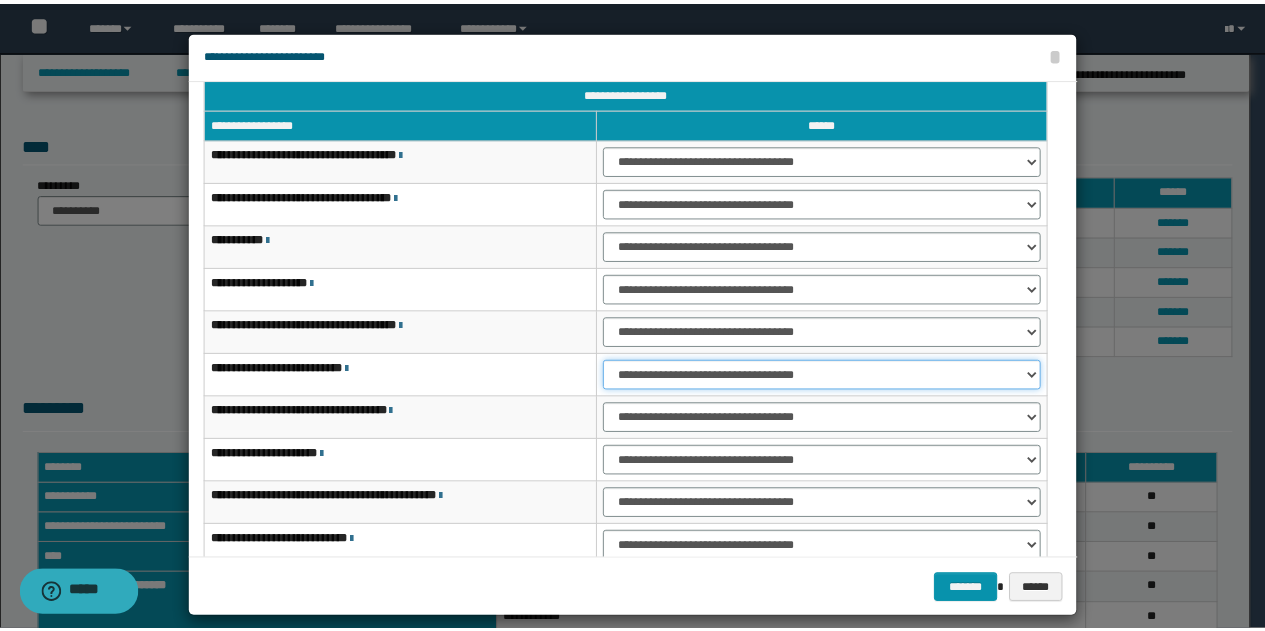 scroll, scrollTop: 116, scrollLeft: 0, axis: vertical 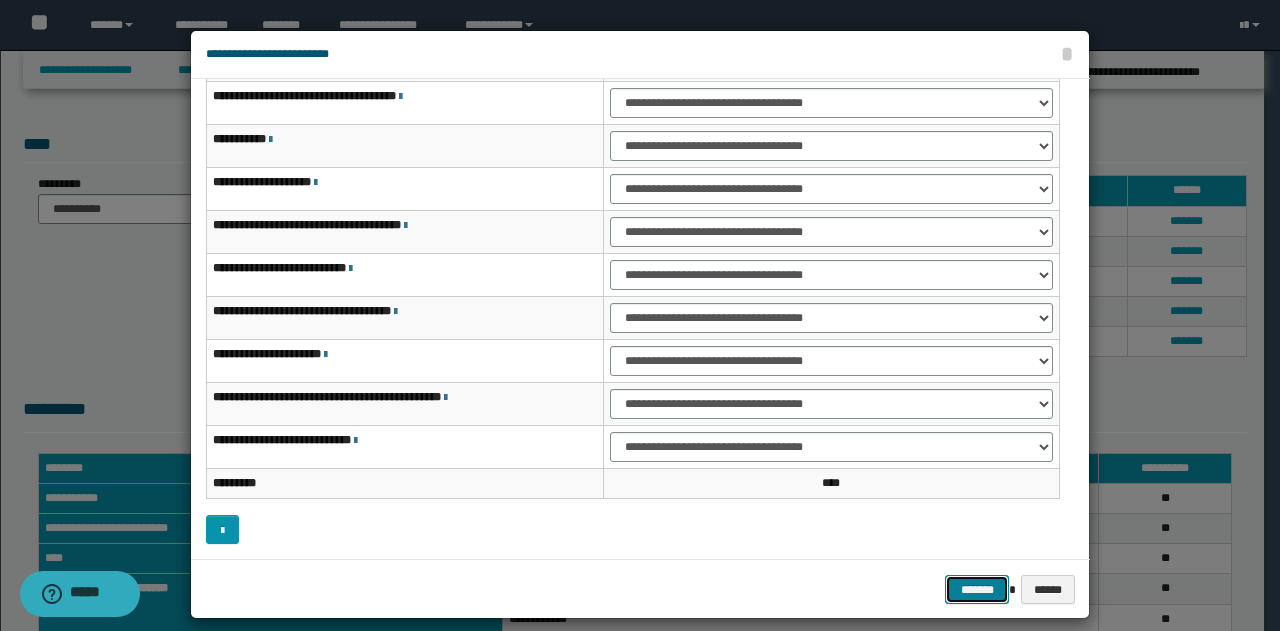 drag, startPoint x: 979, startPoint y: 591, endPoint x: 870, endPoint y: 533, distance: 123.47064 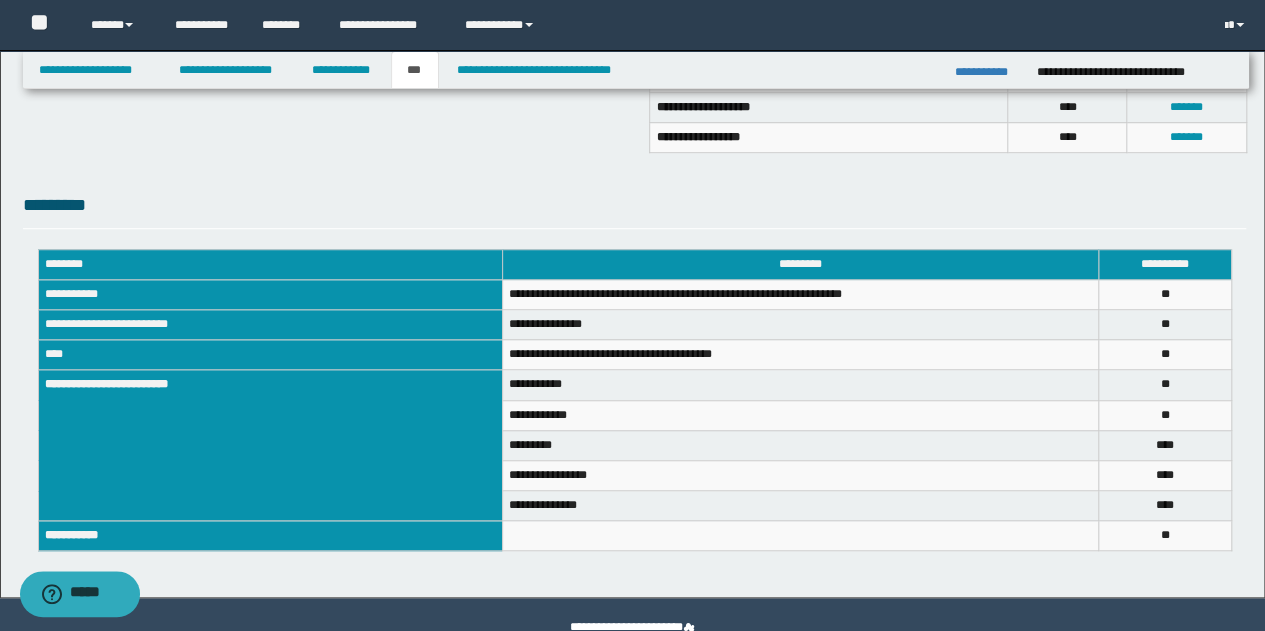 scroll, scrollTop: 648, scrollLeft: 0, axis: vertical 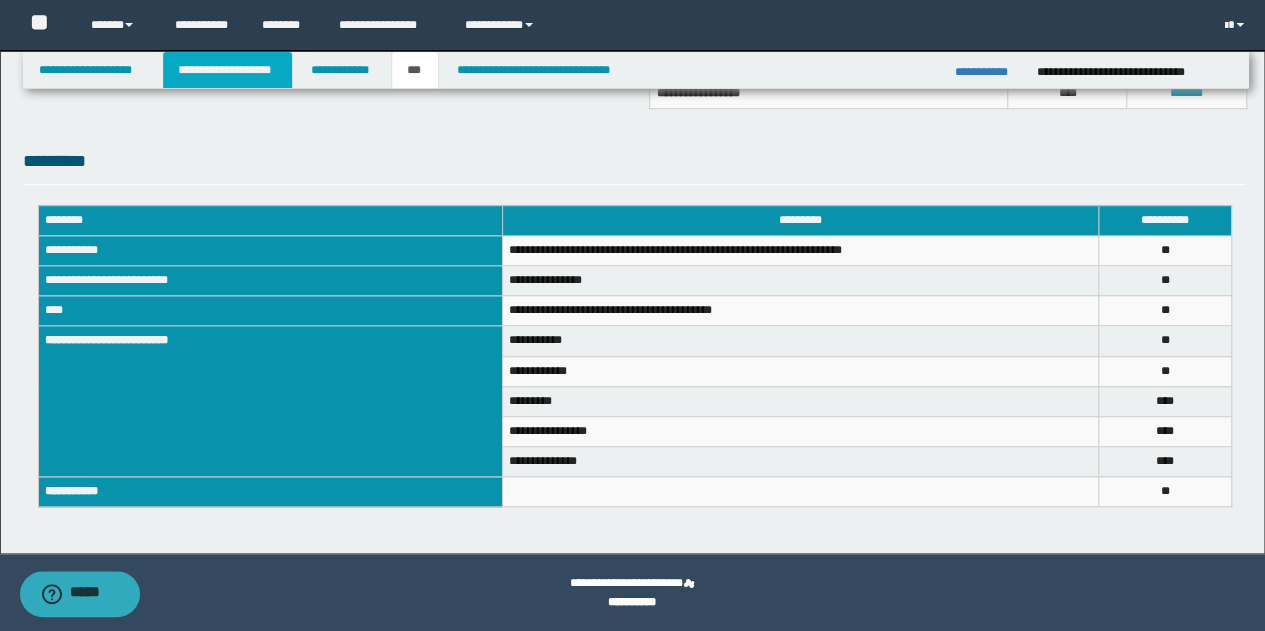 click on "**********" at bounding box center [227, 70] 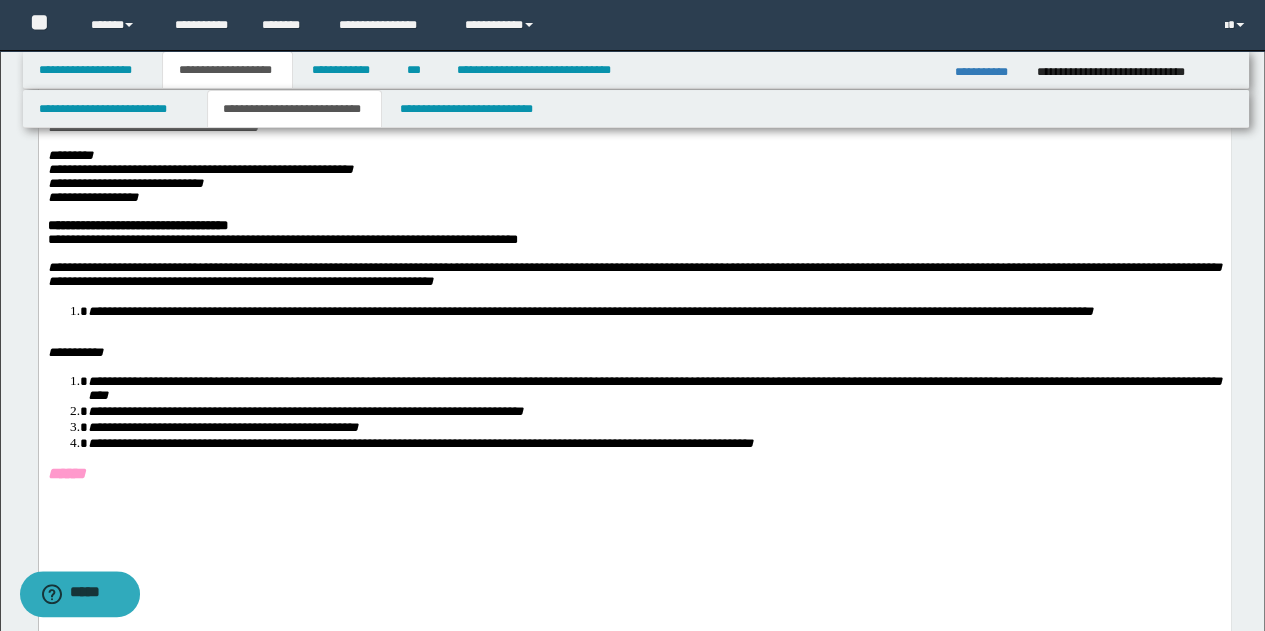 scroll, scrollTop: 378, scrollLeft: 0, axis: vertical 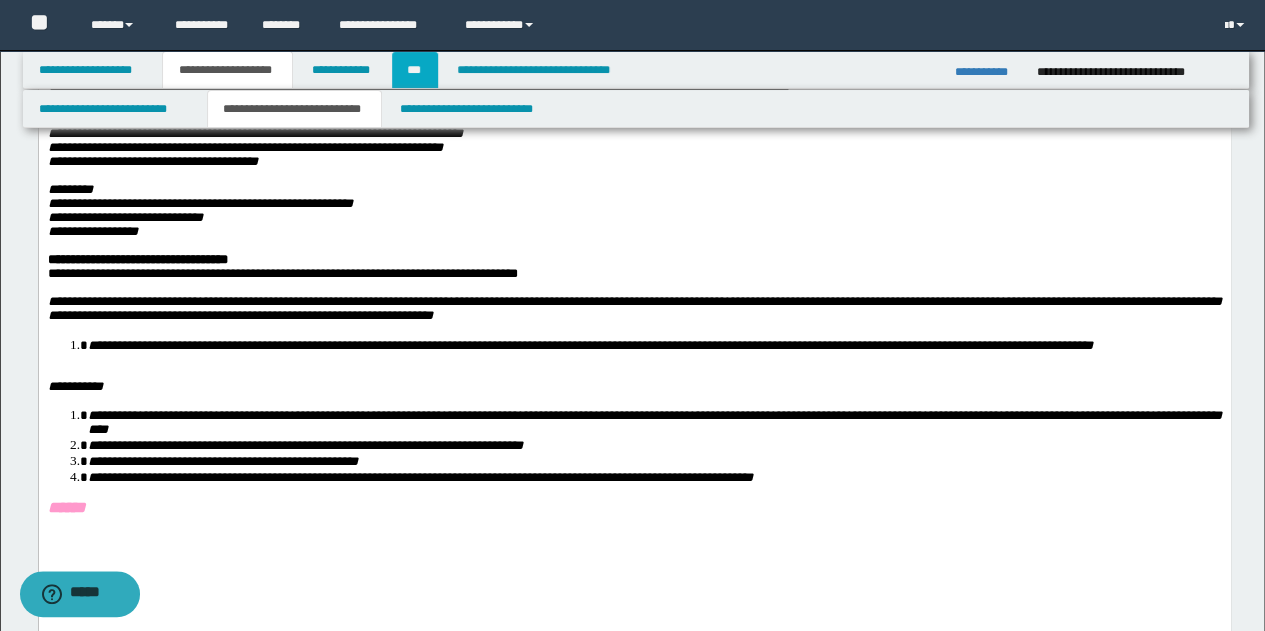 click on "***" at bounding box center (415, 70) 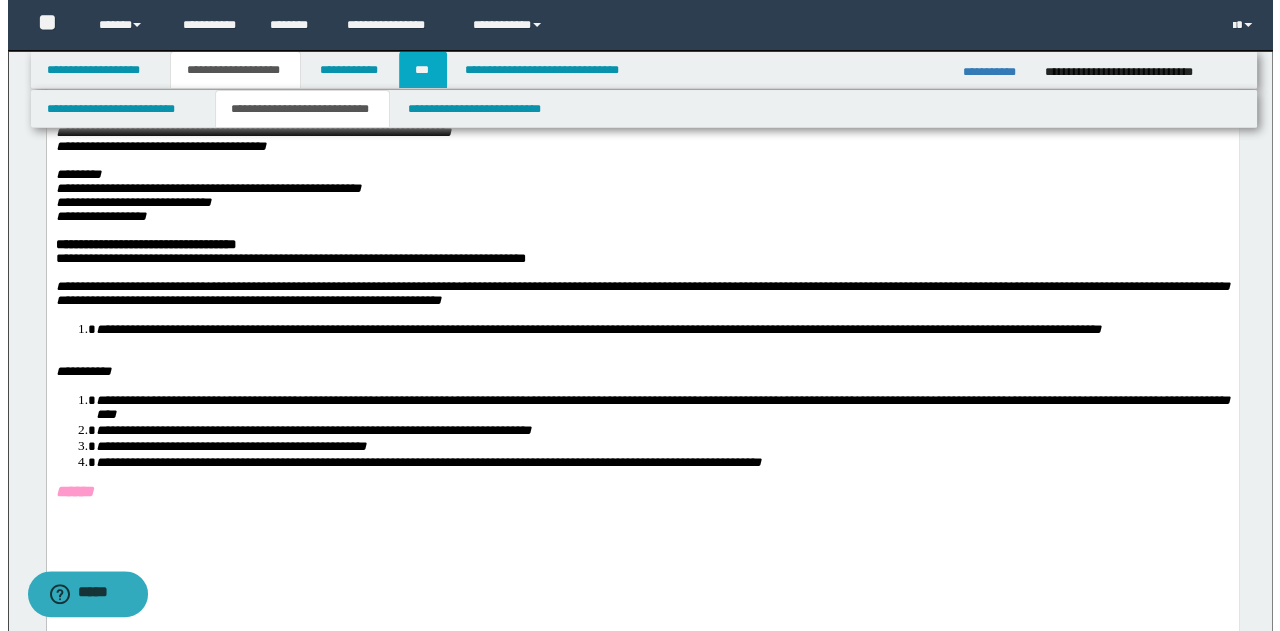 scroll, scrollTop: 348, scrollLeft: 0, axis: vertical 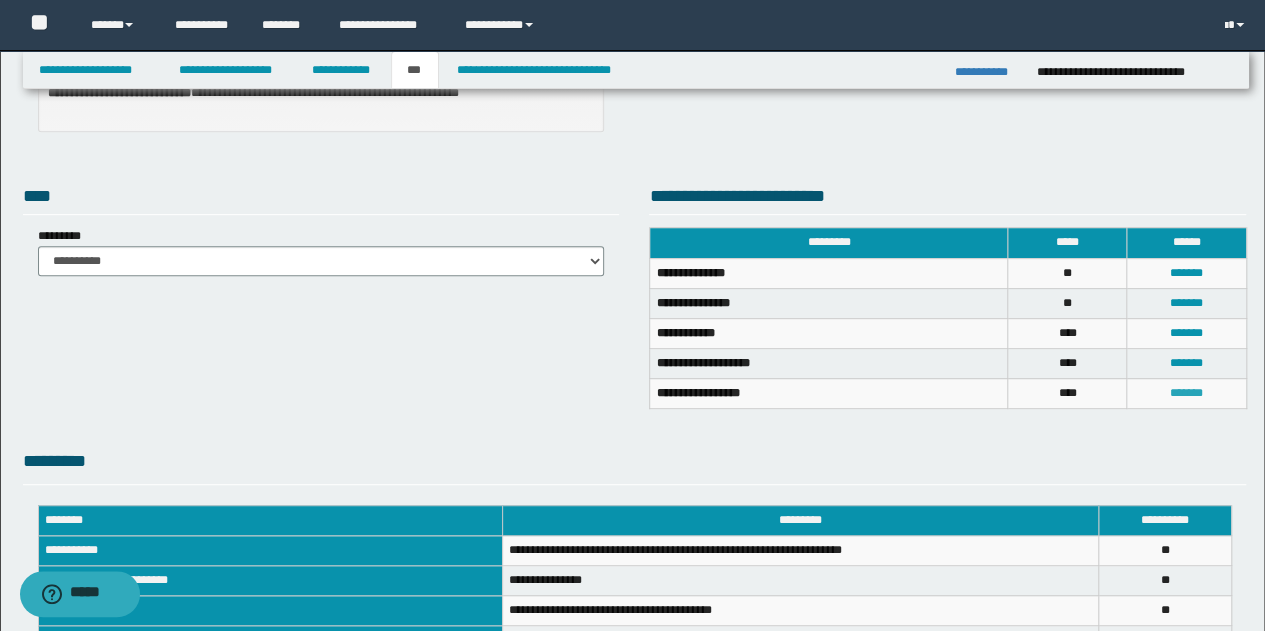 click on "*******" at bounding box center (1186, 393) 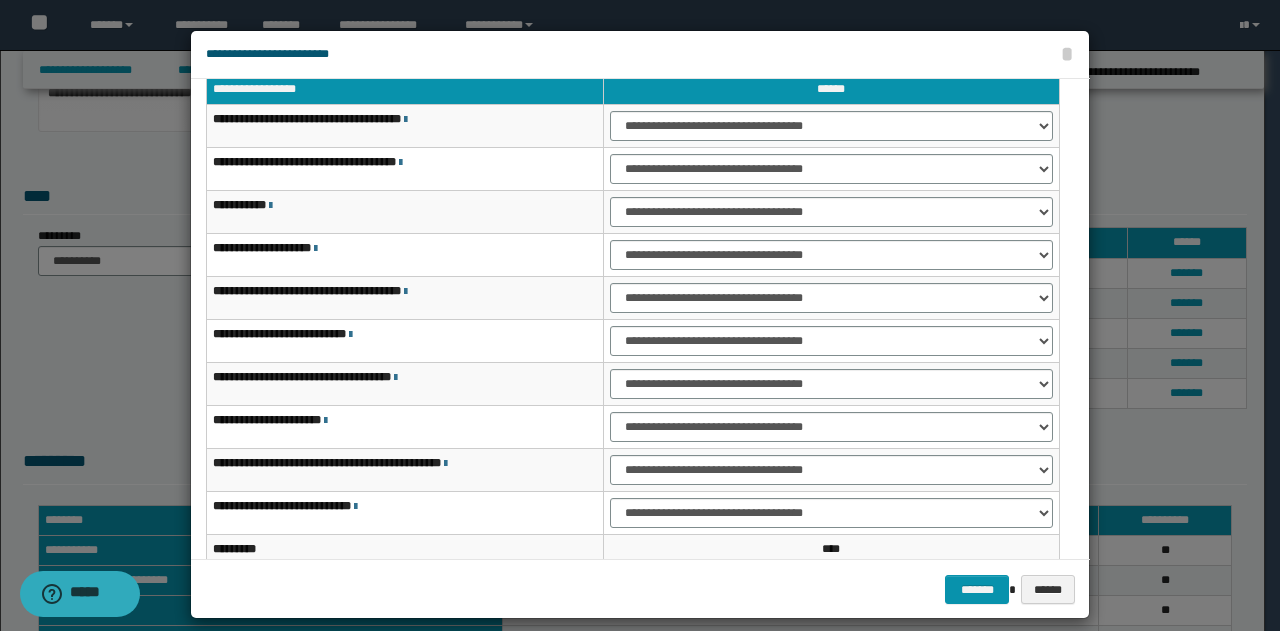 scroll, scrollTop: 28, scrollLeft: 0, axis: vertical 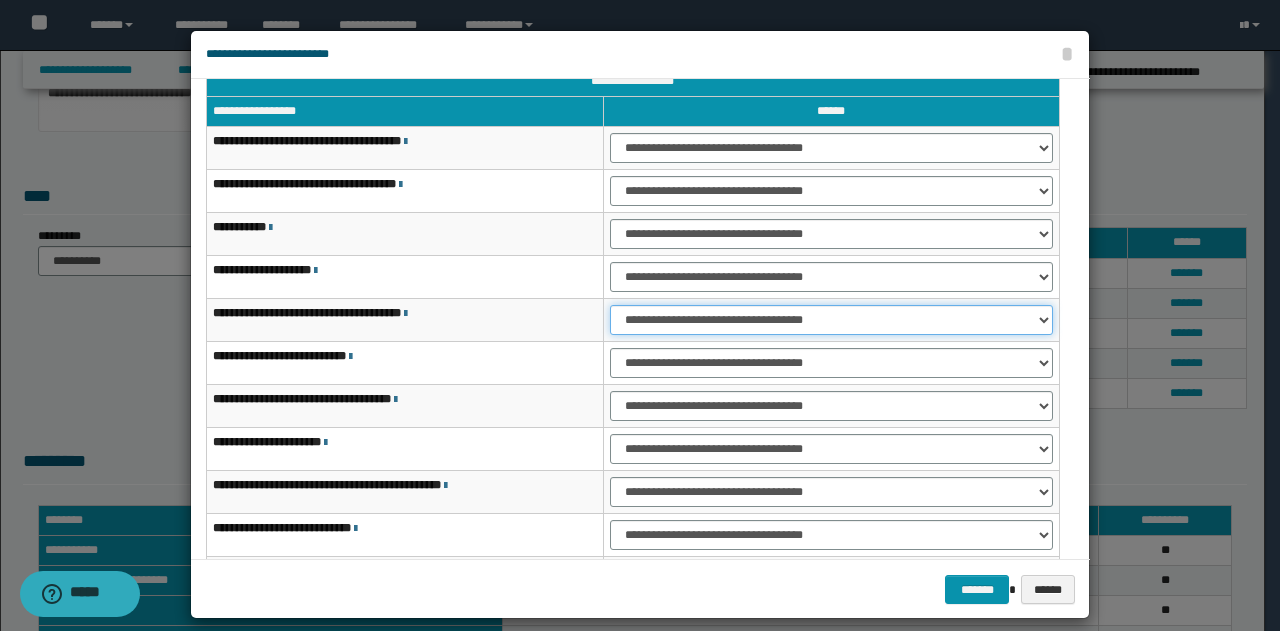 click on "**********" at bounding box center [831, 320] 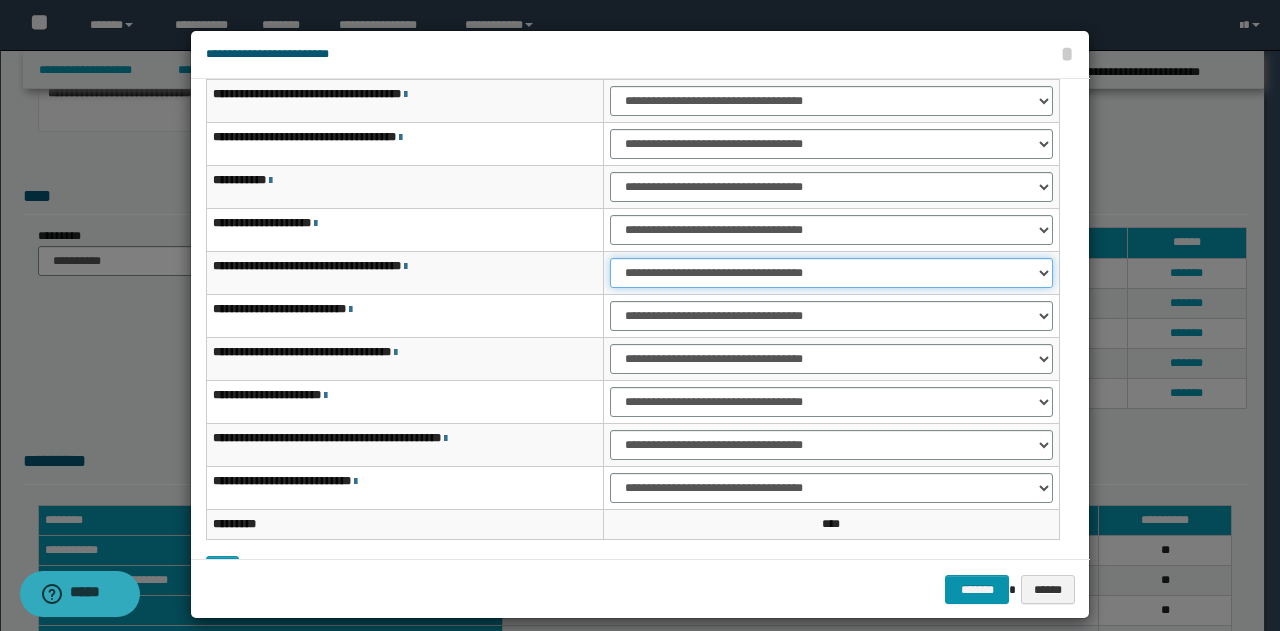 scroll, scrollTop: 116, scrollLeft: 0, axis: vertical 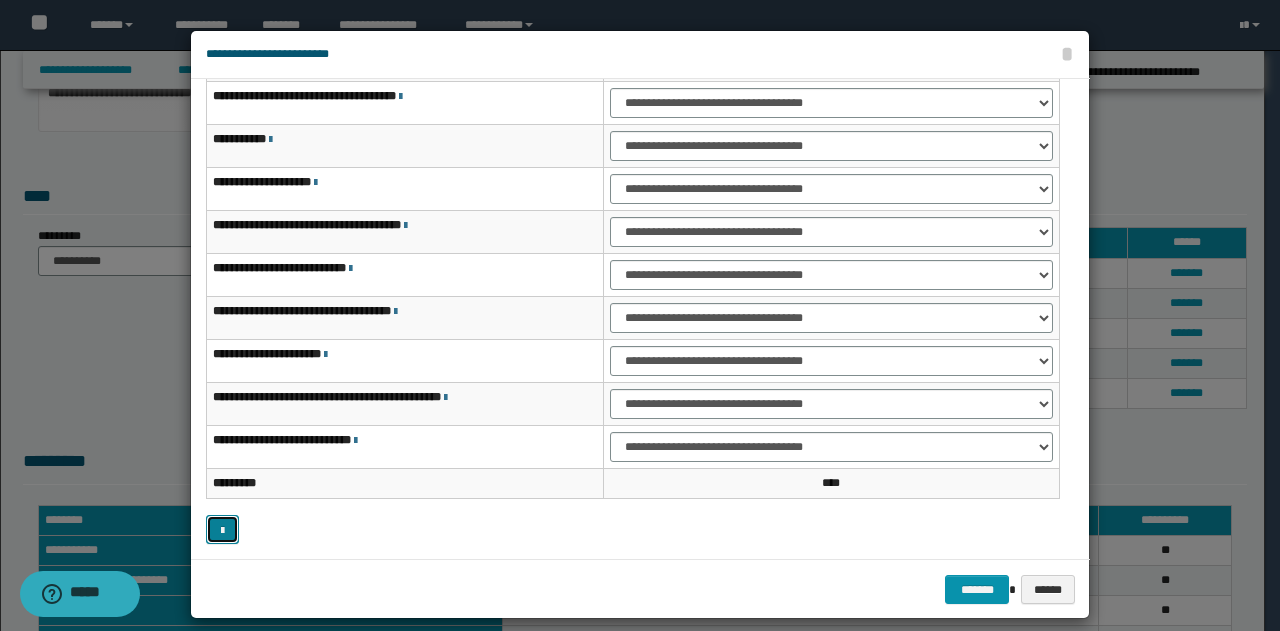 click at bounding box center [222, 531] 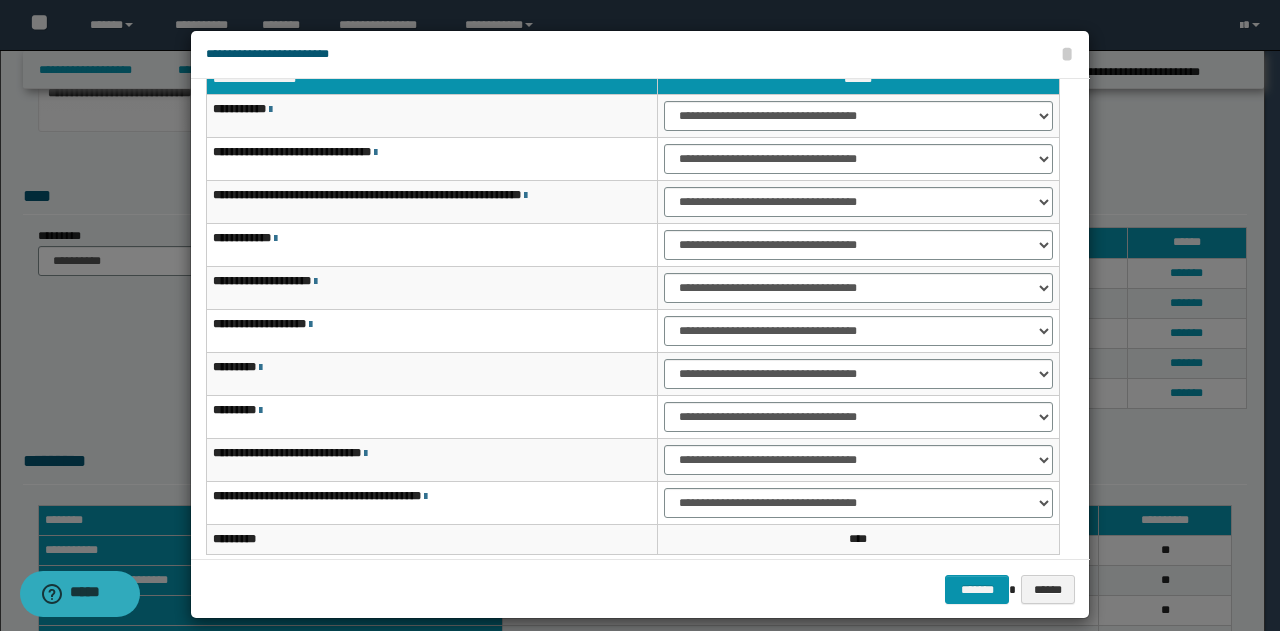 scroll, scrollTop: 16, scrollLeft: 0, axis: vertical 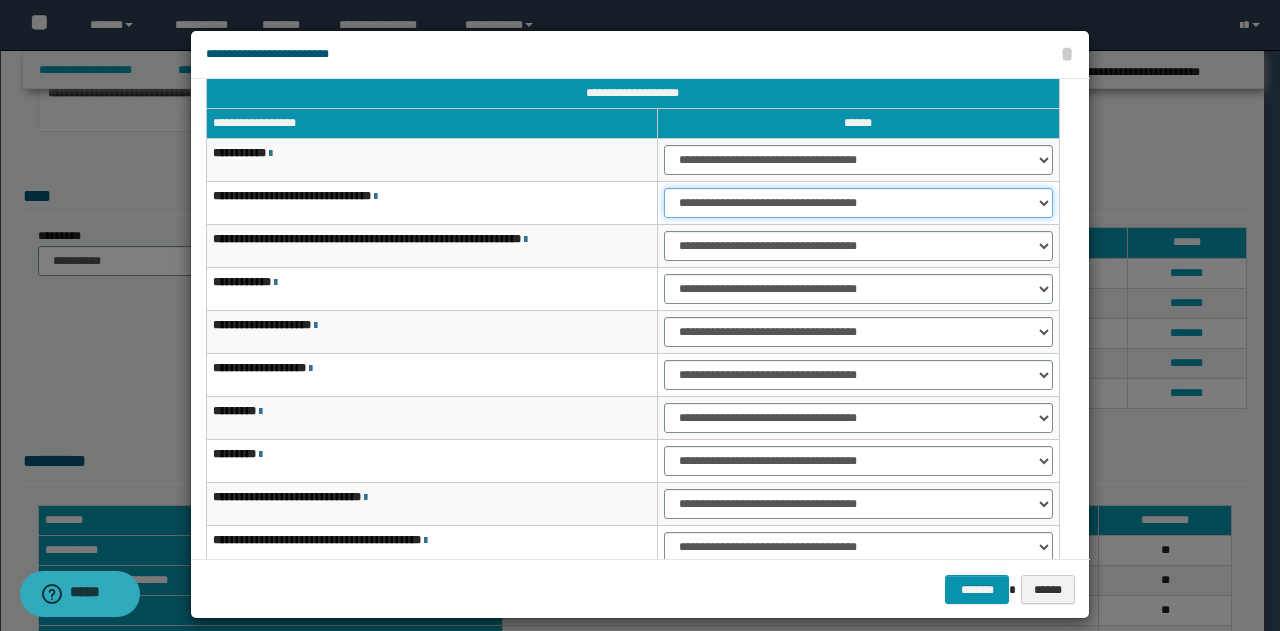 click on "**********" at bounding box center (858, 203) 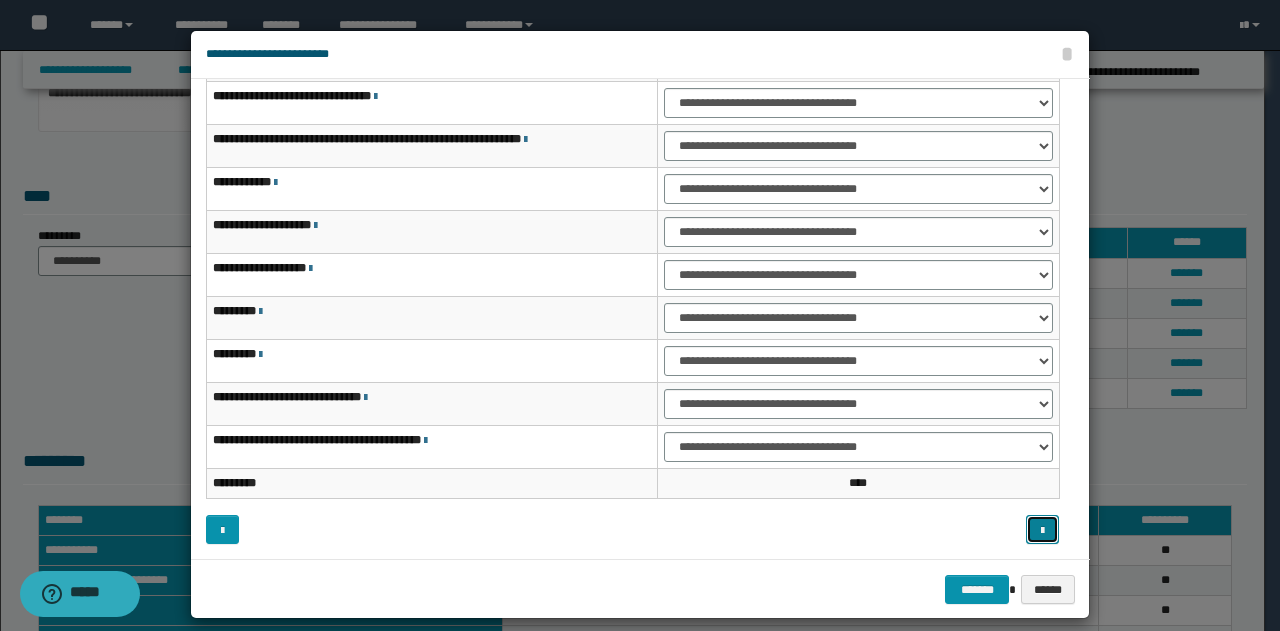 click at bounding box center [1042, 529] 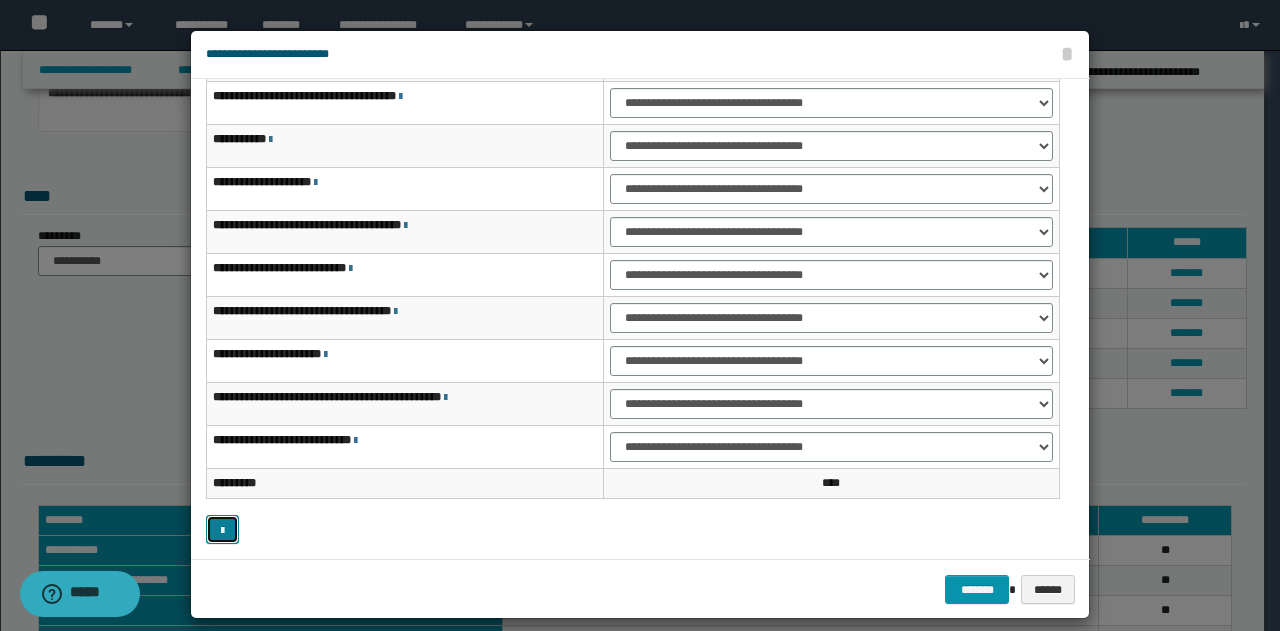 click at bounding box center (222, 529) 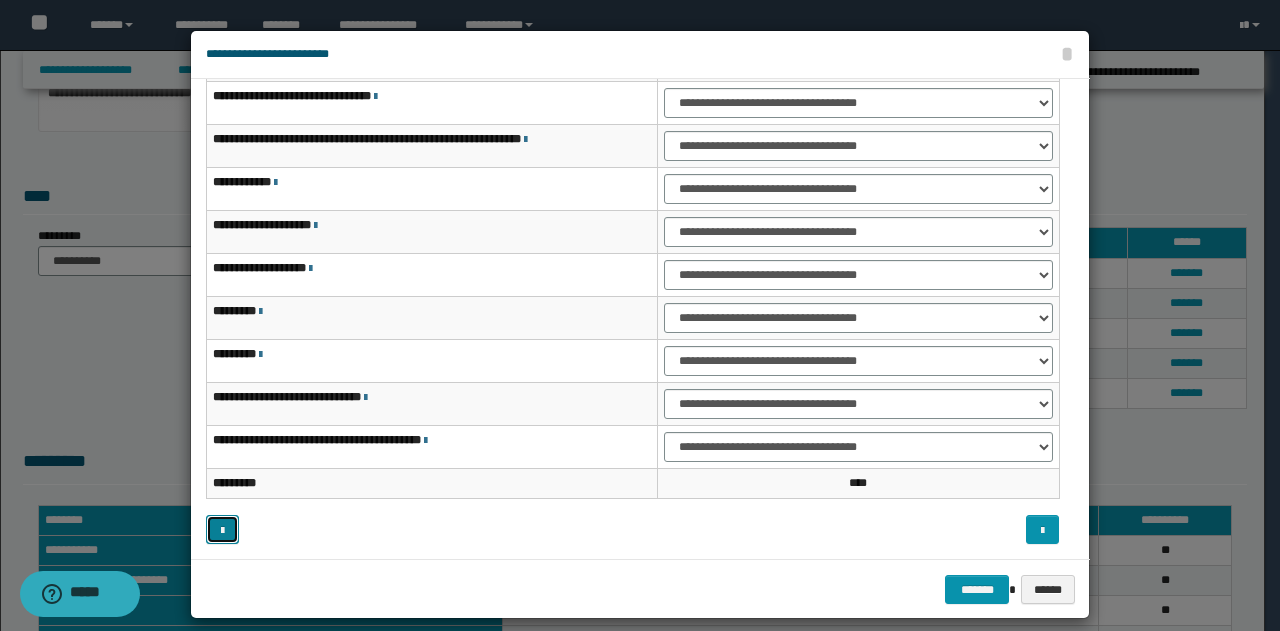 click at bounding box center [222, 529] 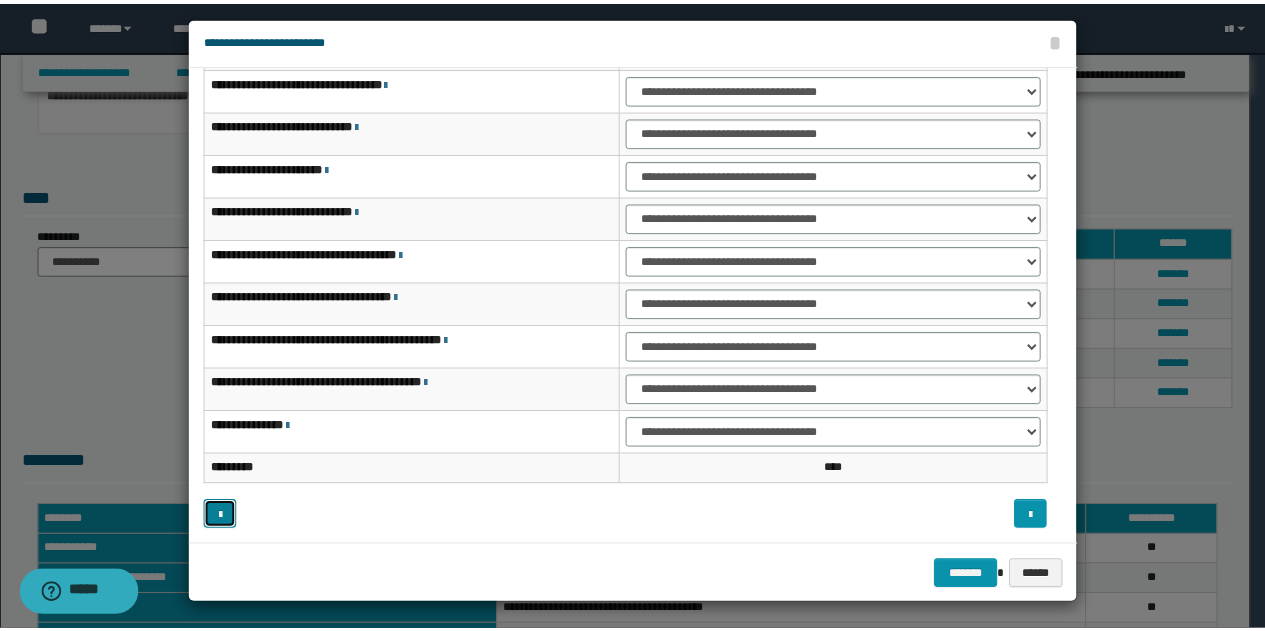 scroll, scrollTop: 18, scrollLeft: 0, axis: vertical 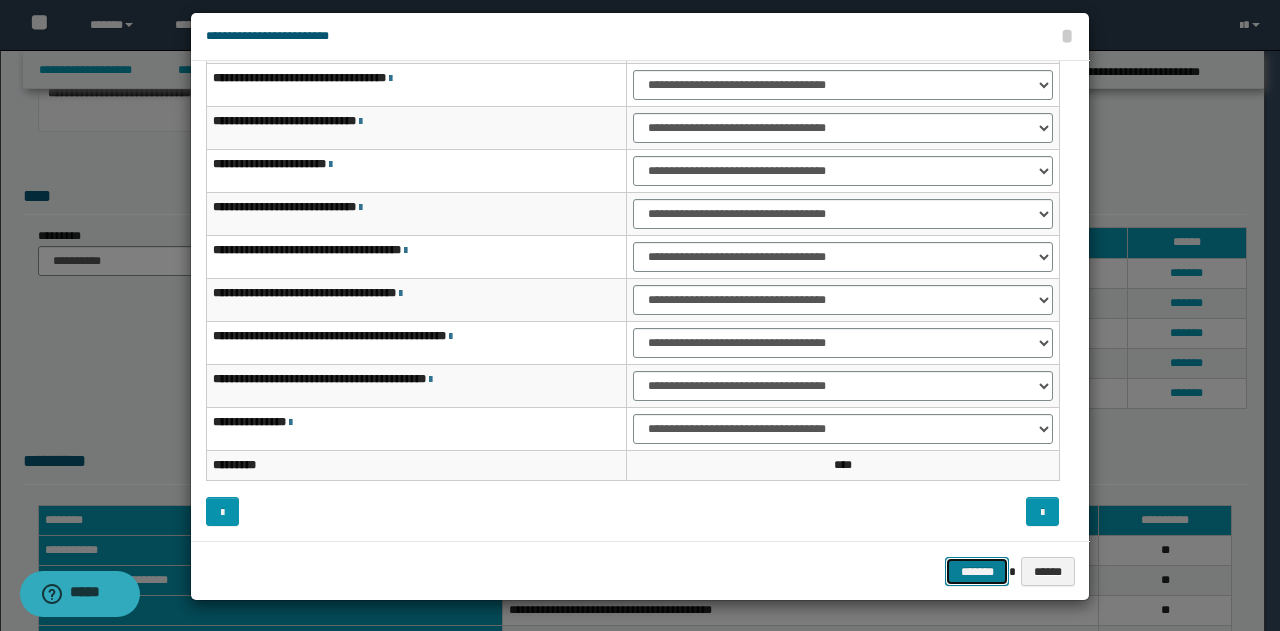 click on "*******" at bounding box center (977, 571) 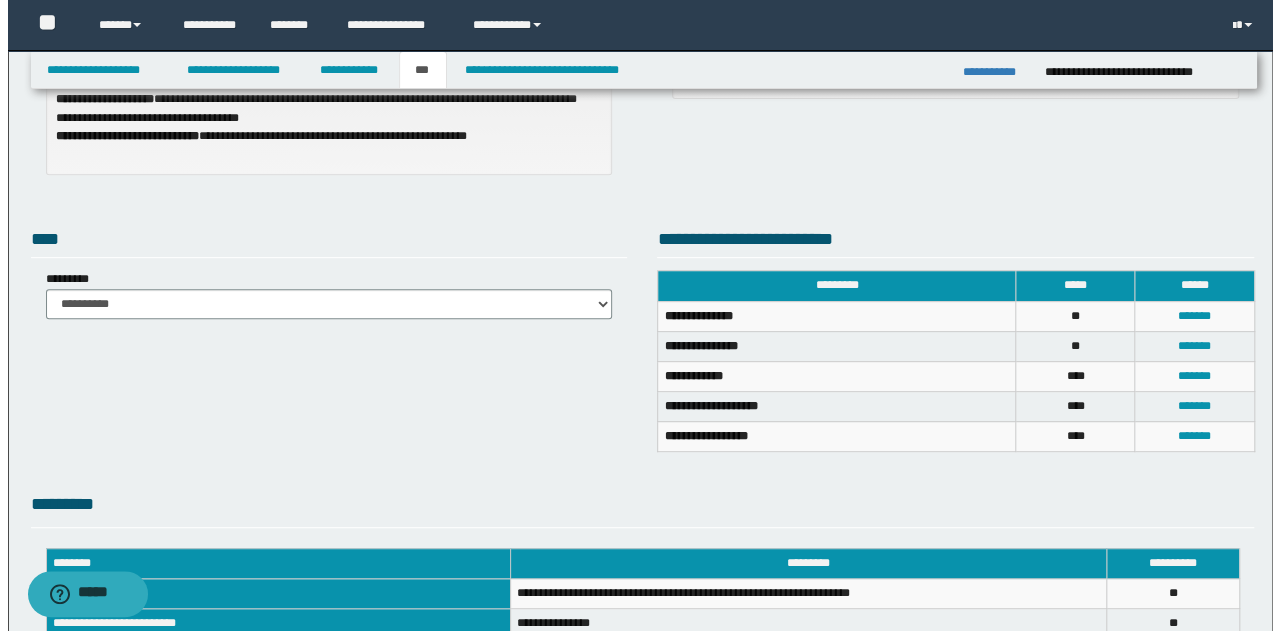 scroll, scrollTop: 348, scrollLeft: 0, axis: vertical 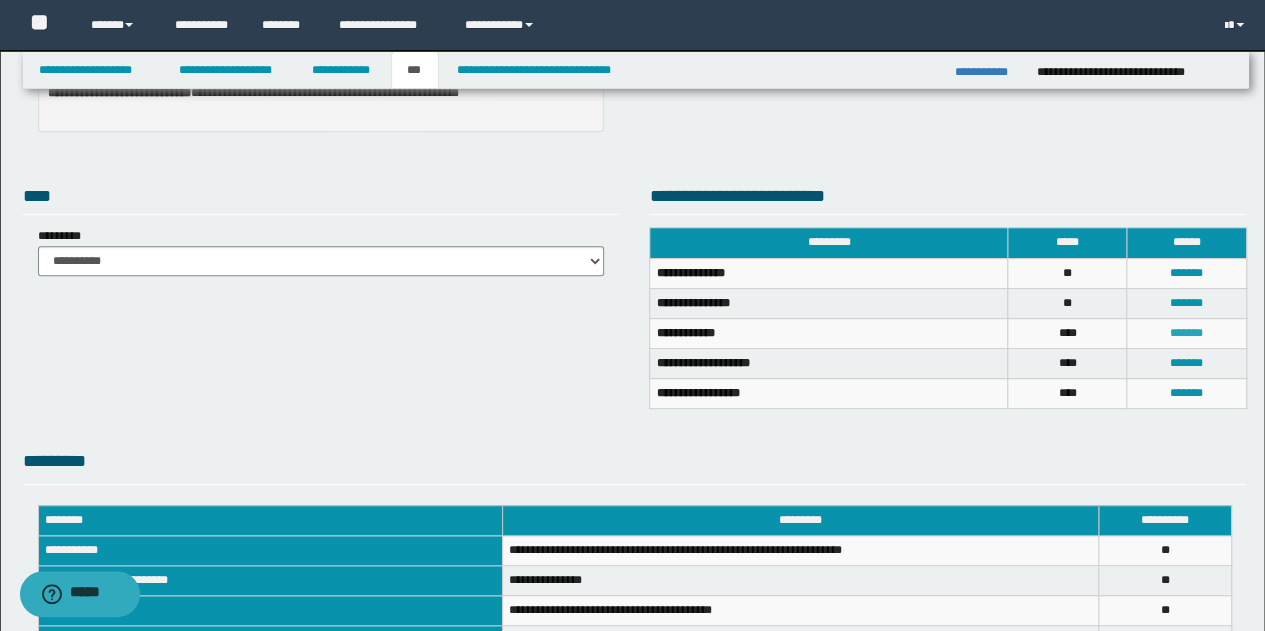 click on "*******" at bounding box center (1186, 333) 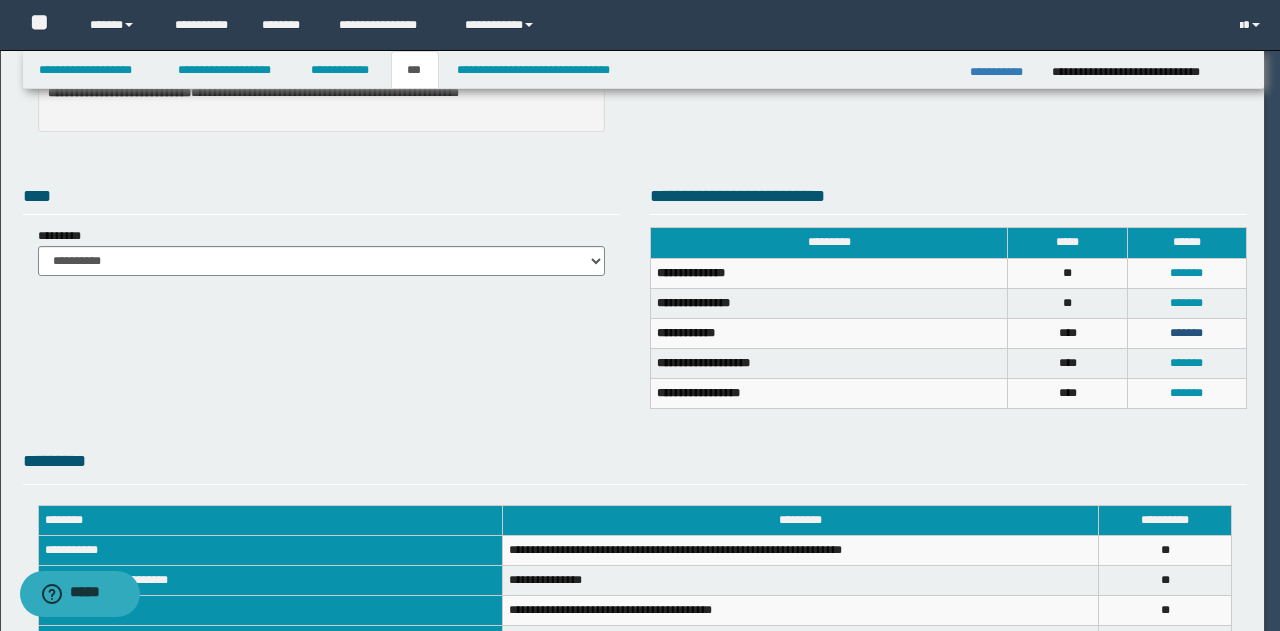 scroll, scrollTop: 0, scrollLeft: 0, axis: both 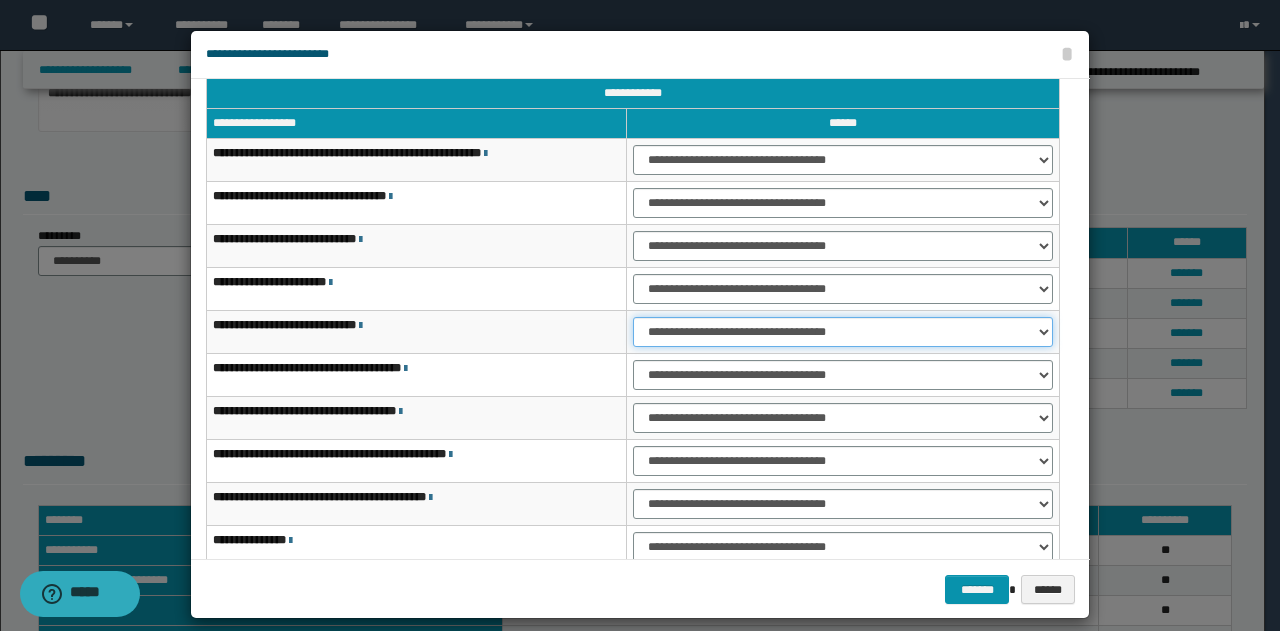 click on "**********" at bounding box center [843, 332] 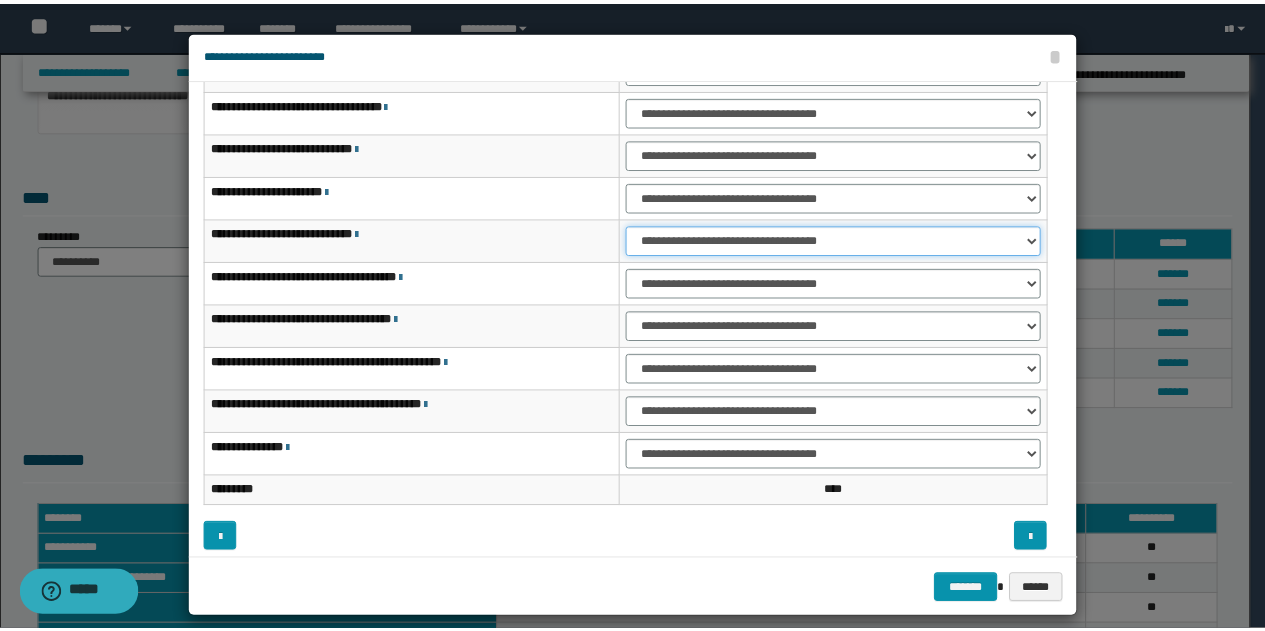 scroll, scrollTop: 116, scrollLeft: 0, axis: vertical 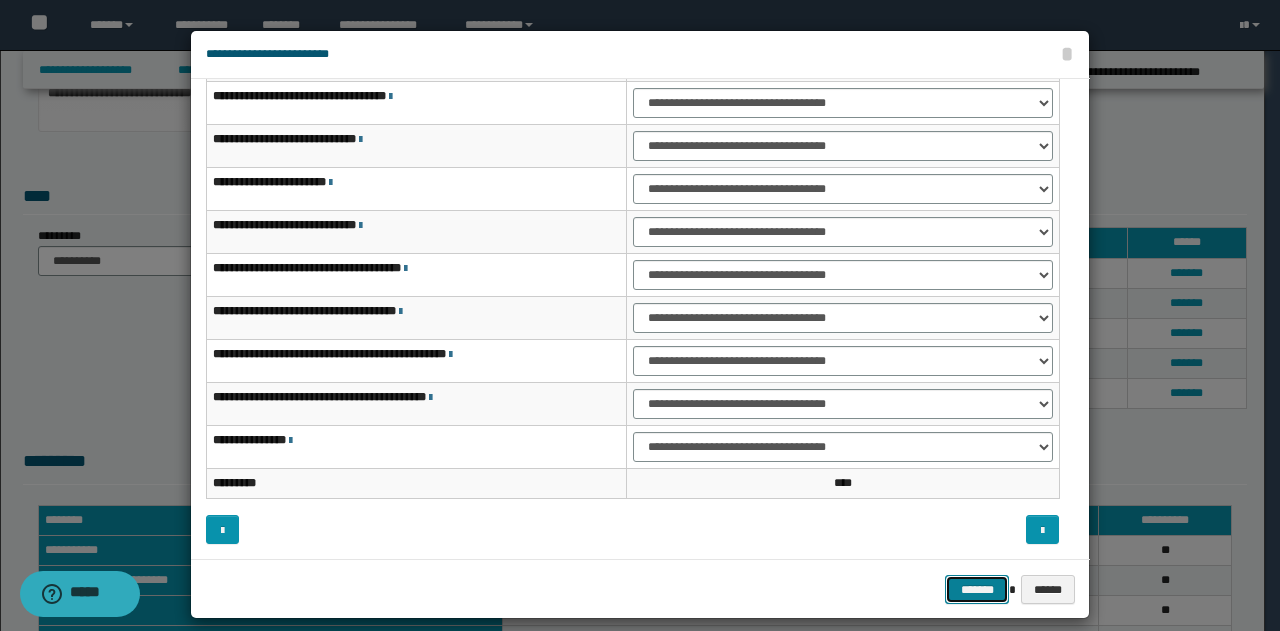 click on "*******" at bounding box center [977, 589] 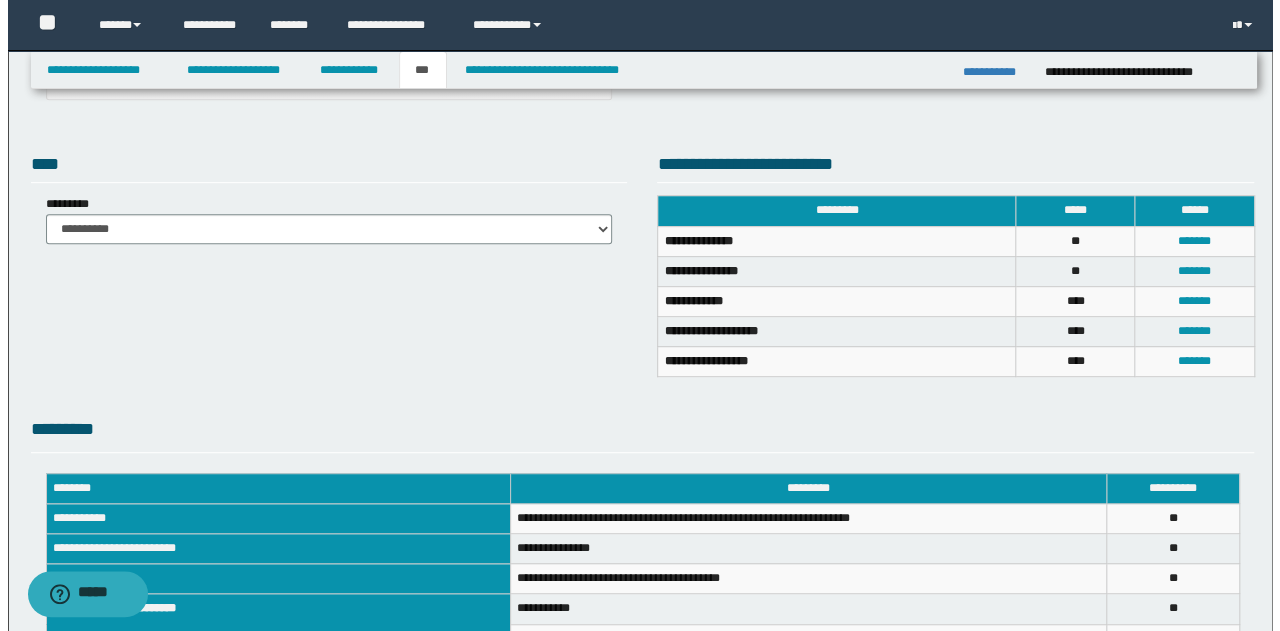 scroll, scrollTop: 148, scrollLeft: 0, axis: vertical 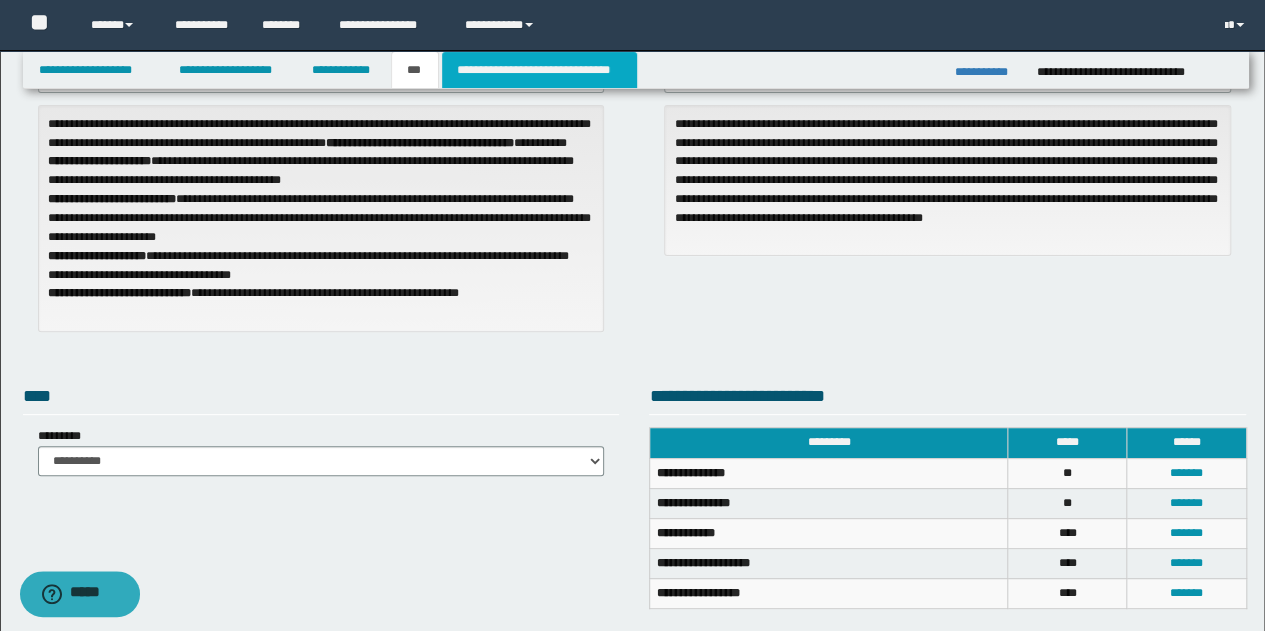 click on "**********" at bounding box center [539, 70] 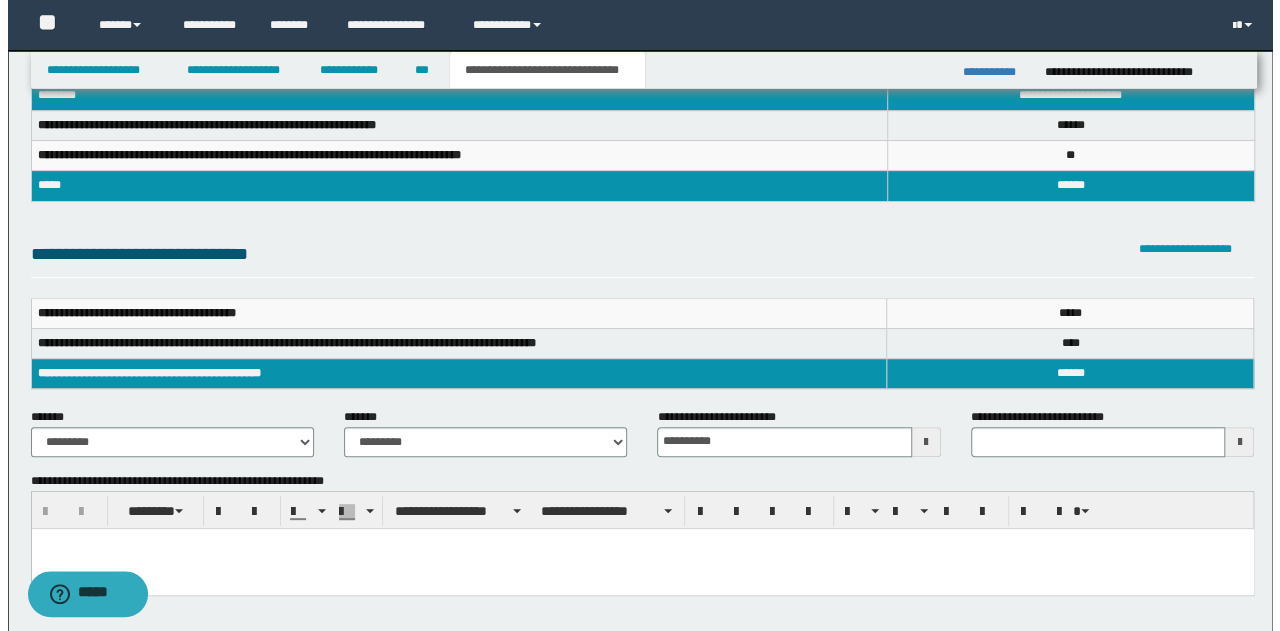 scroll, scrollTop: 0, scrollLeft: 0, axis: both 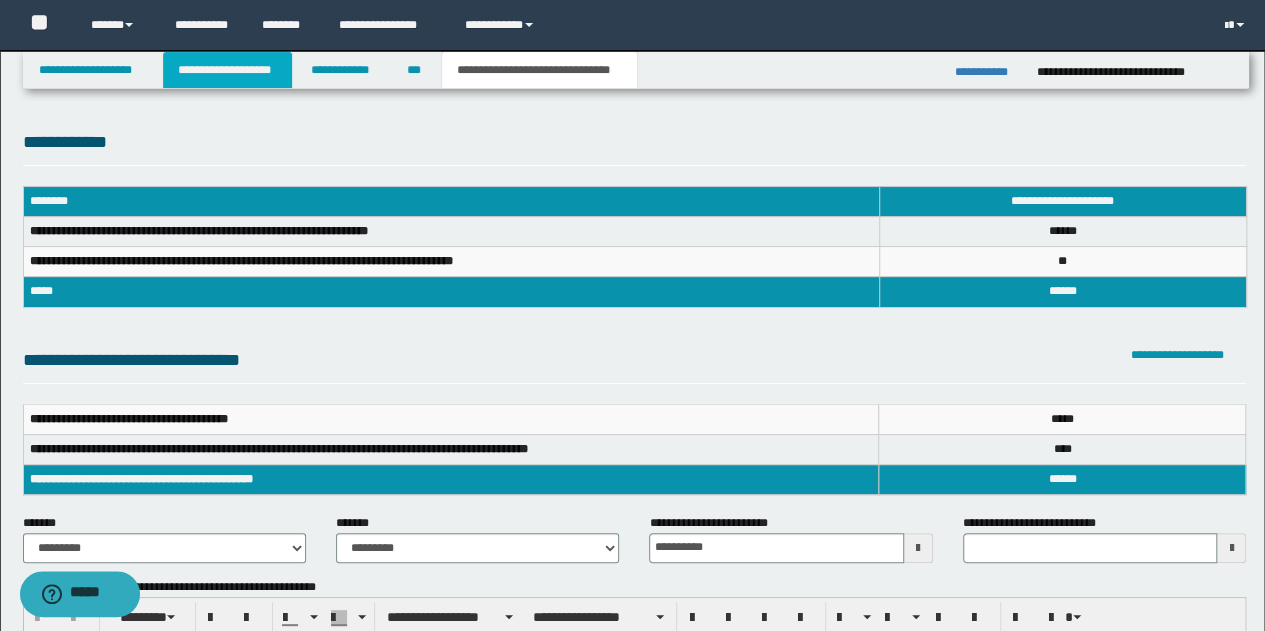 click on "**********" at bounding box center (227, 70) 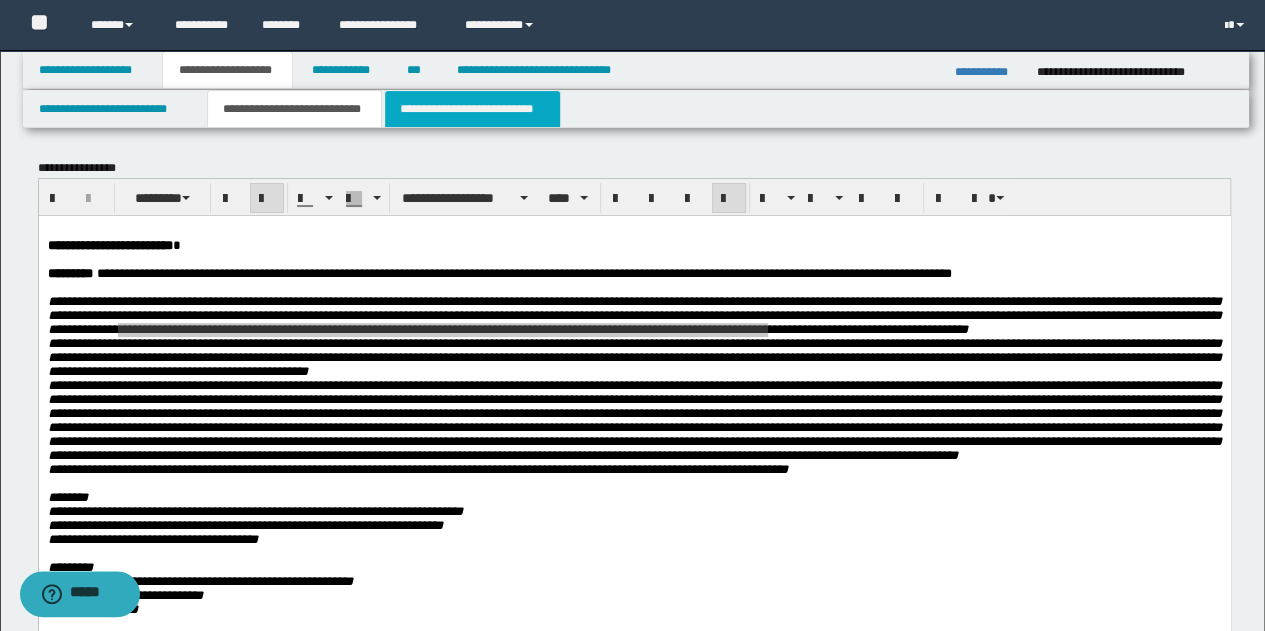 click on "**********" at bounding box center (472, 109) 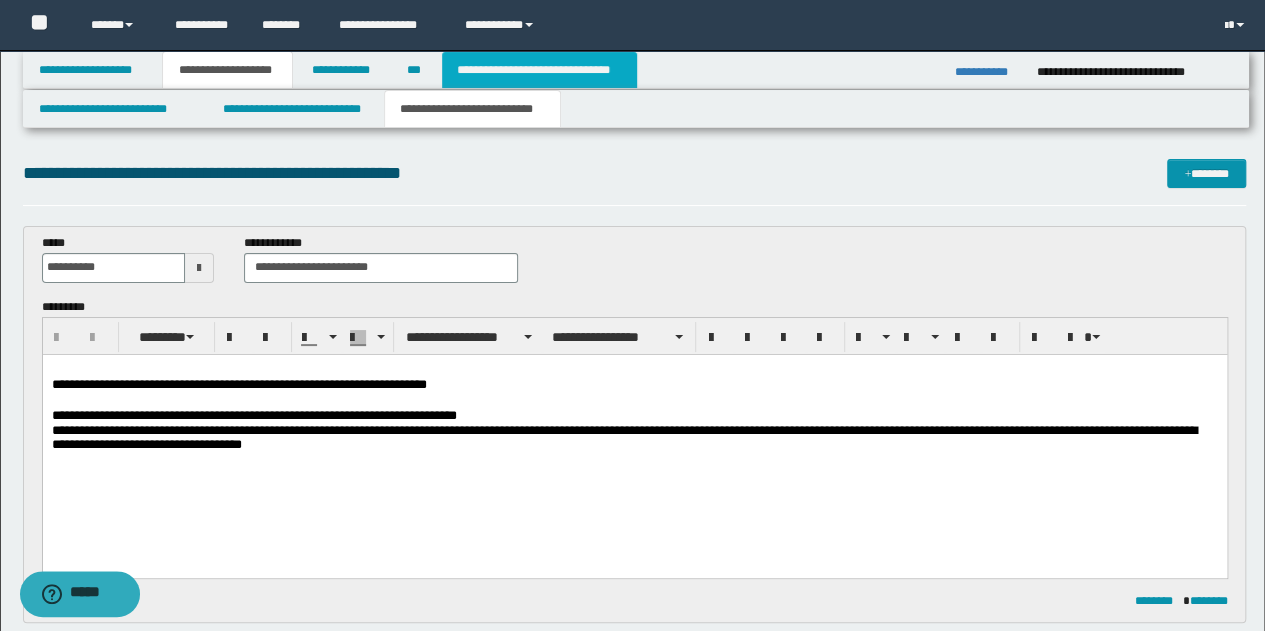 click on "**********" at bounding box center (539, 70) 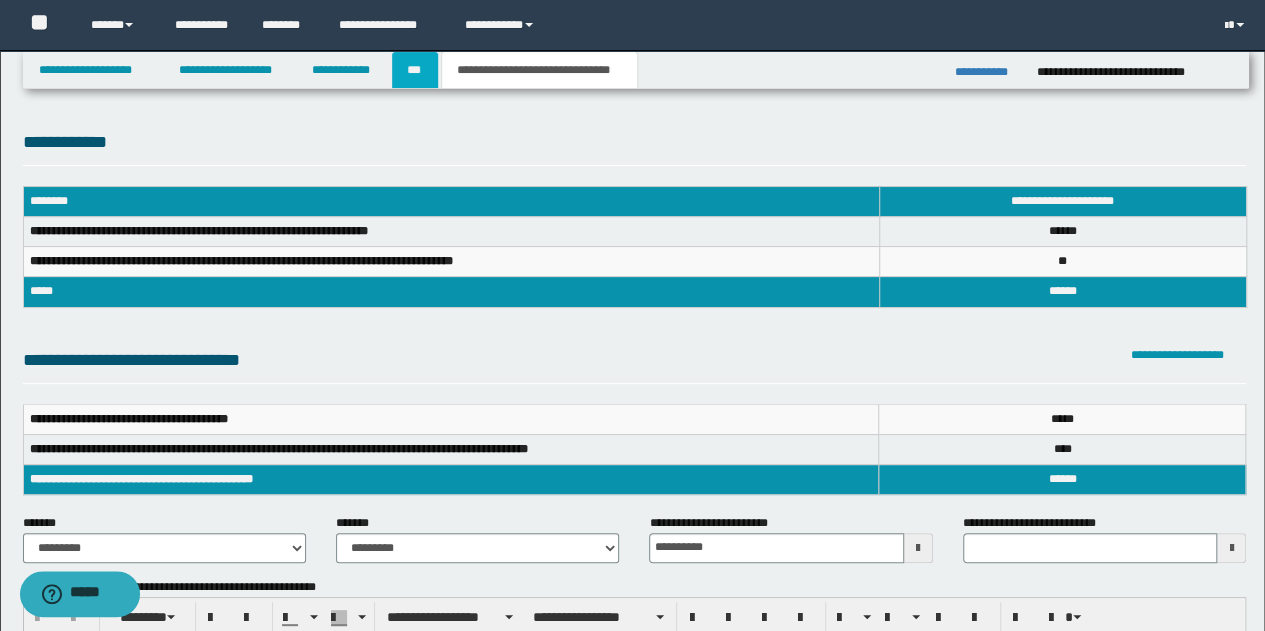 click on "***" at bounding box center (415, 70) 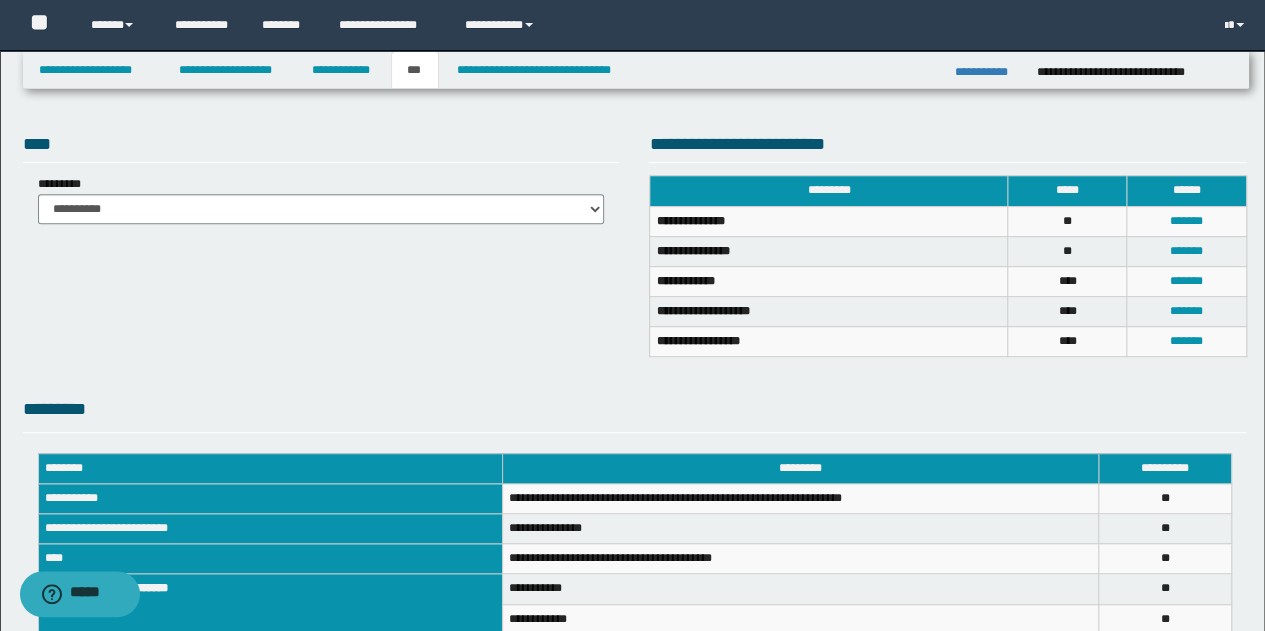 scroll, scrollTop: 648, scrollLeft: 0, axis: vertical 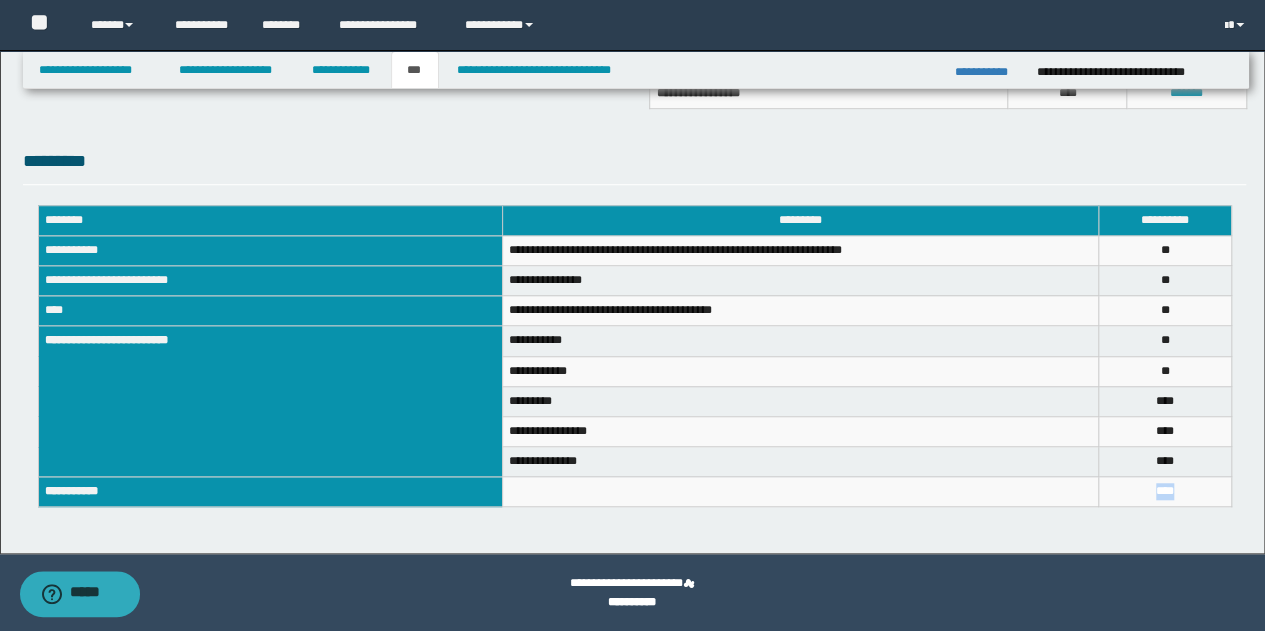 drag, startPoint x: 1209, startPoint y: 492, endPoint x: 1100, endPoint y: 492, distance: 109 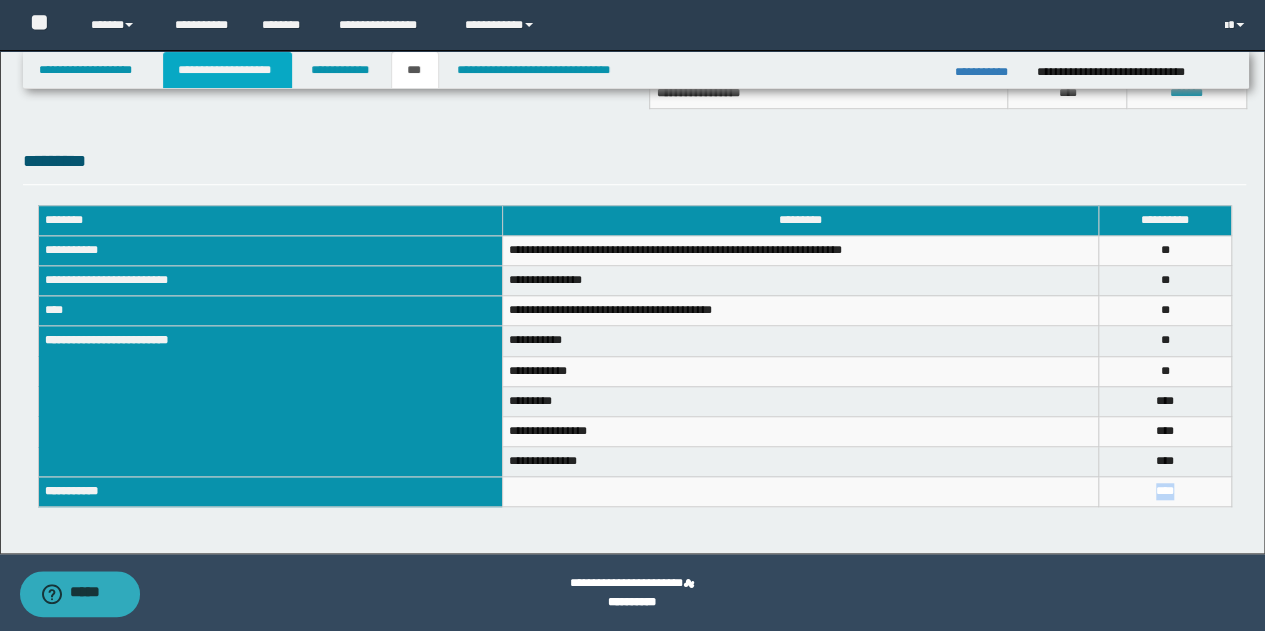 click on "**********" at bounding box center [227, 70] 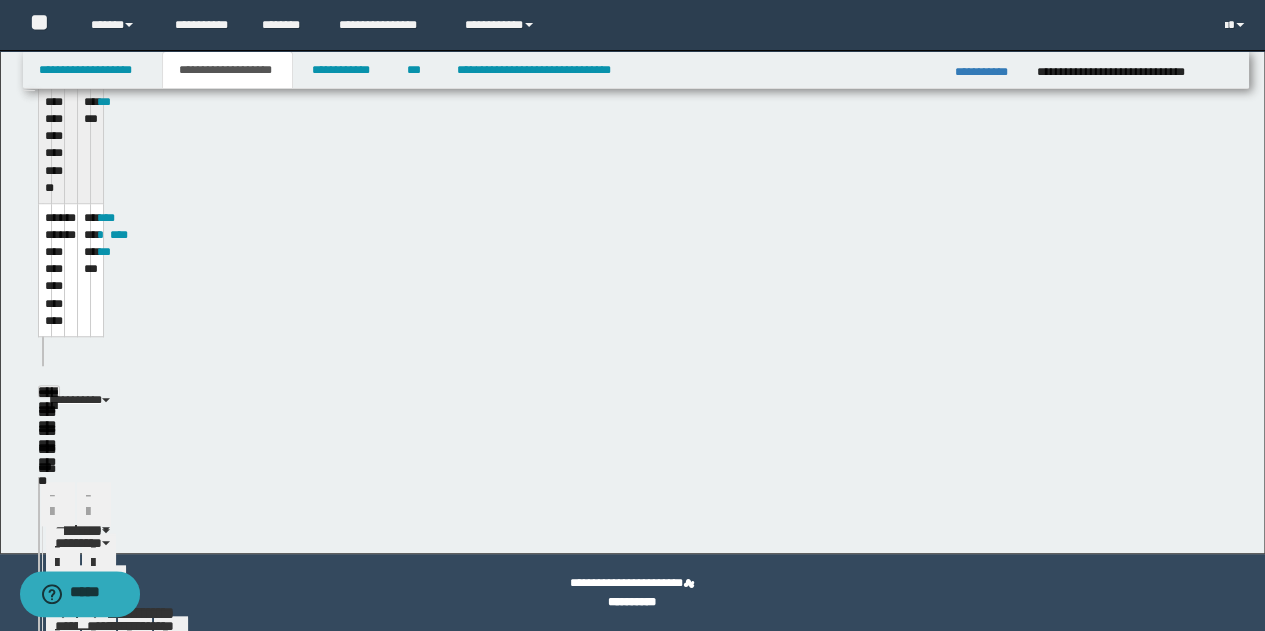 scroll, scrollTop: 678, scrollLeft: 0, axis: vertical 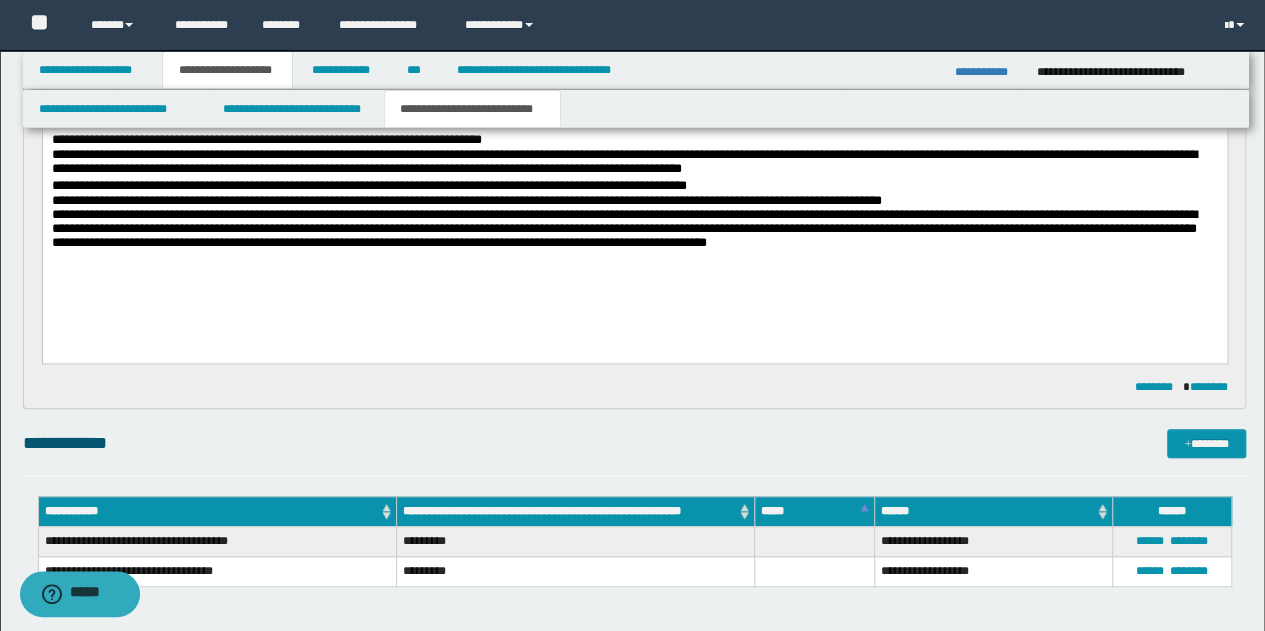 click on "**********" at bounding box center (472, 109) 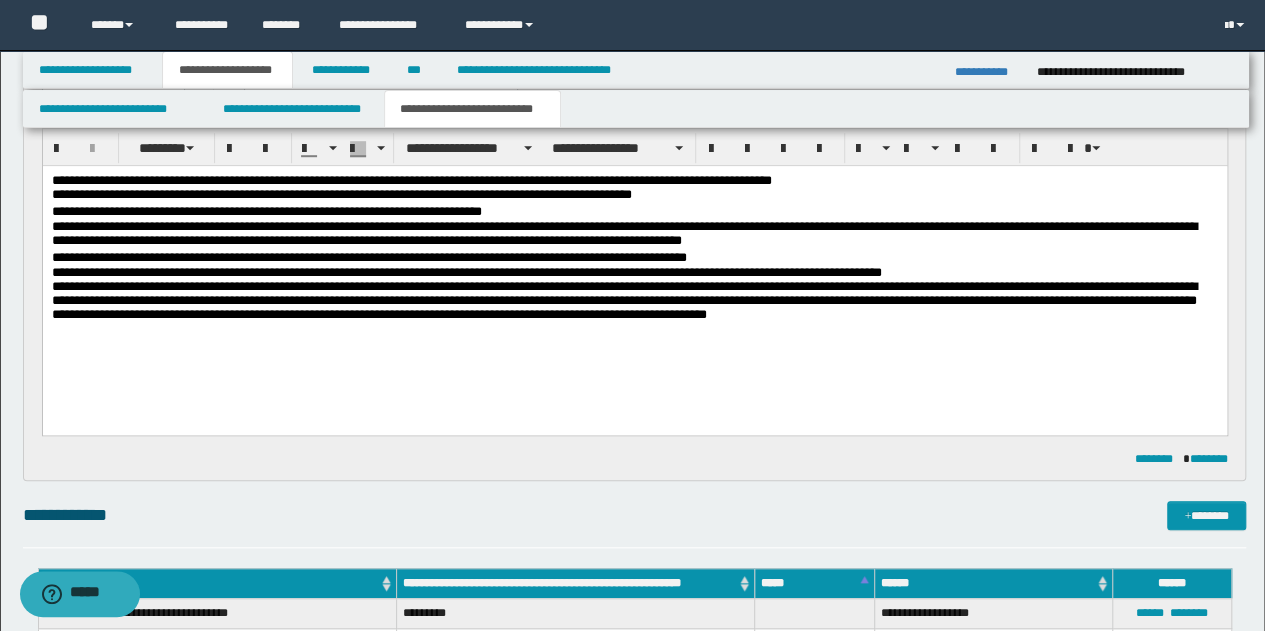 scroll, scrollTop: 378, scrollLeft: 0, axis: vertical 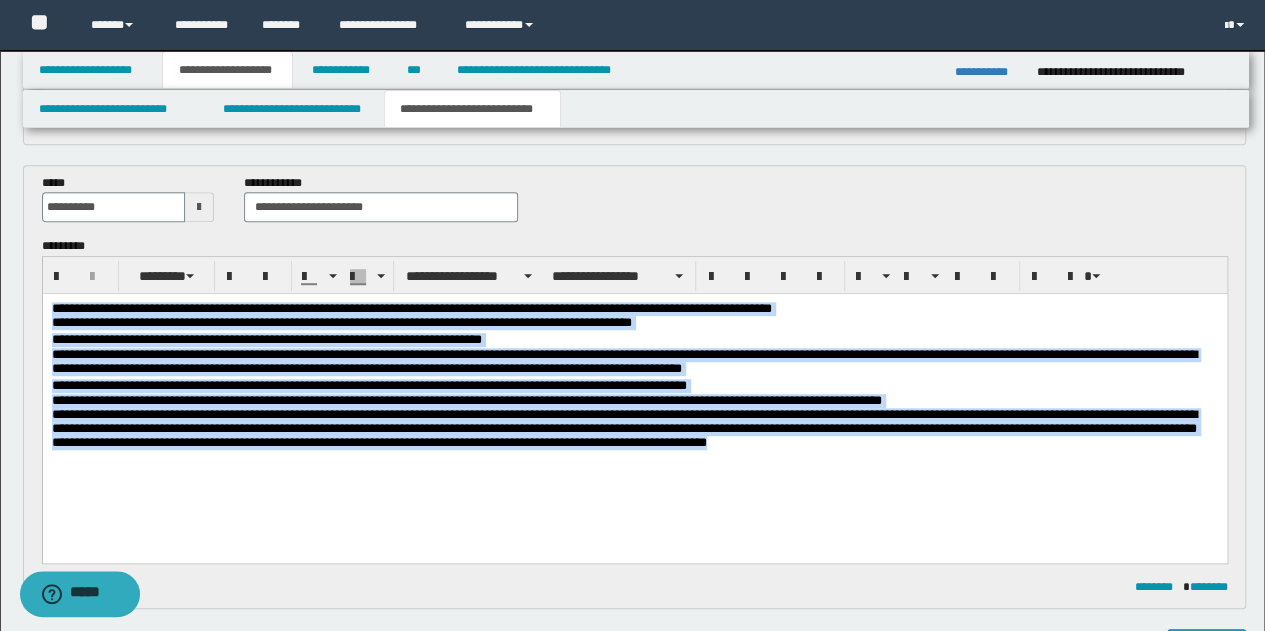 drag, startPoint x: 52, startPoint y: 303, endPoint x: 910, endPoint y: 477, distance: 875.4656 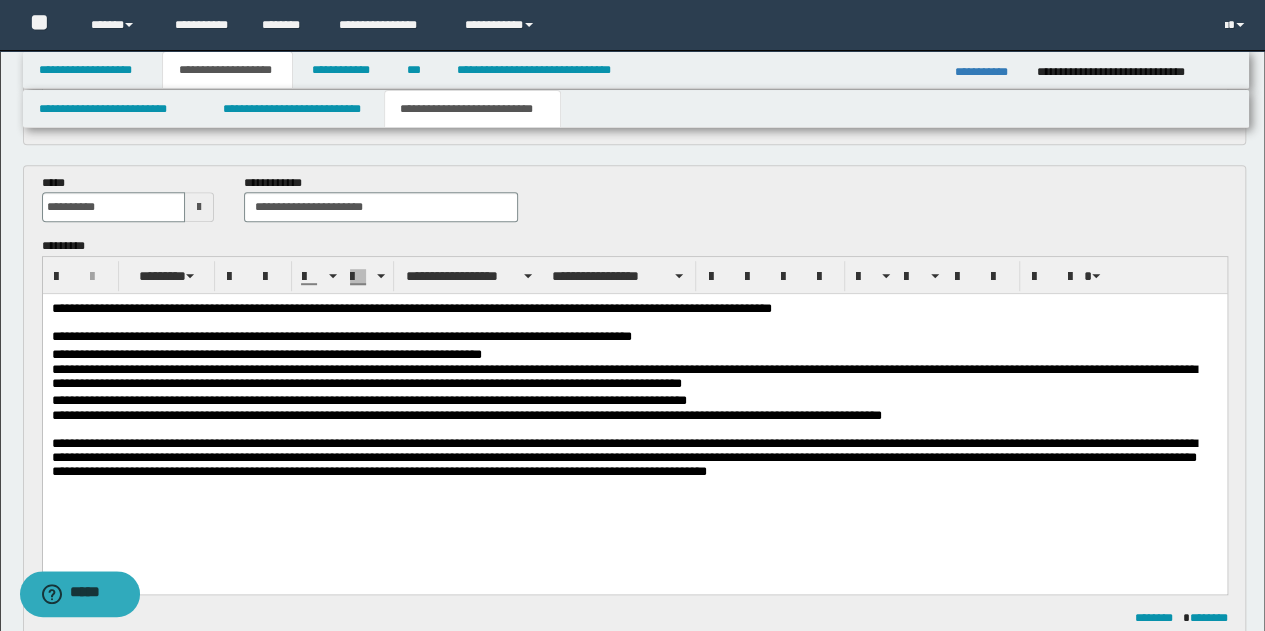 click on "**********" at bounding box center (634, 419) 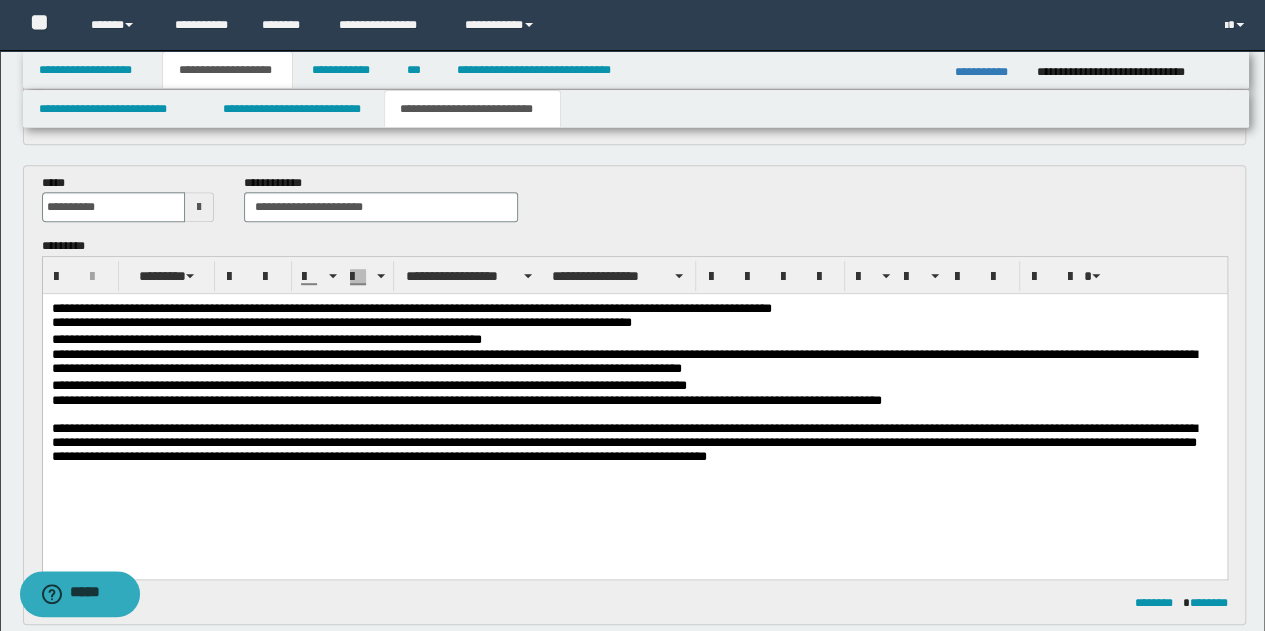click on "**********" at bounding box center [634, 411] 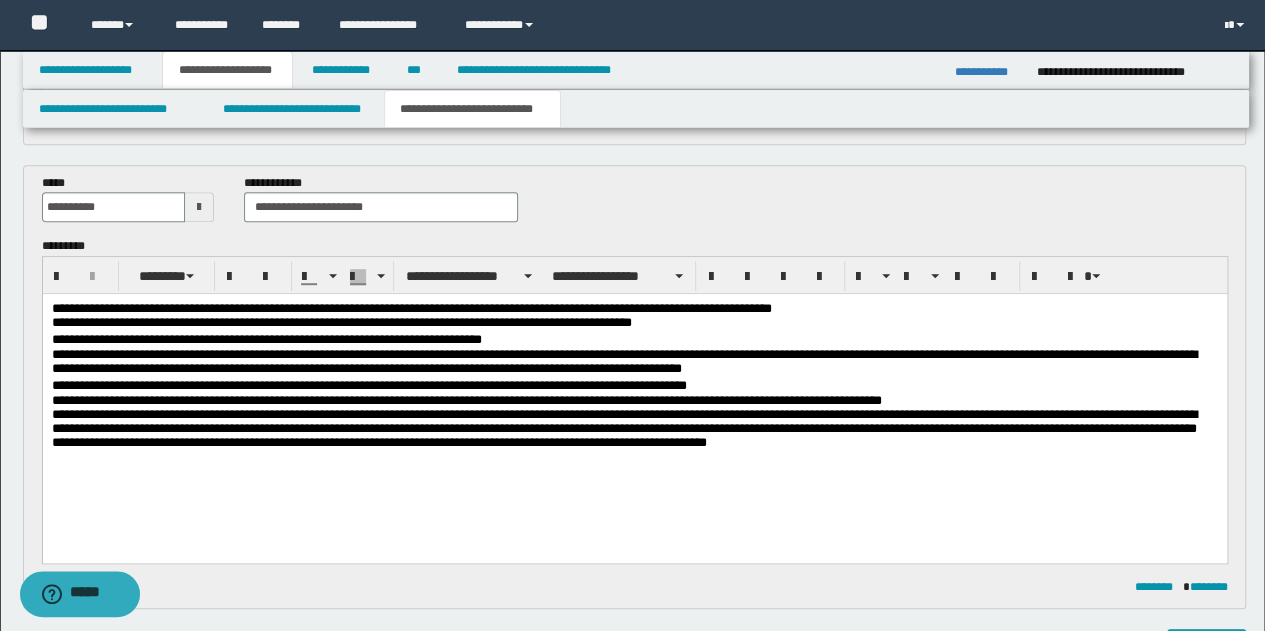 click on "**********" at bounding box center [634, 403] 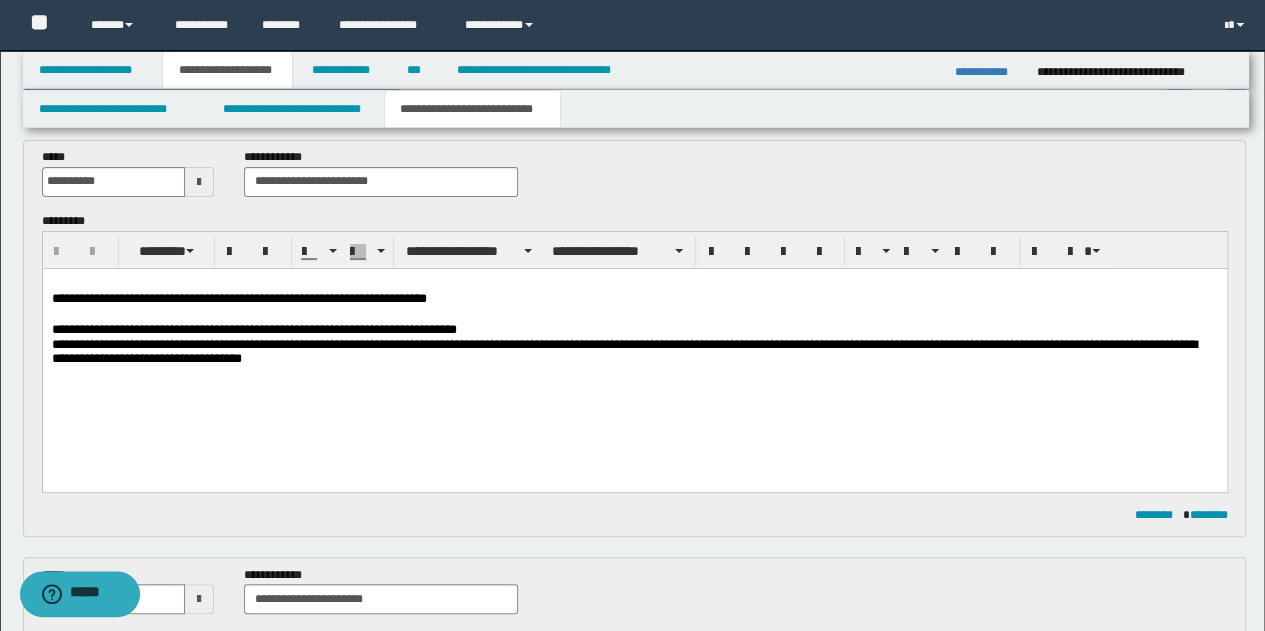 scroll, scrollTop: 78, scrollLeft: 0, axis: vertical 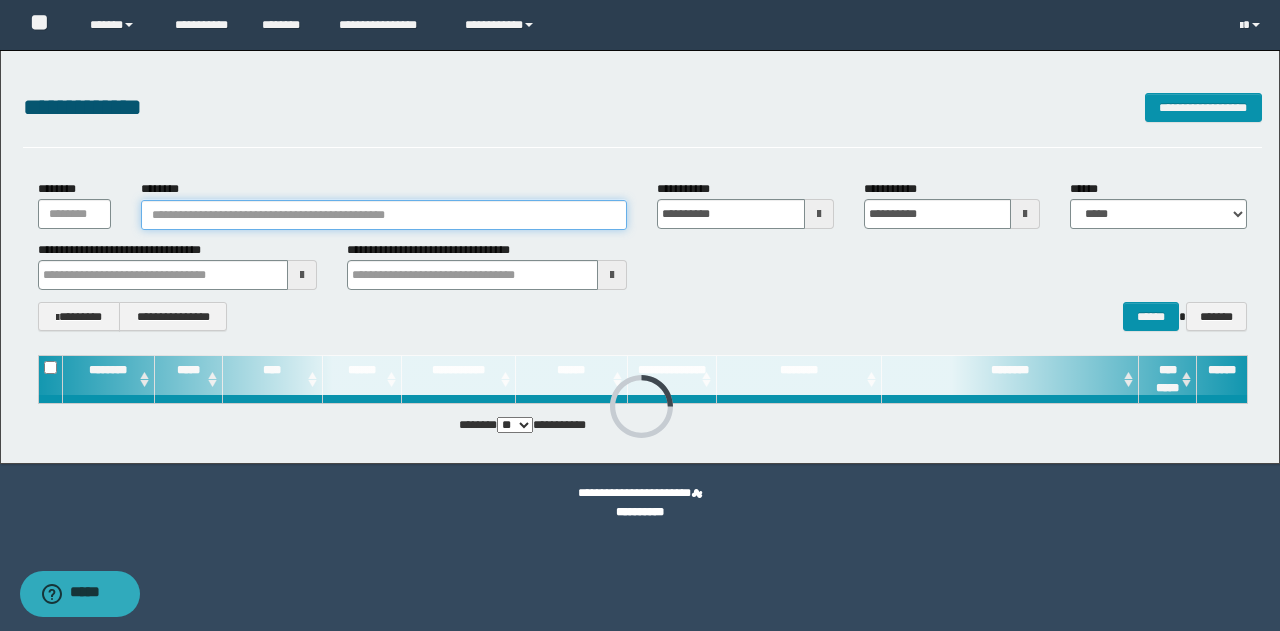 click on "********" at bounding box center [384, 215] 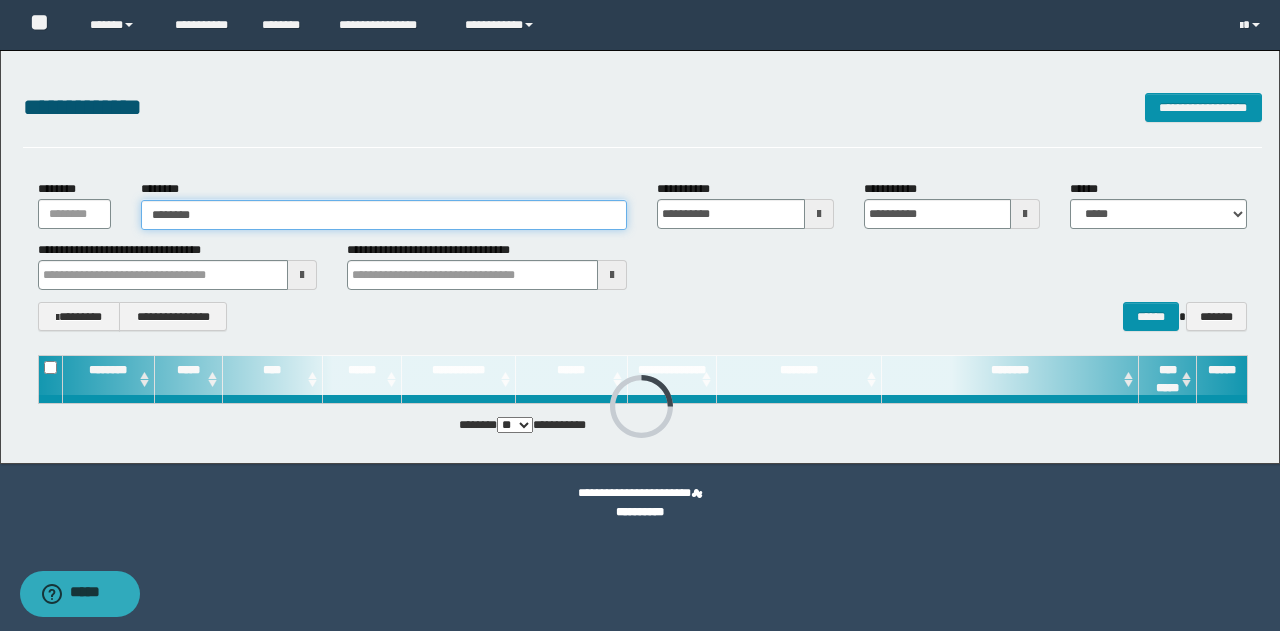 type on "********" 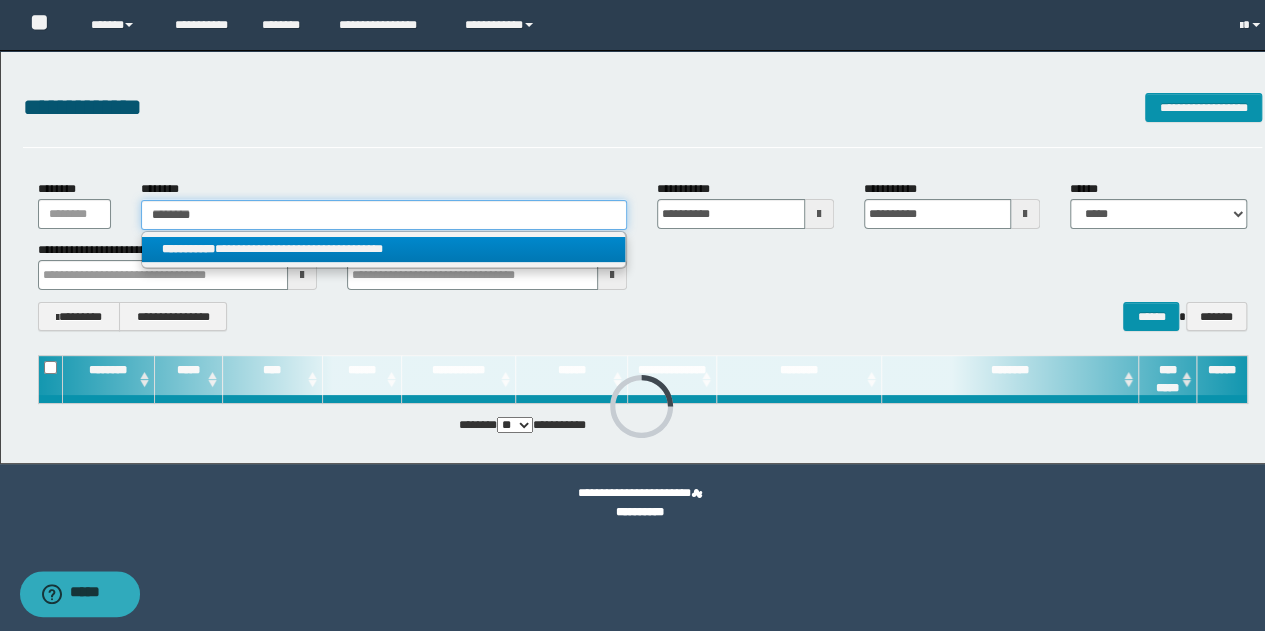 type on "********" 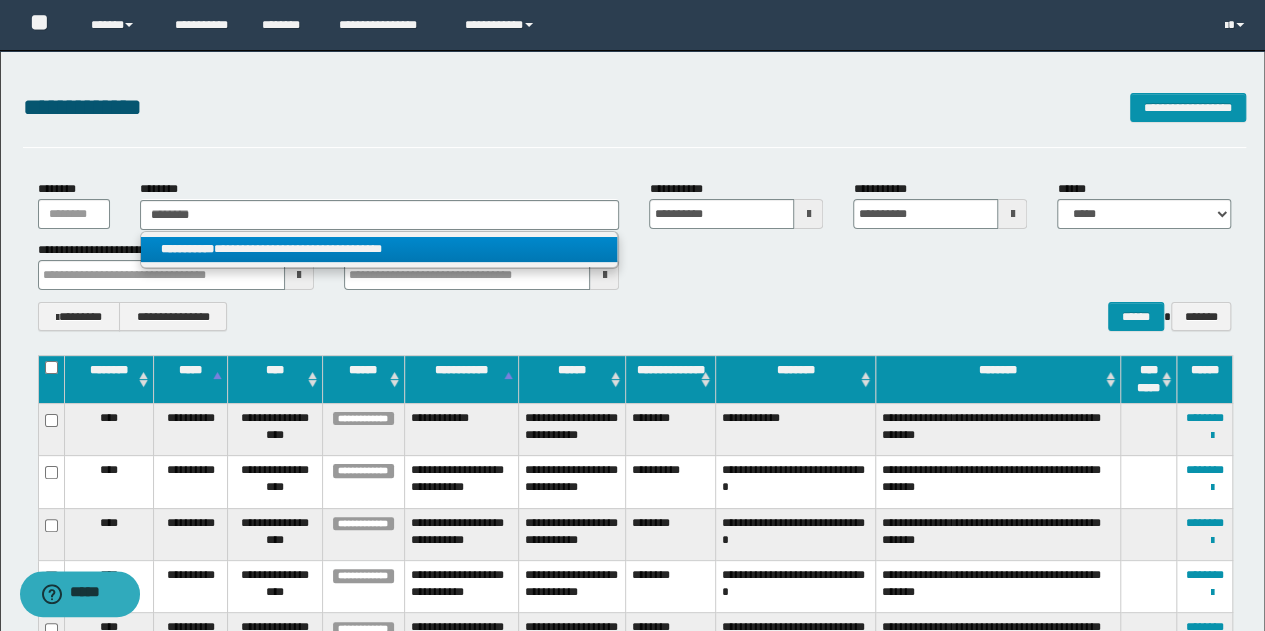 click on "**********" at bounding box center (379, 249) 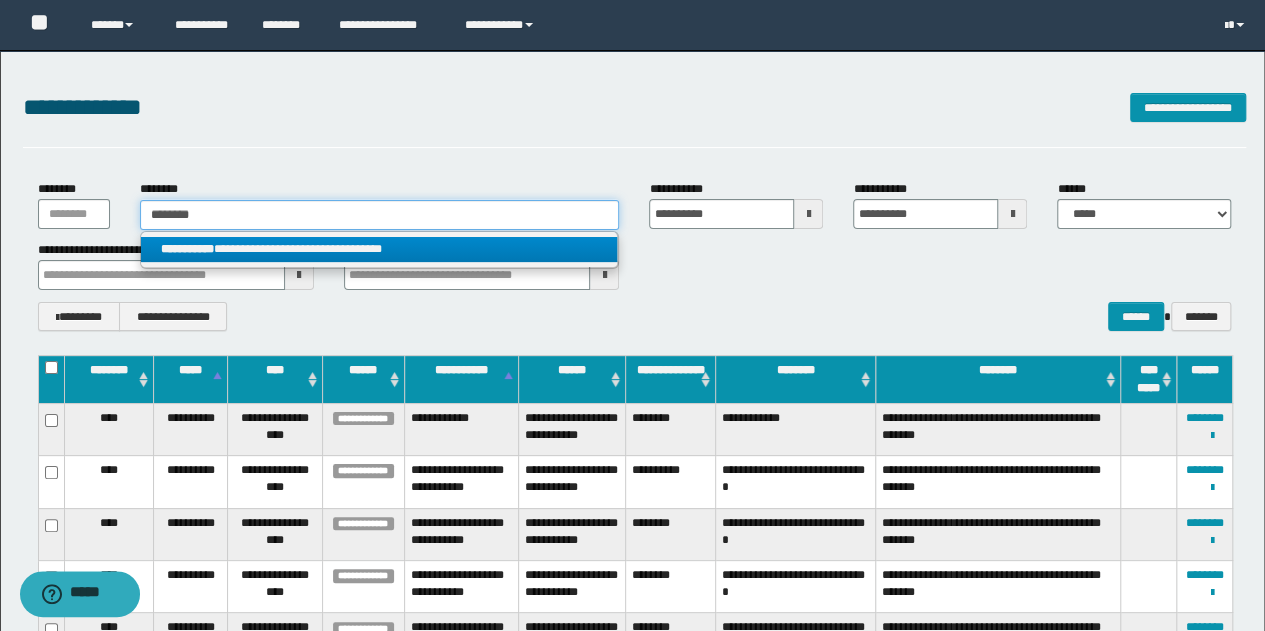 type 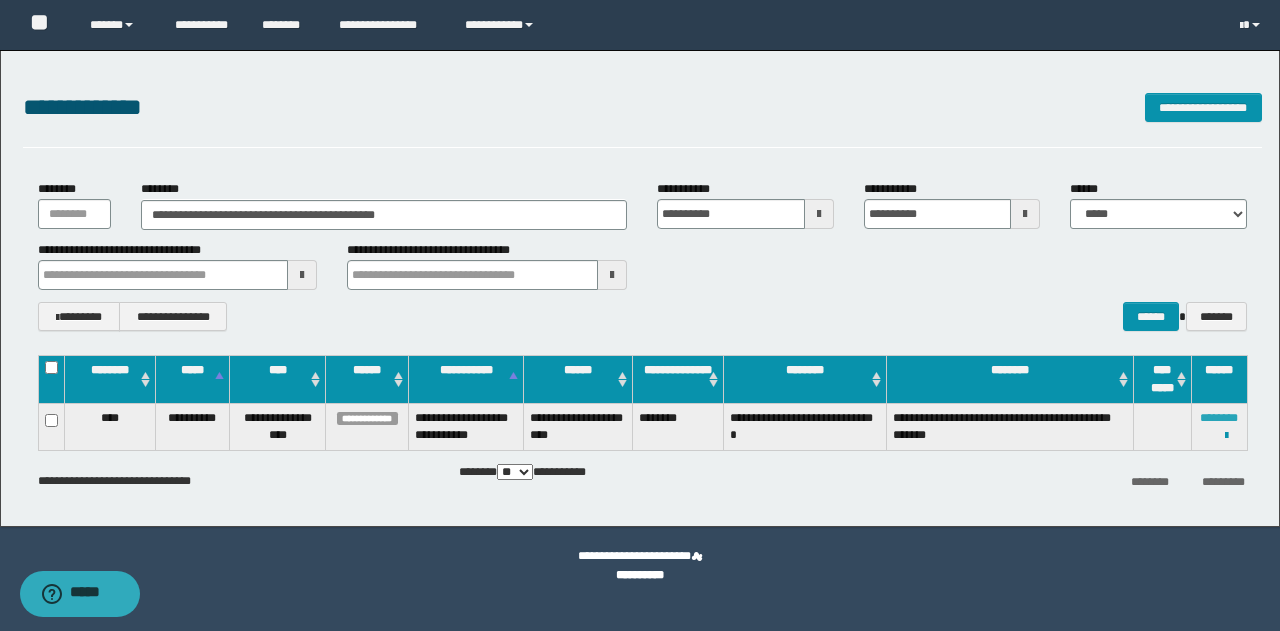 click on "********" at bounding box center [1219, 418] 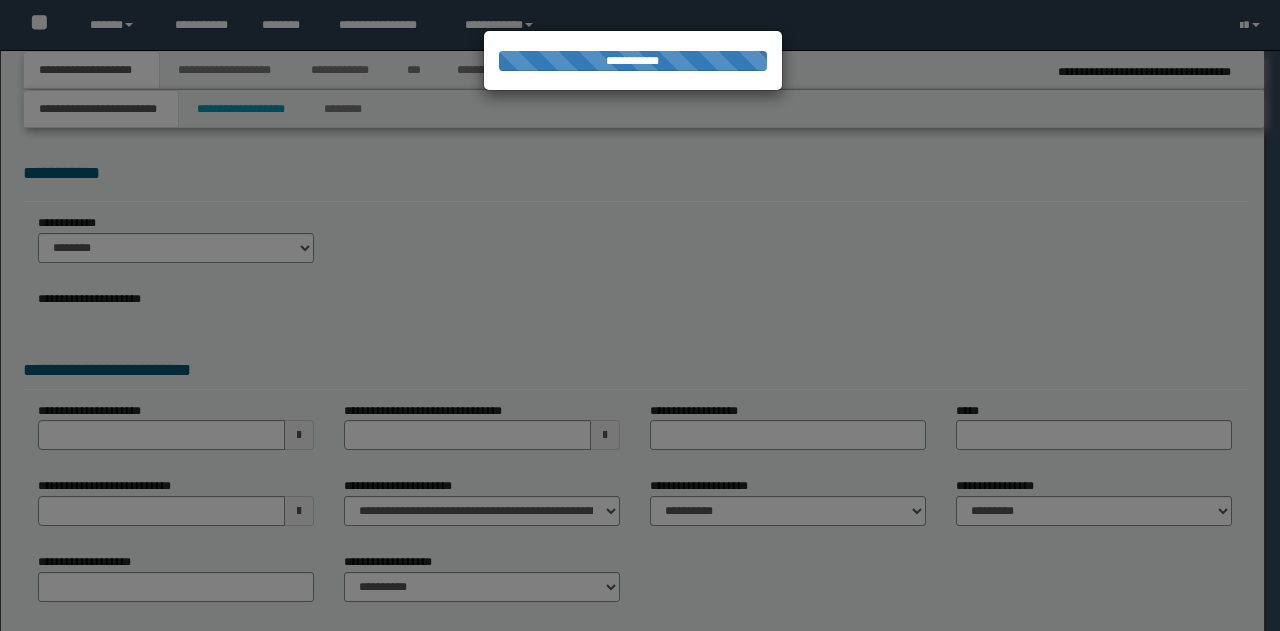 scroll, scrollTop: 0, scrollLeft: 0, axis: both 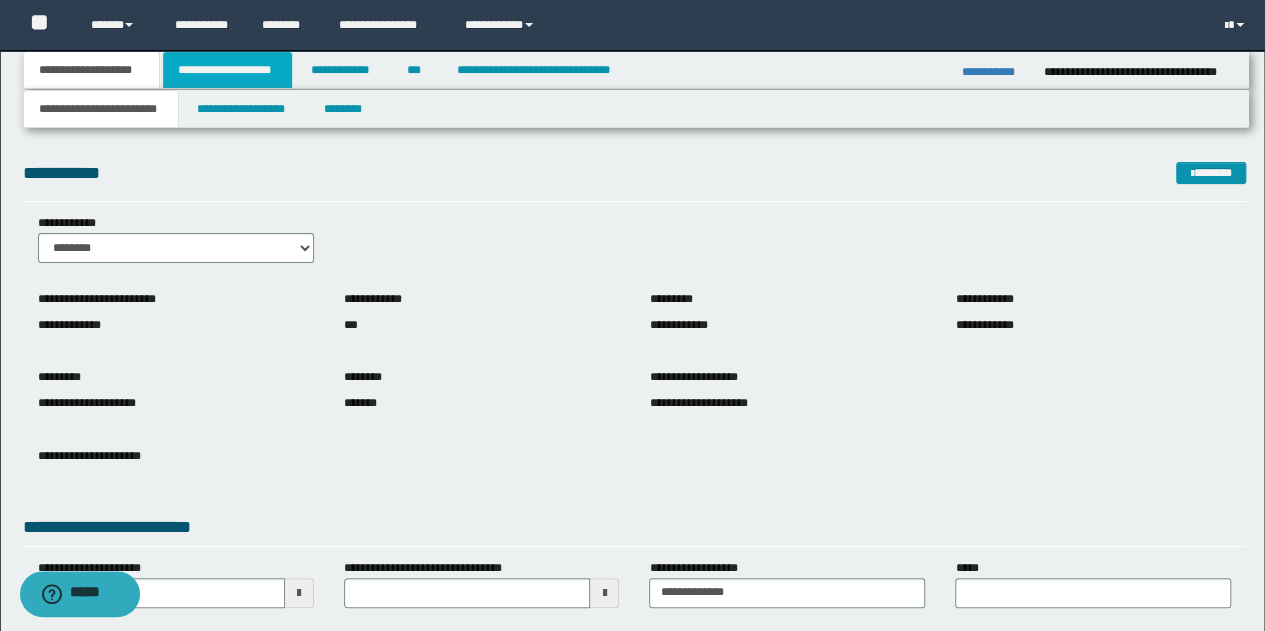 click on "**********" at bounding box center (227, 70) 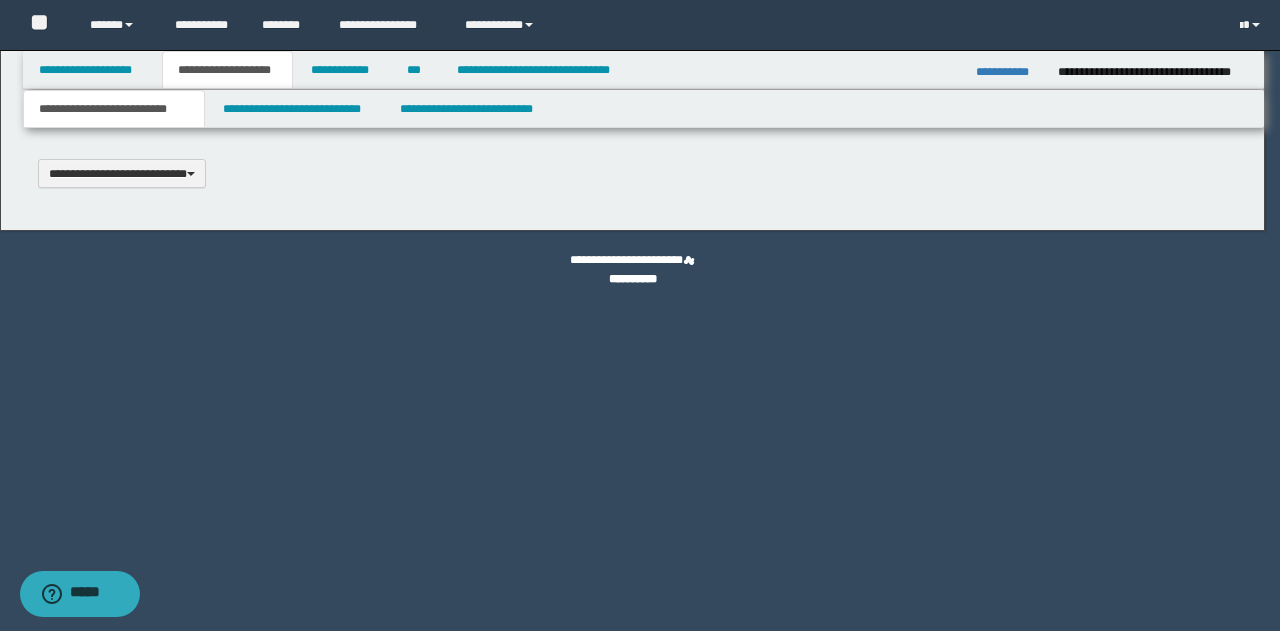 scroll, scrollTop: 0, scrollLeft: 0, axis: both 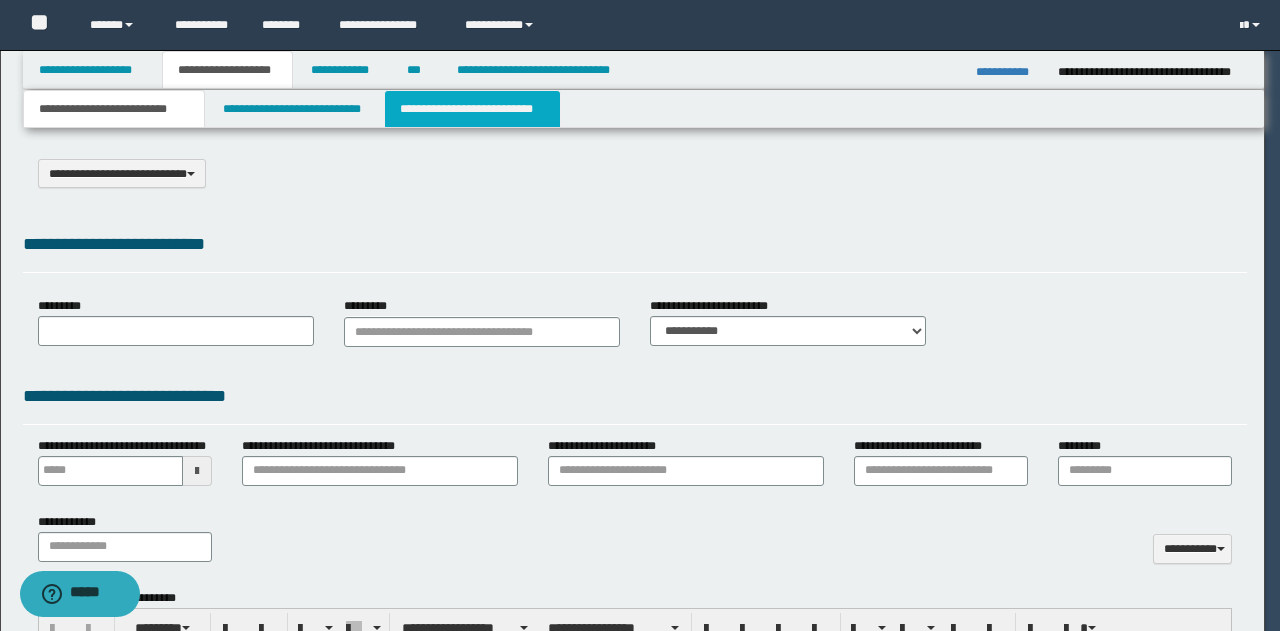 select on "*" 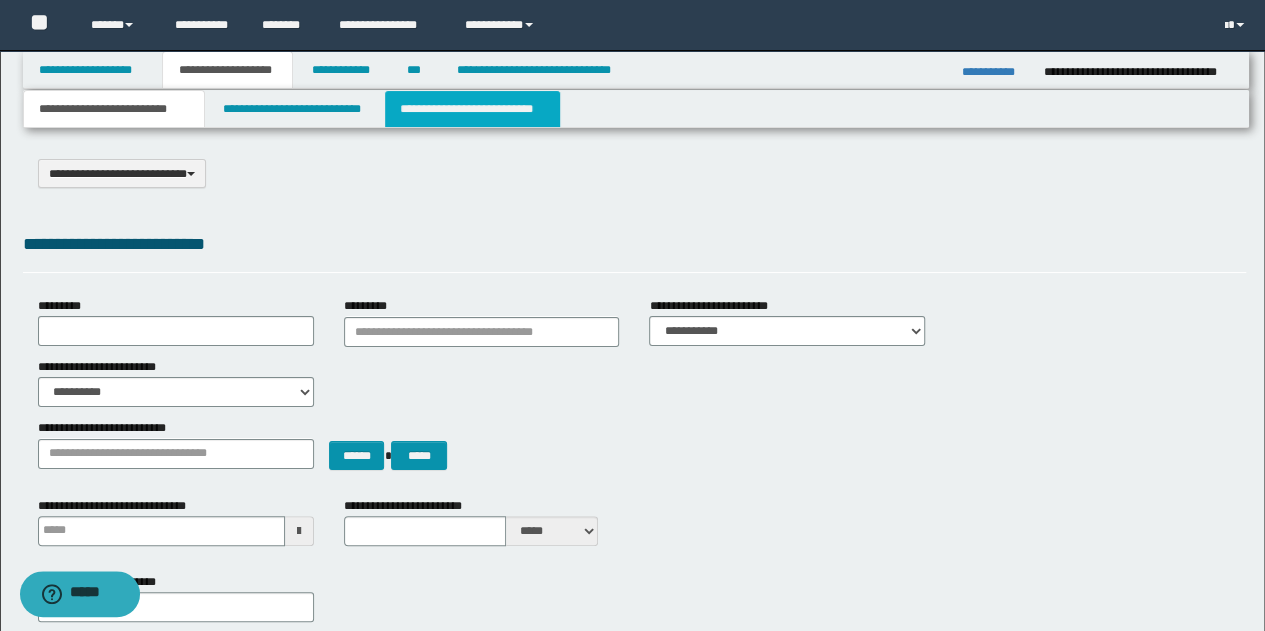 click on "**********" at bounding box center (472, 109) 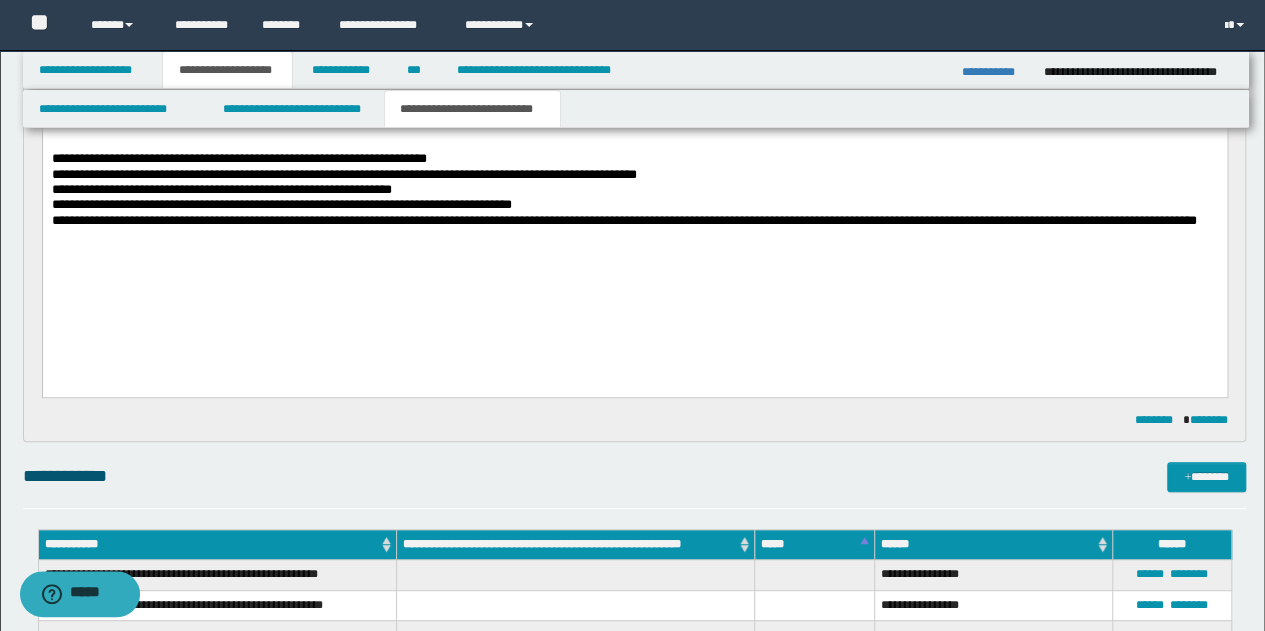 scroll, scrollTop: 100, scrollLeft: 0, axis: vertical 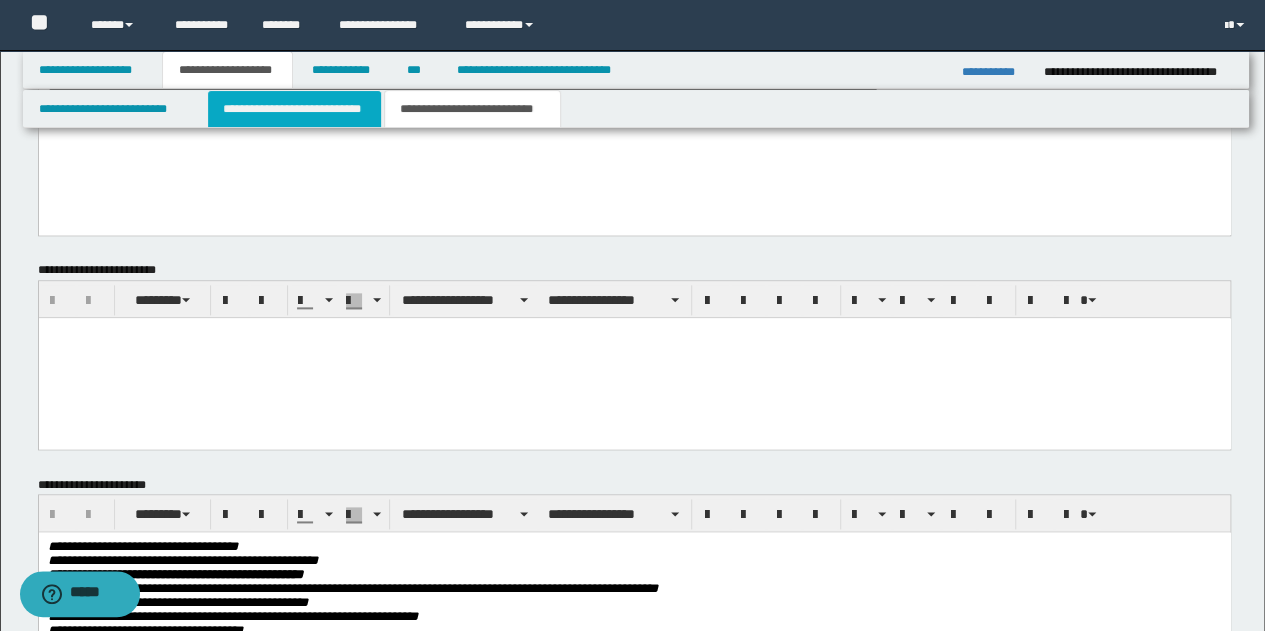 click on "**********" at bounding box center [294, 109] 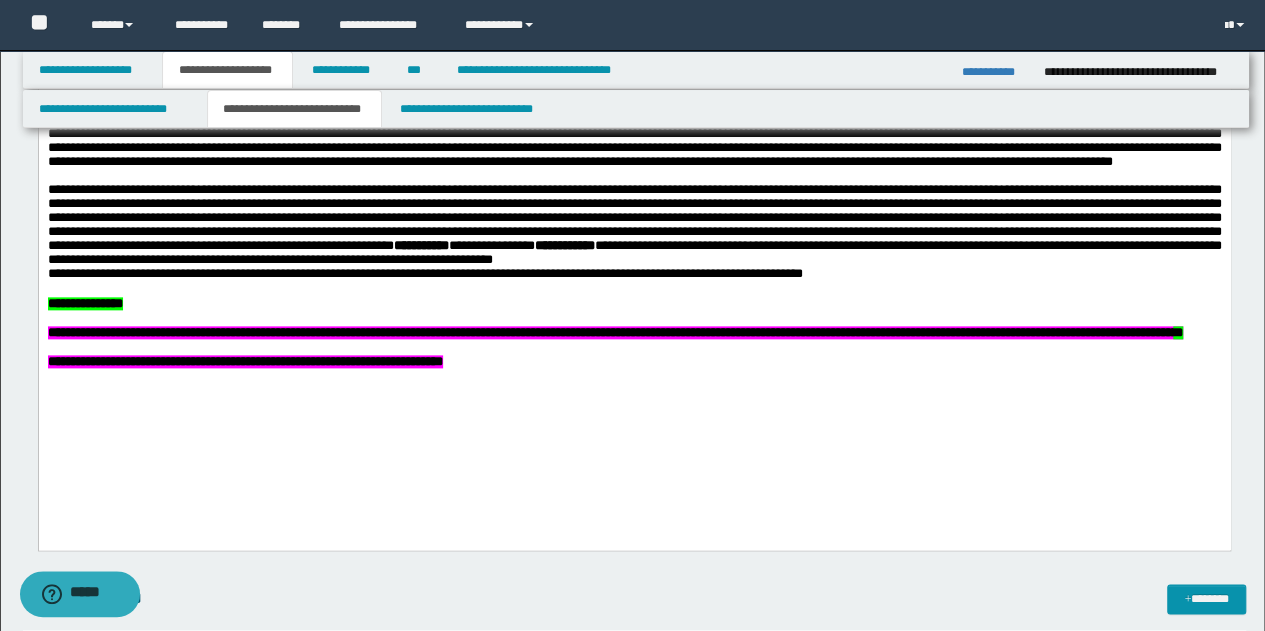 scroll, scrollTop: 1000, scrollLeft: 0, axis: vertical 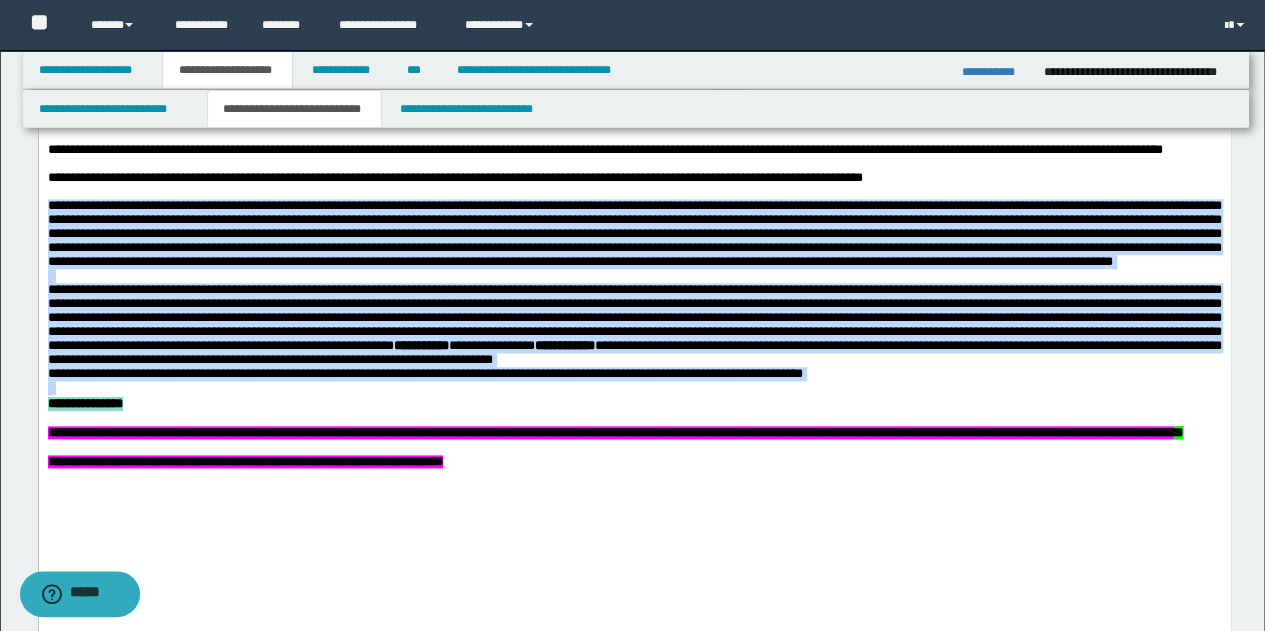 drag, startPoint x: 47, startPoint y: 225, endPoint x: 1026, endPoint y: 455, distance: 1005.65454 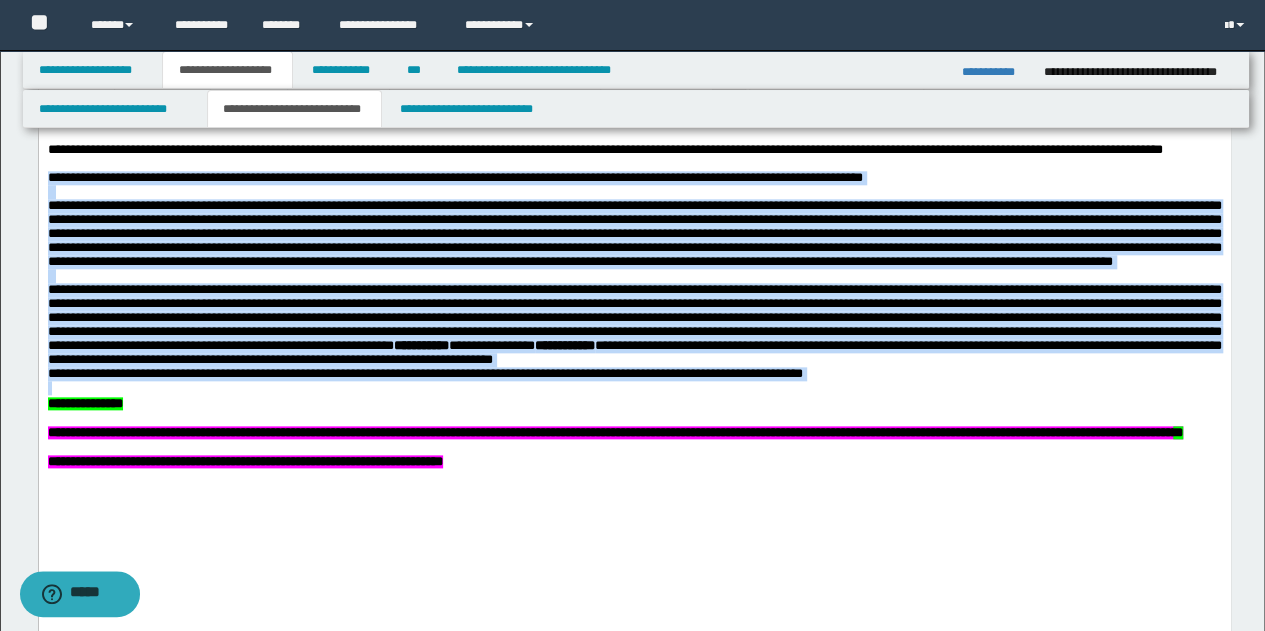drag, startPoint x: 48, startPoint y: 197, endPoint x: 882, endPoint y: 448, distance: 870.9518 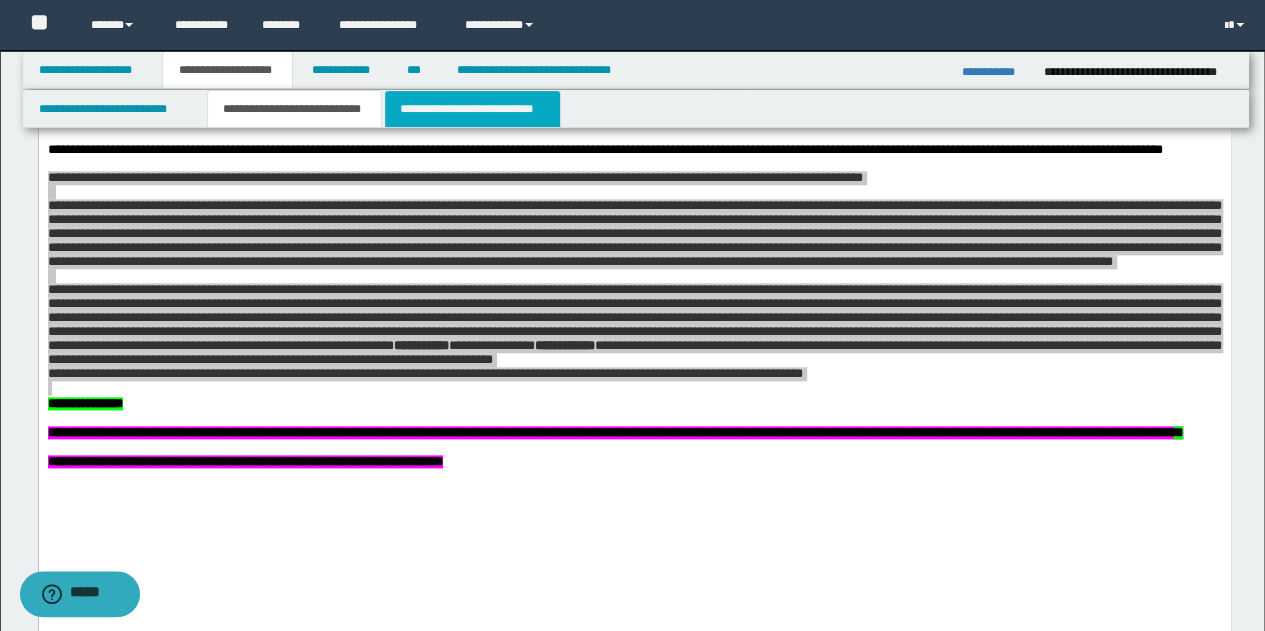 click on "**********" at bounding box center [472, 109] 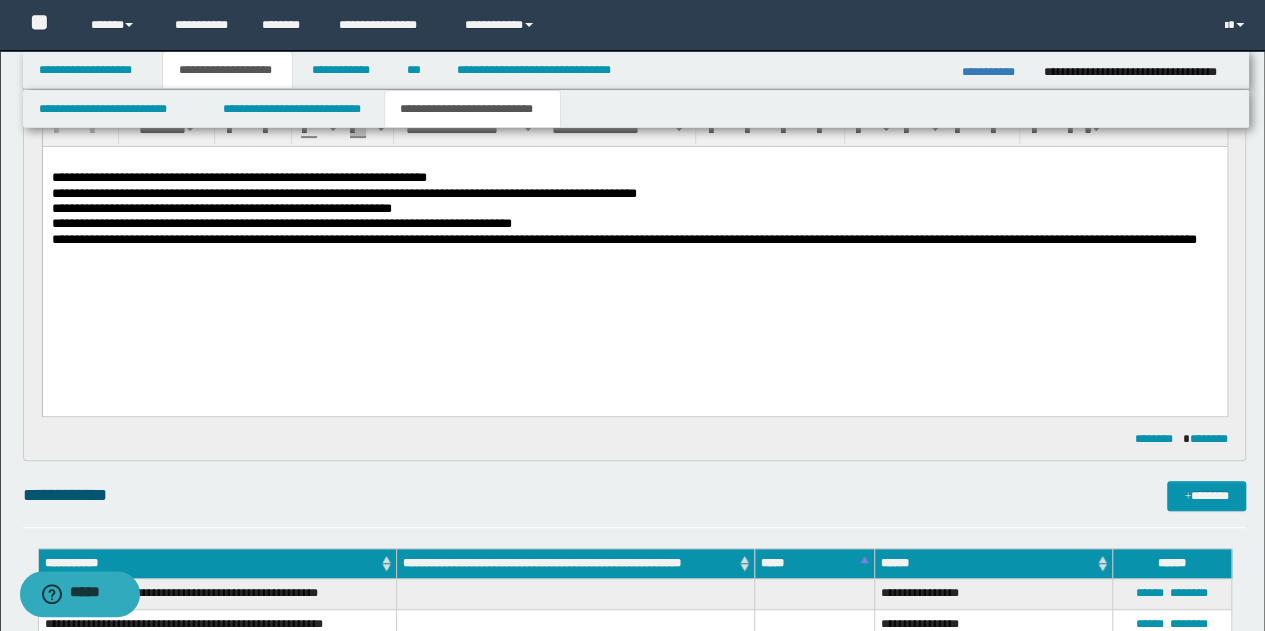 scroll, scrollTop: 200, scrollLeft: 0, axis: vertical 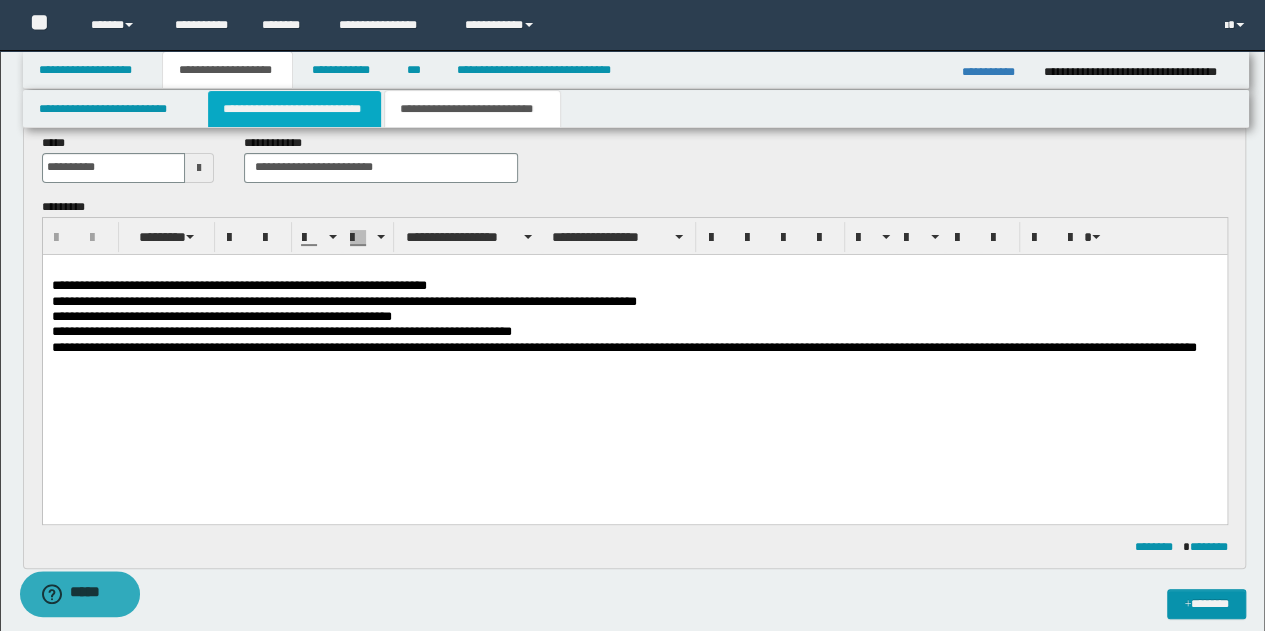 click on "**********" at bounding box center (294, 109) 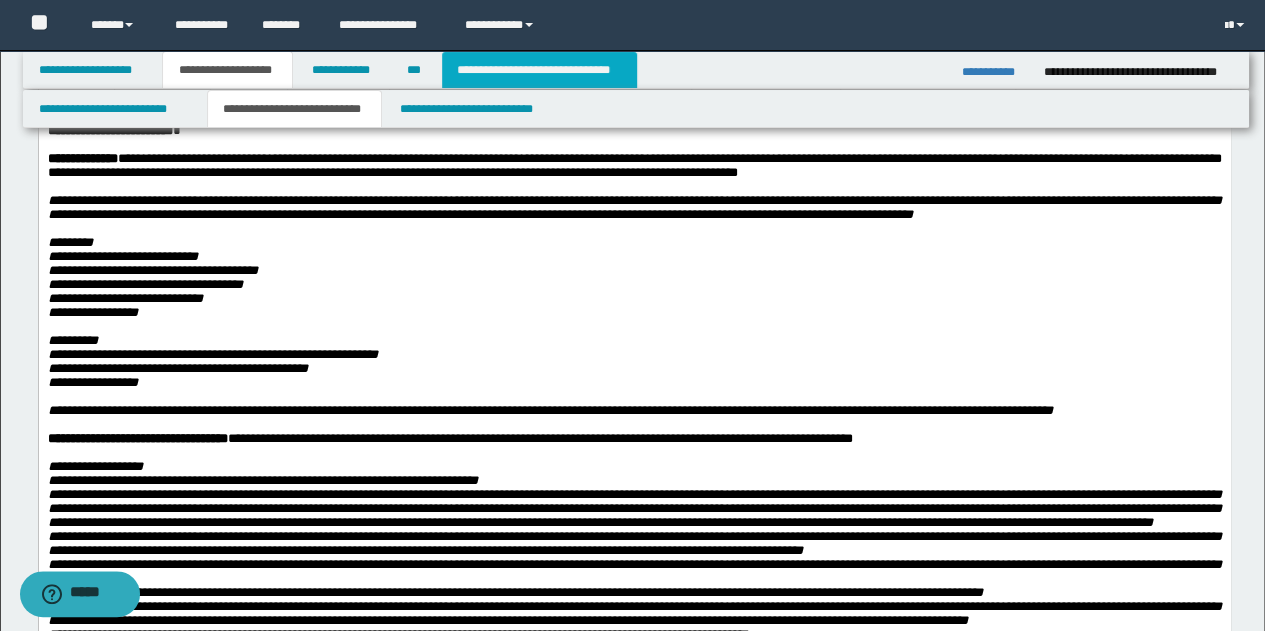 click on "**********" at bounding box center (539, 70) 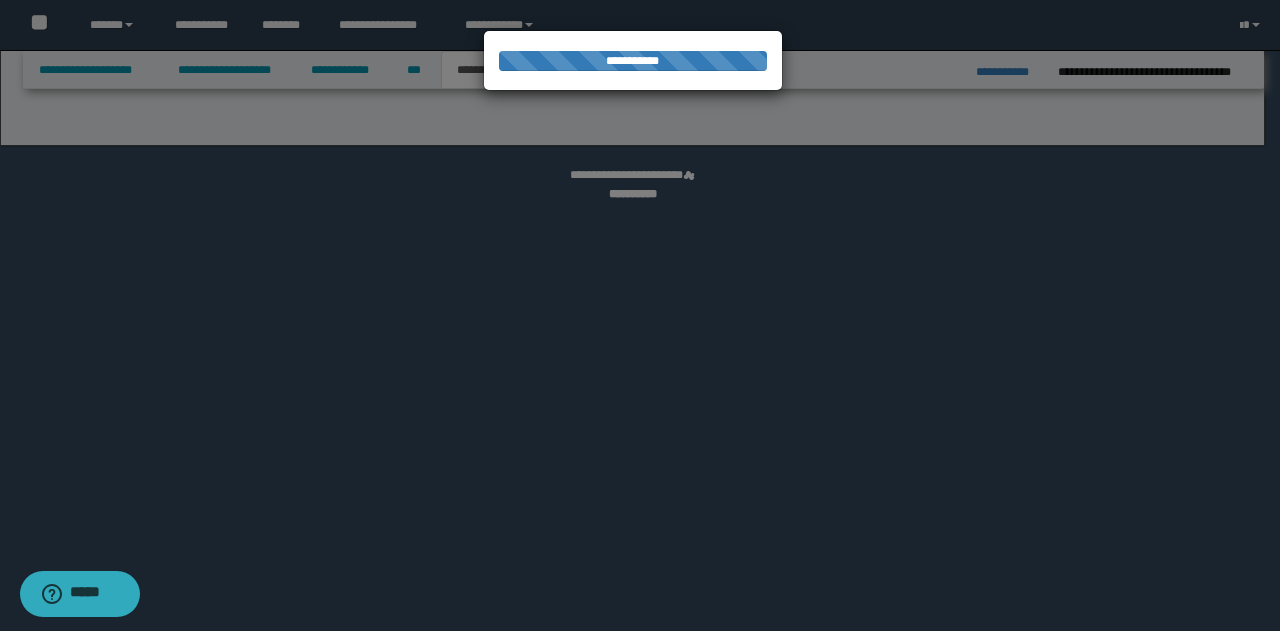 select on "*" 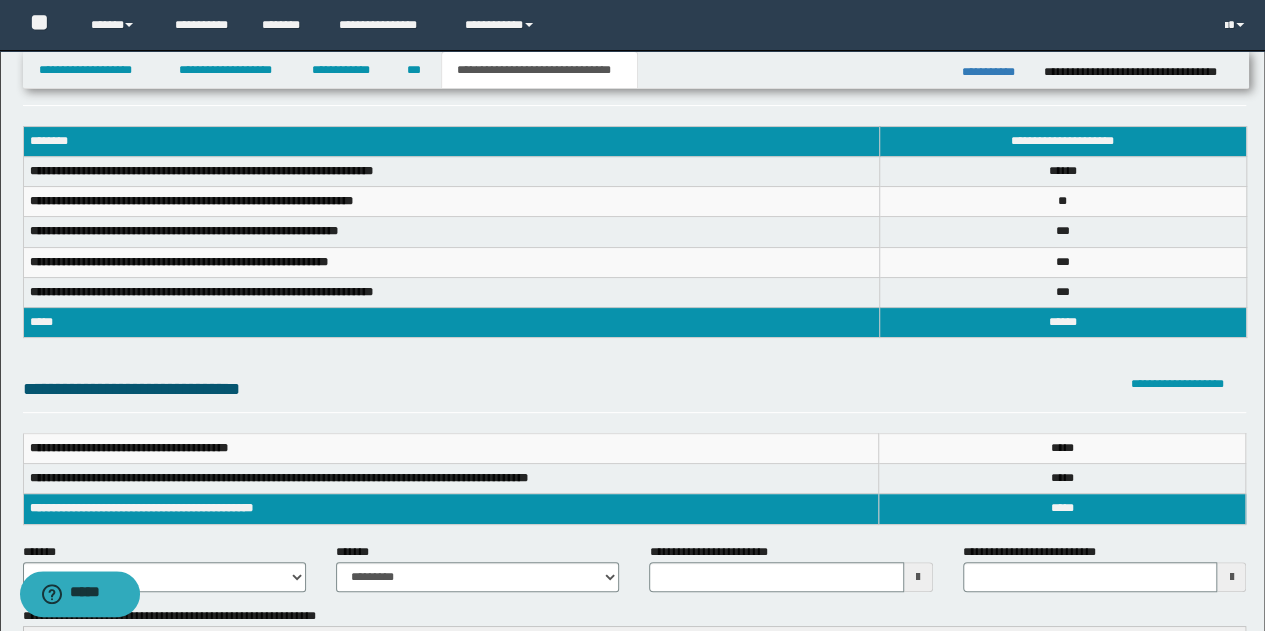 scroll, scrollTop: 100, scrollLeft: 0, axis: vertical 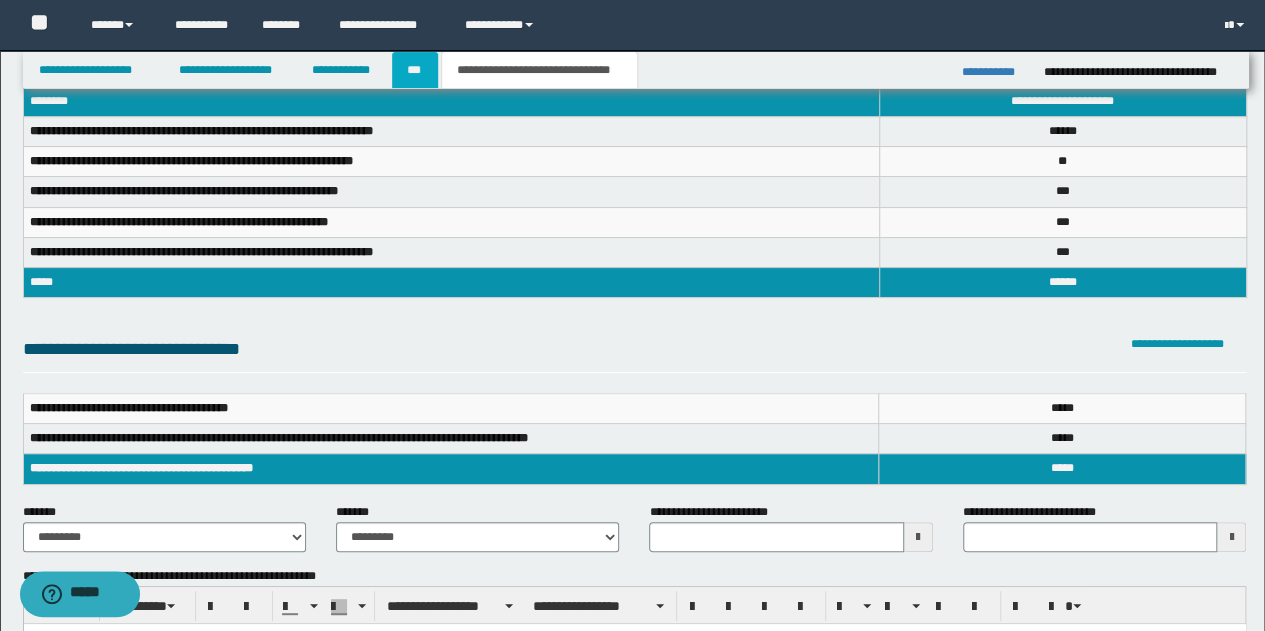 click on "***" at bounding box center (415, 70) 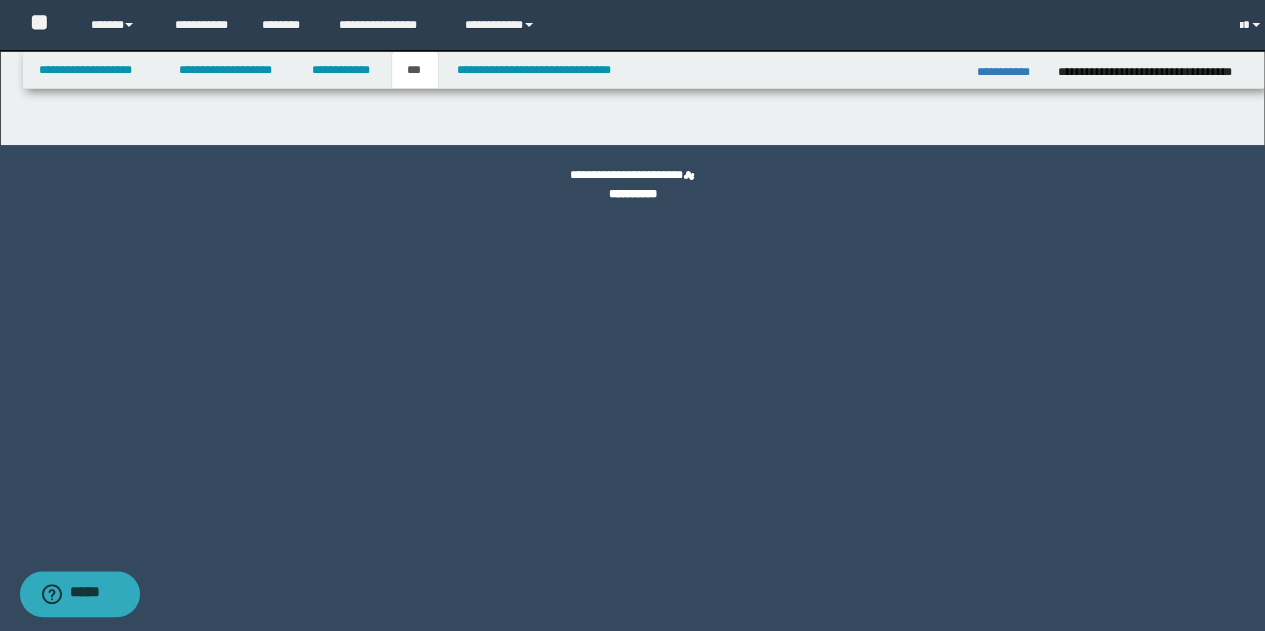 scroll, scrollTop: 0, scrollLeft: 0, axis: both 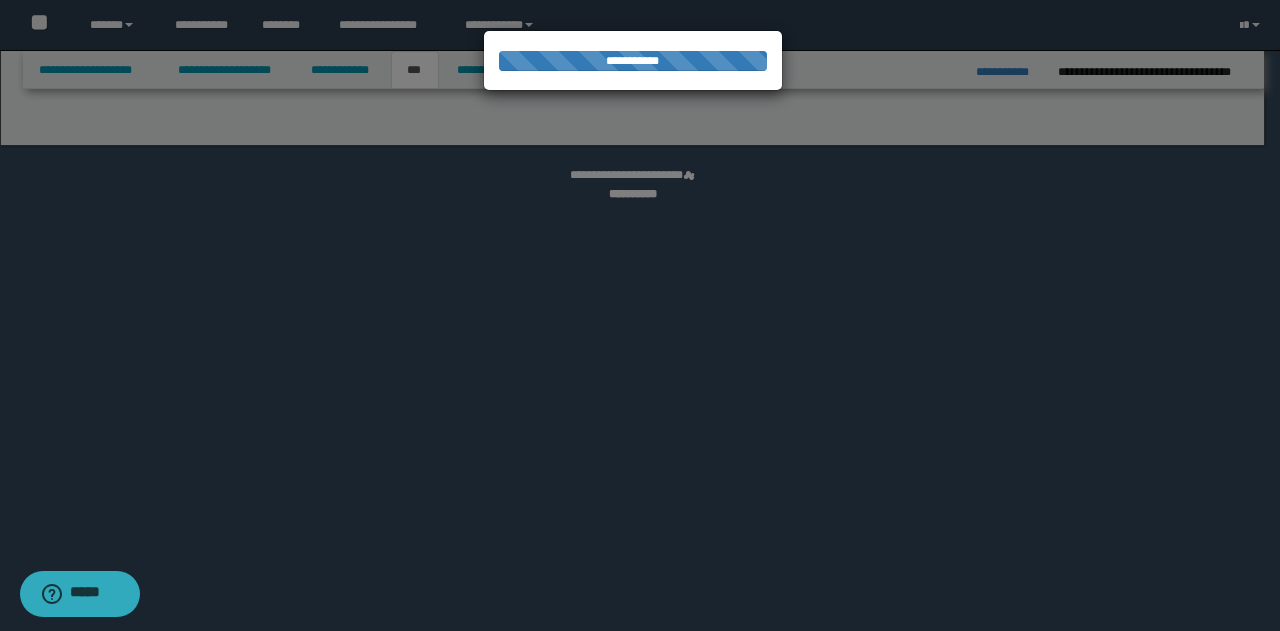 select on "**" 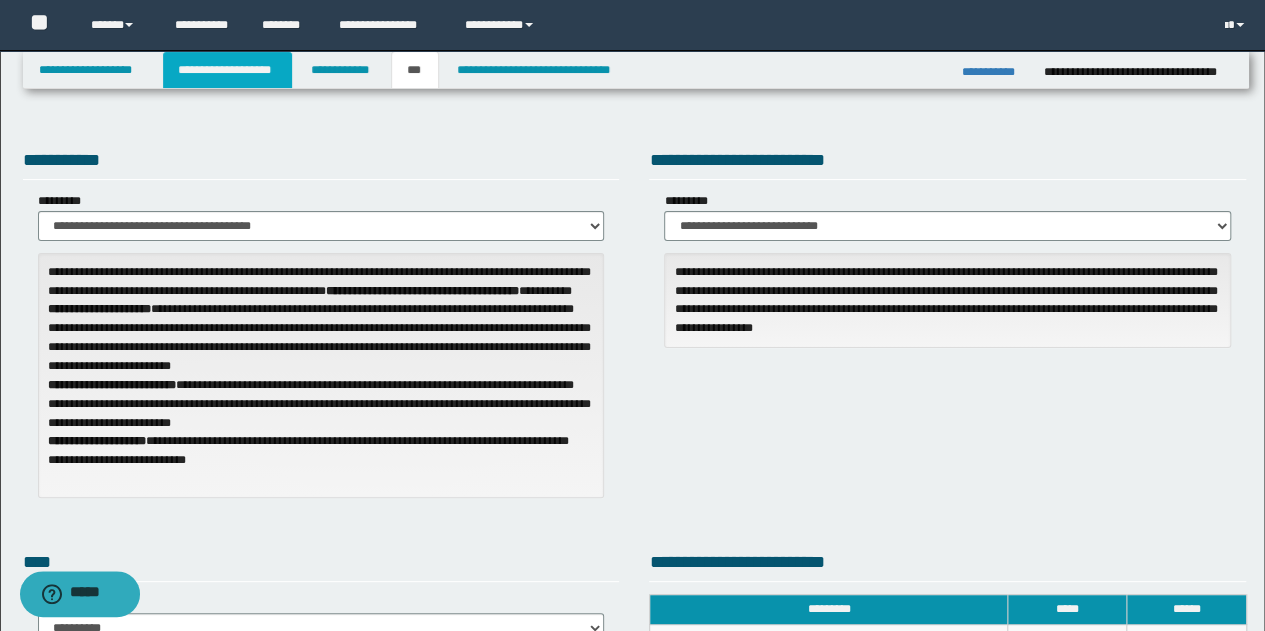 click on "**********" at bounding box center [227, 70] 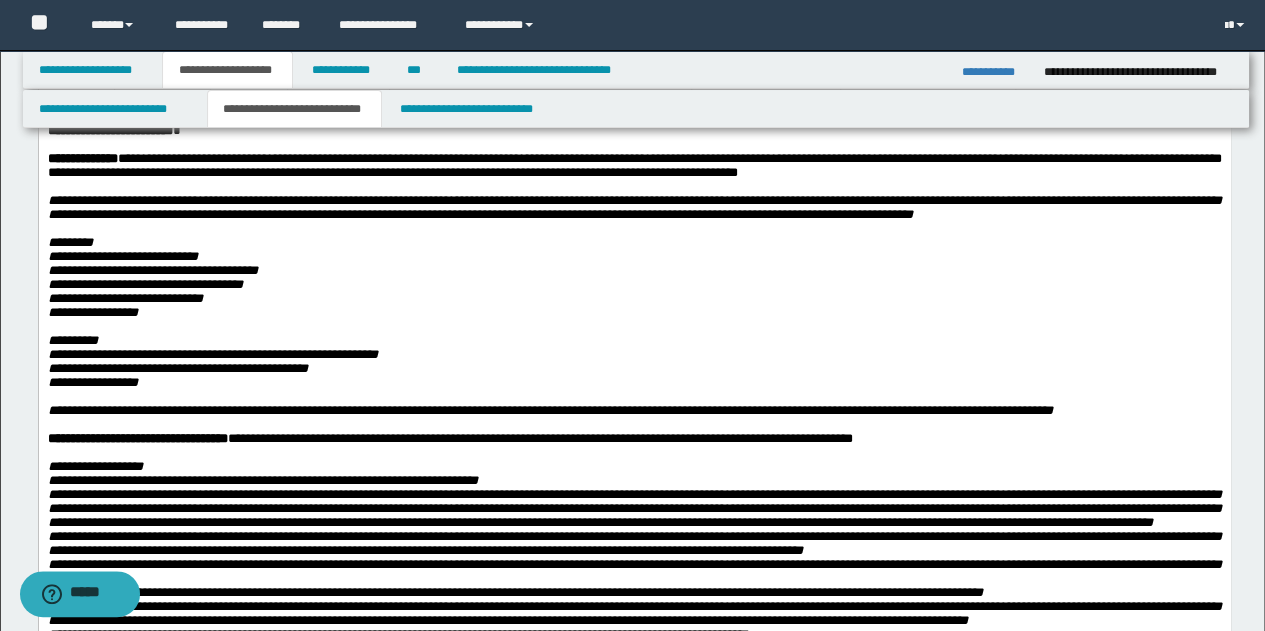 scroll, scrollTop: 0, scrollLeft: 0, axis: both 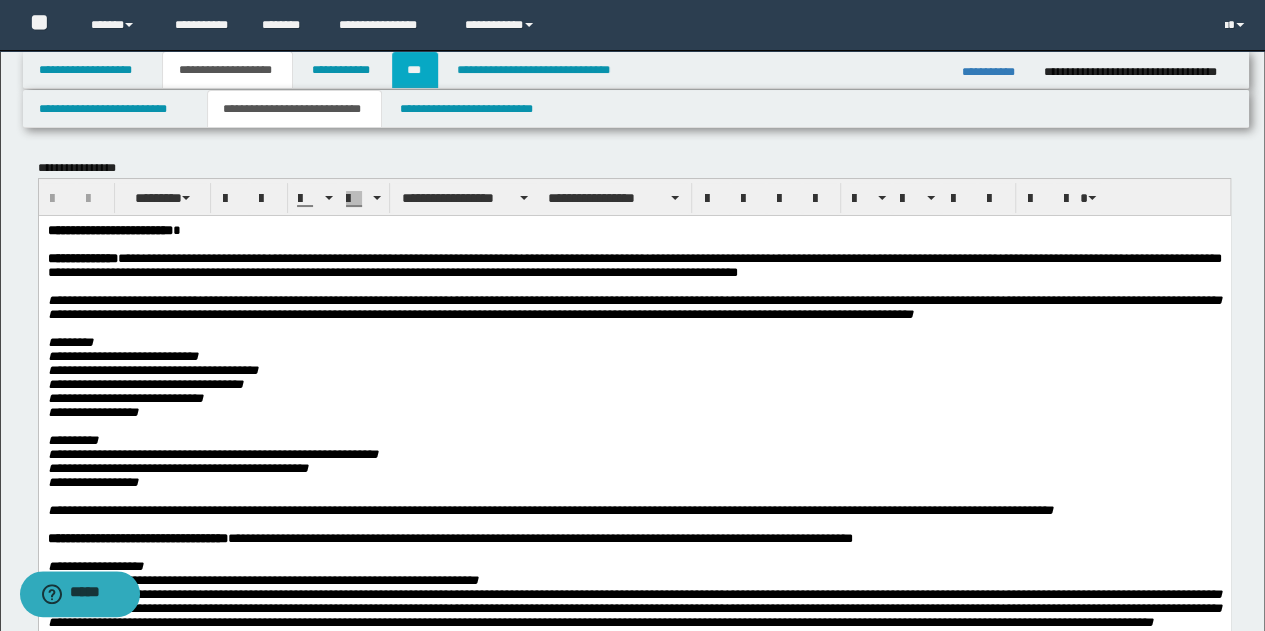 click on "***" at bounding box center [415, 70] 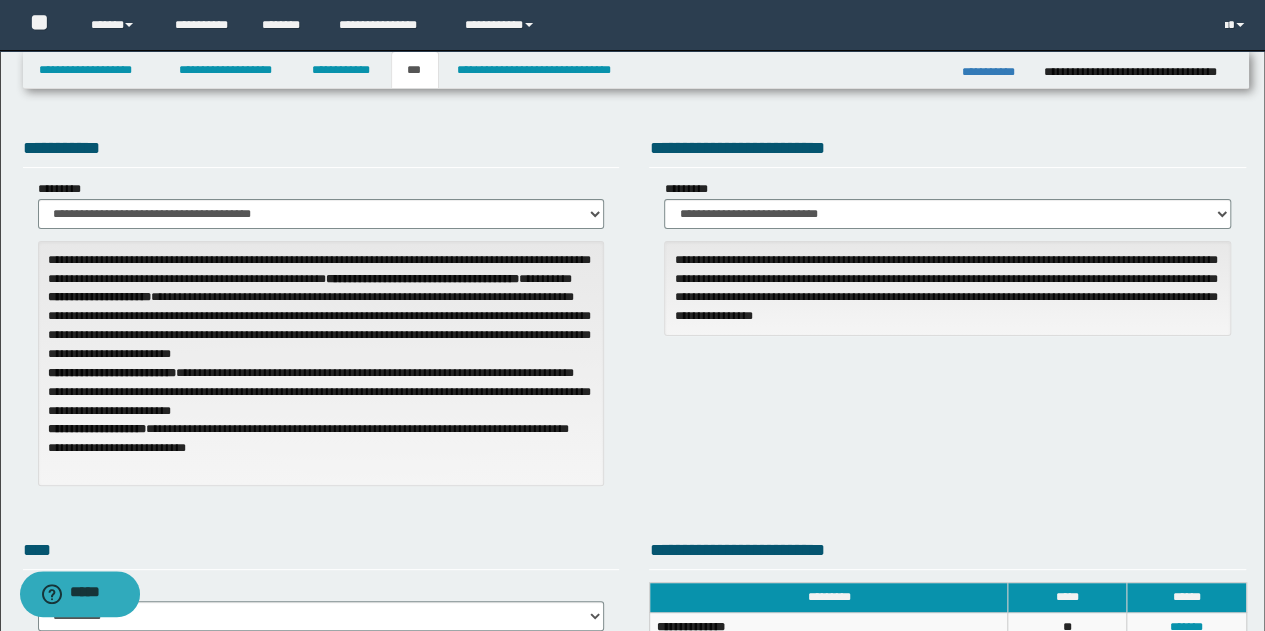 scroll, scrollTop: 0, scrollLeft: 0, axis: both 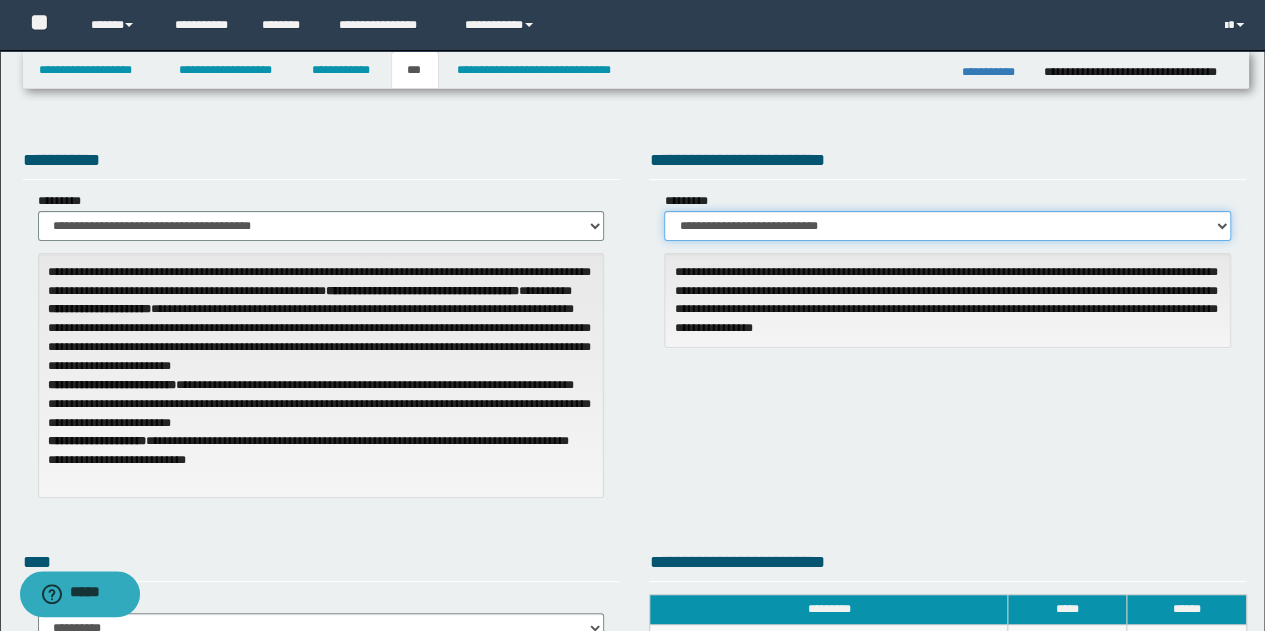 click on "**********" at bounding box center (947, 226) 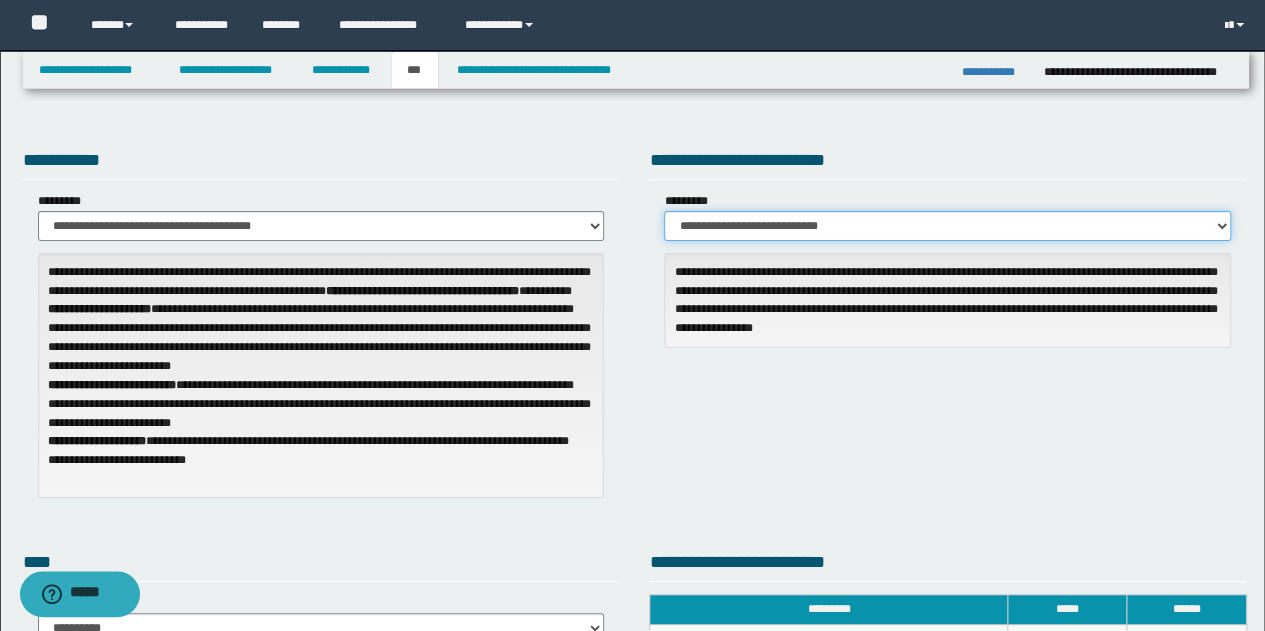 select on "*" 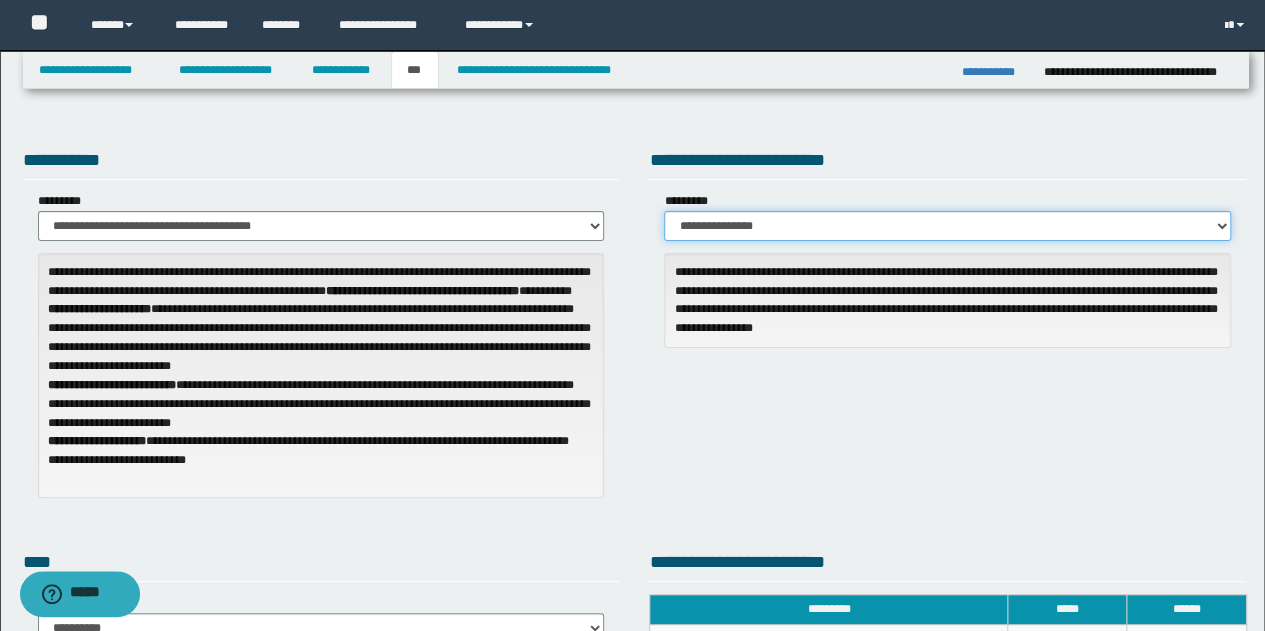 click on "**********" at bounding box center [947, 226] 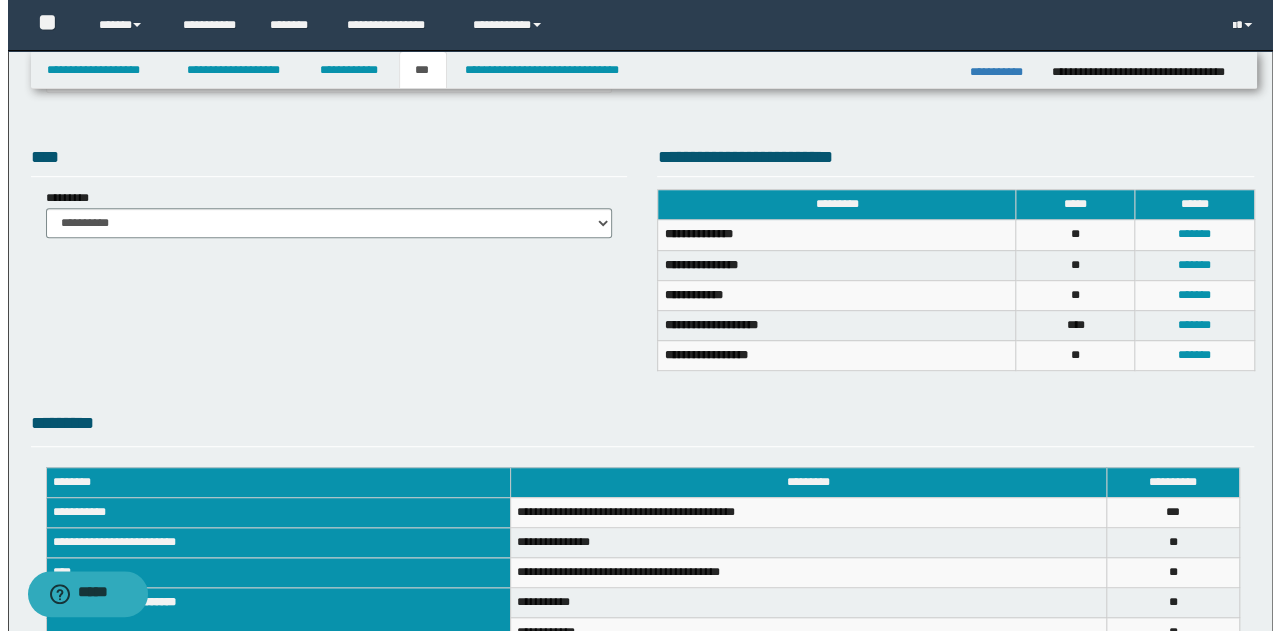 scroll, scrollTop: 367, scrollLeft: 0, axis: vertical 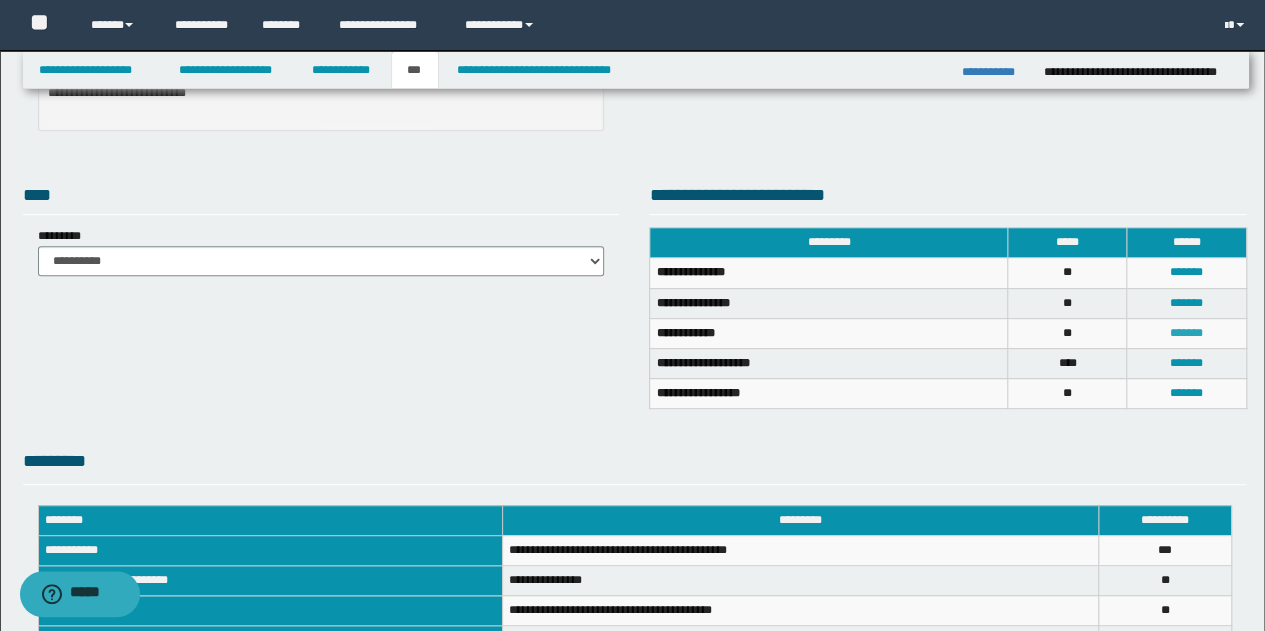 click on "*******" at bounding box center (1186, 333) 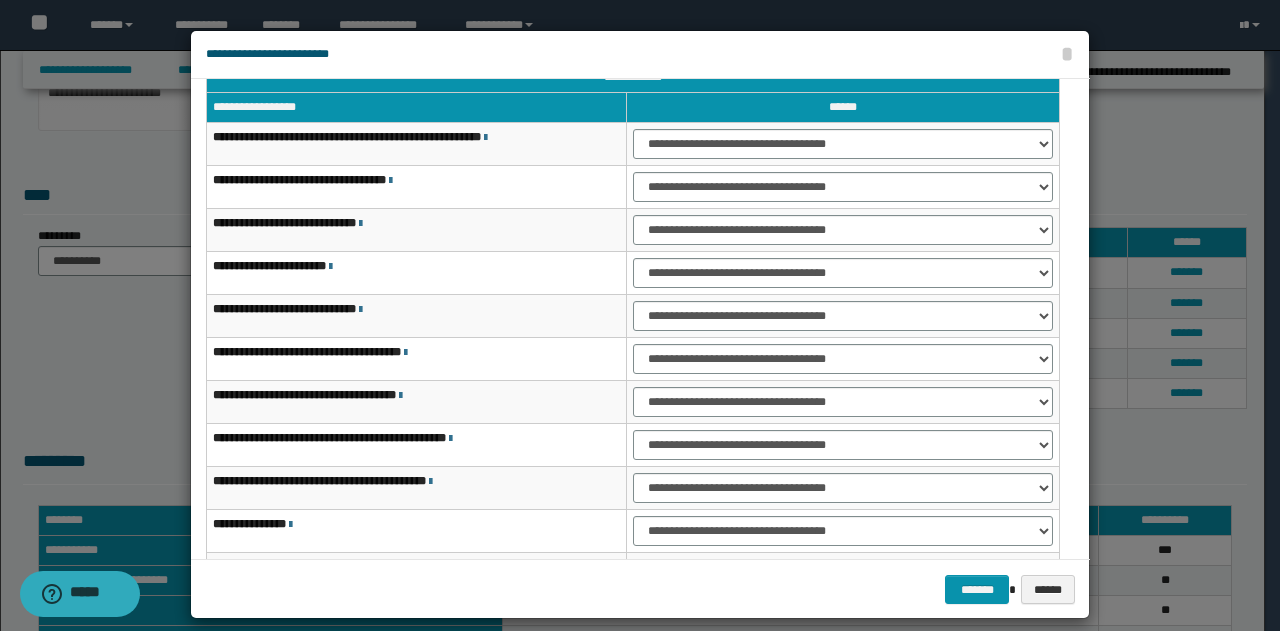 scroll, scrollTop: 0, scrollLeft: 0, axis: both 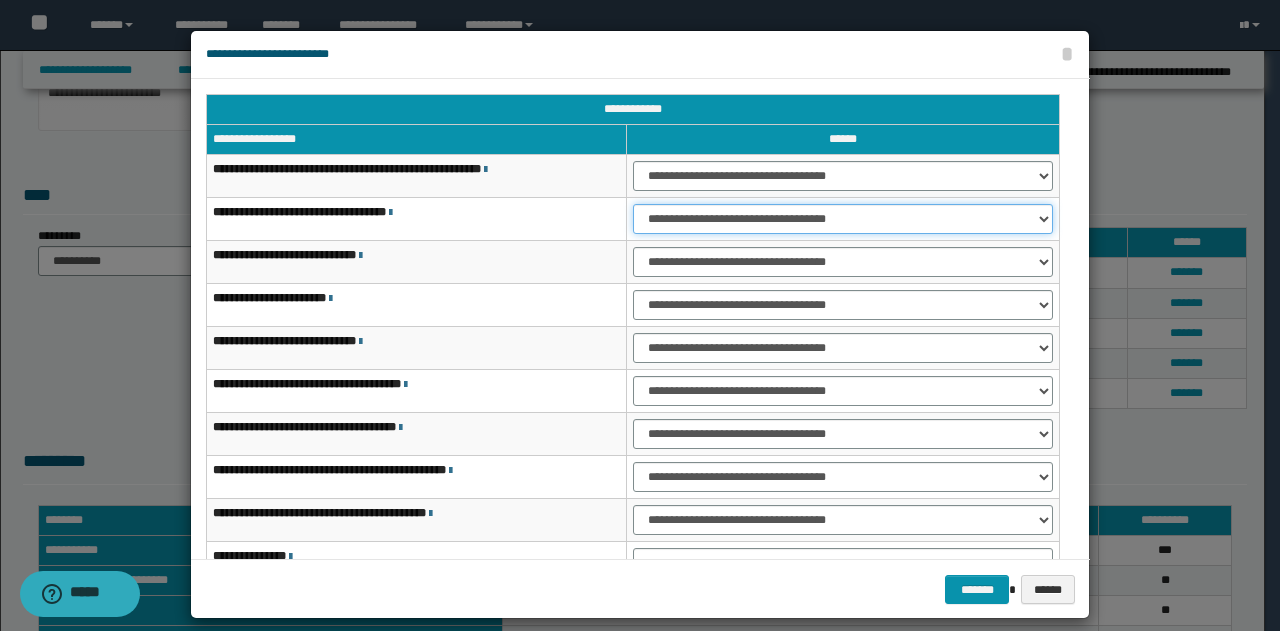 click on "**********" at bounding box center (843, 219) 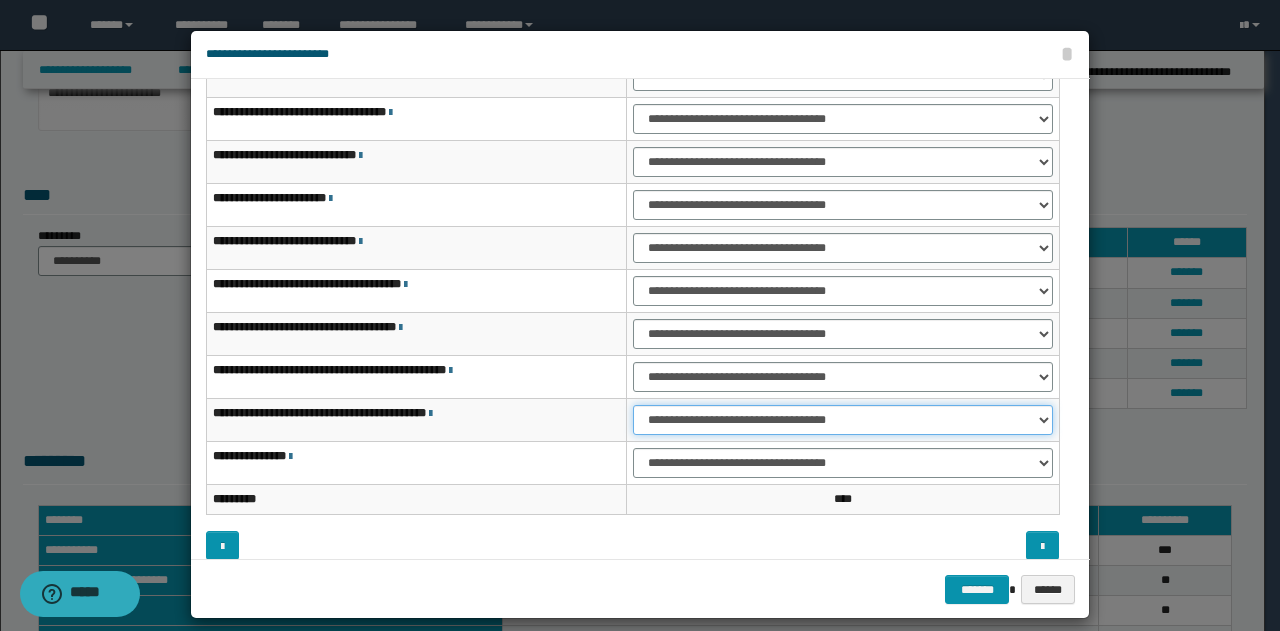 click on "**********" at bounding box center (843, 420) 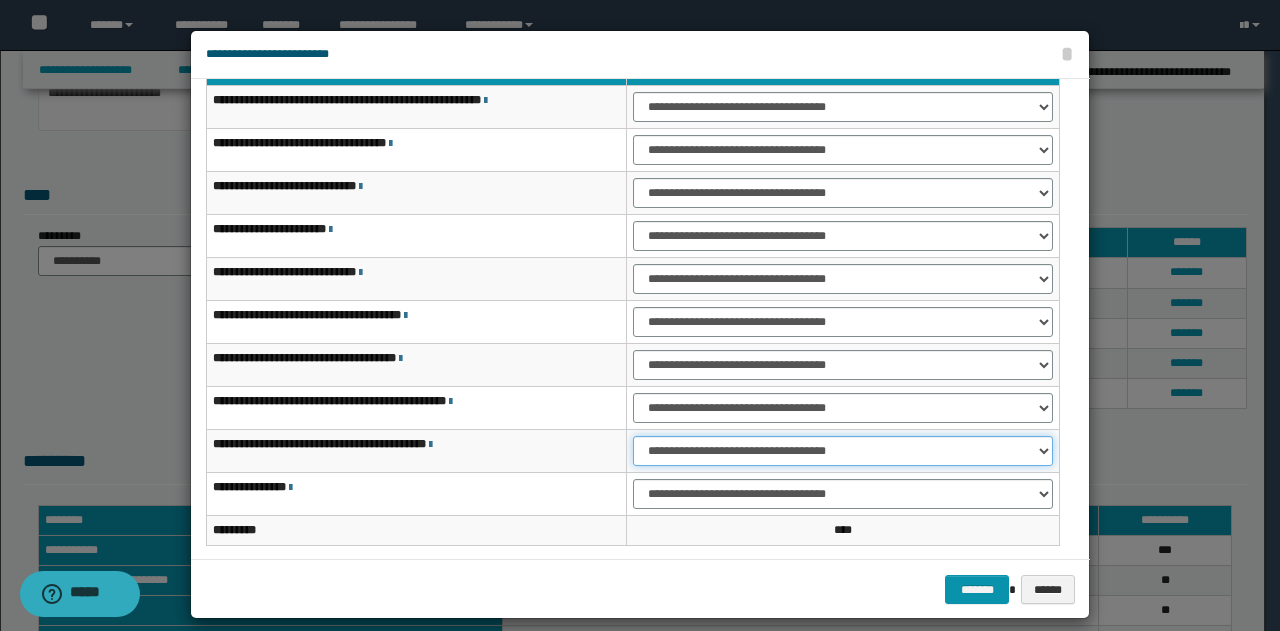 scroll, scrollTop: 100, scrollLeft: 0, axis: vertical 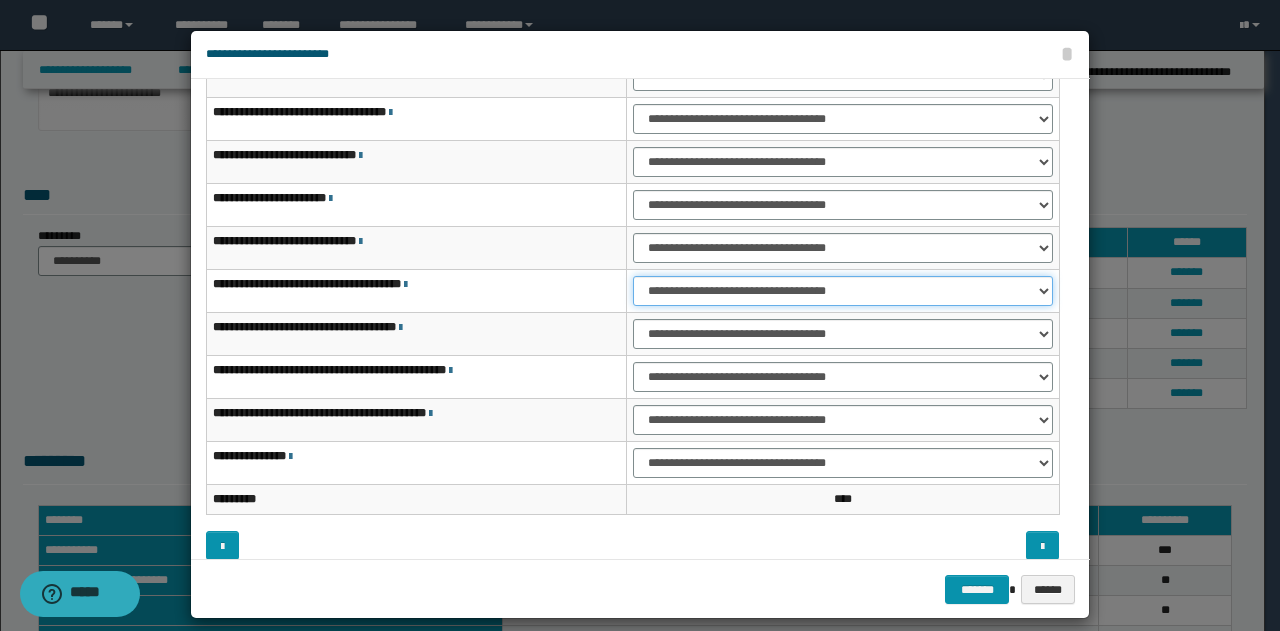 click on "**********" at bounding box center [843, 291] 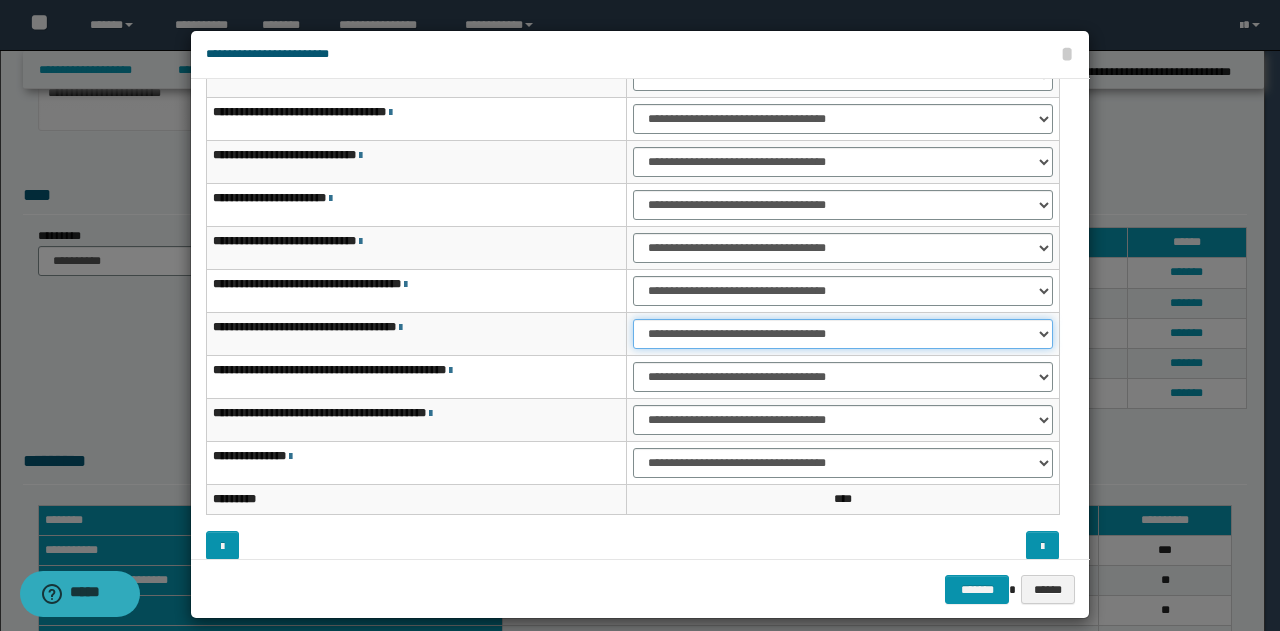 click on "**********" at bounding box center [843, 334] 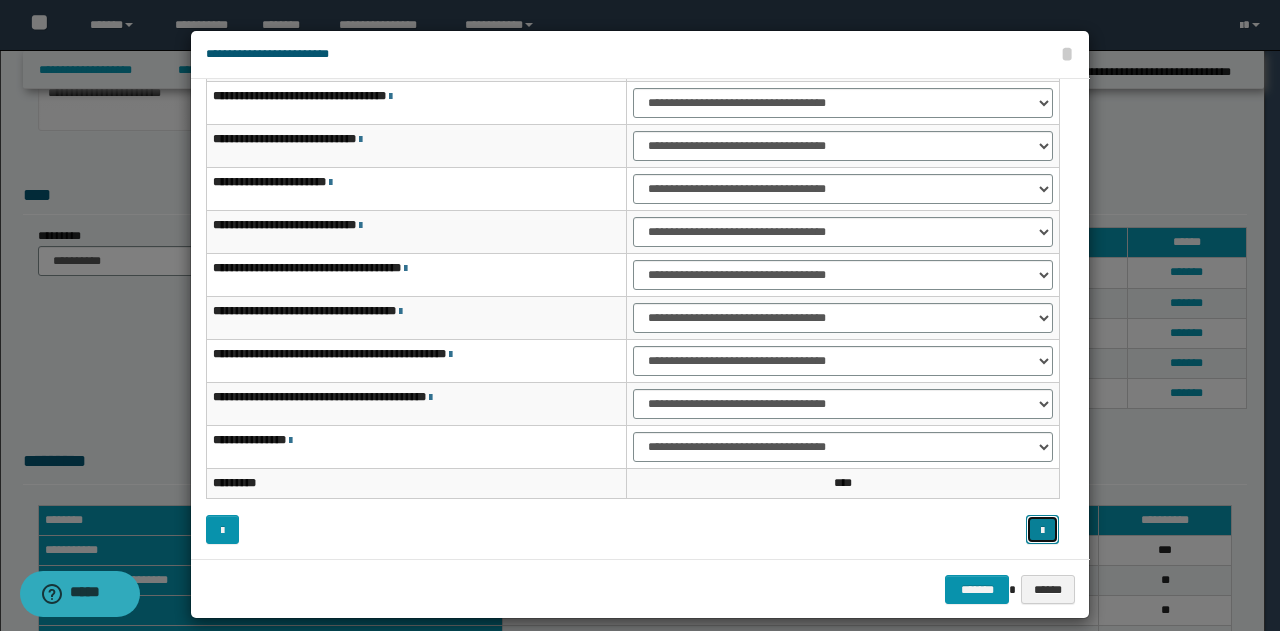 click at bounding box center [1042, 529] 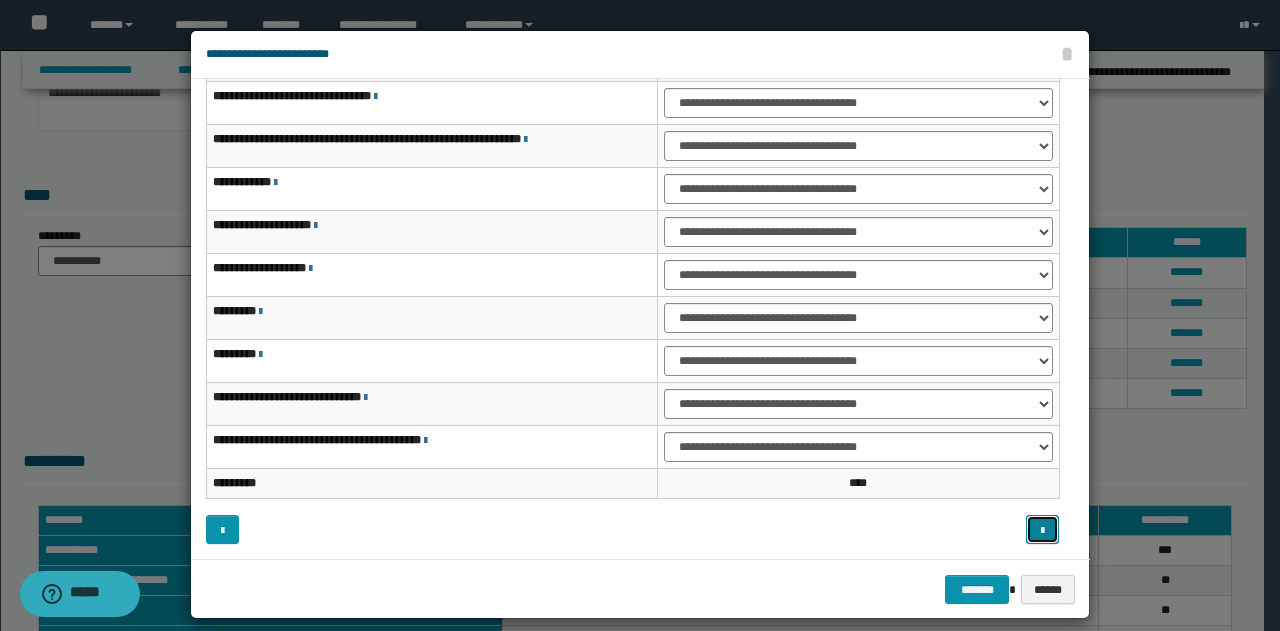 scroll, scrollTop: 16, scrollLeft: 0, axis: vertical 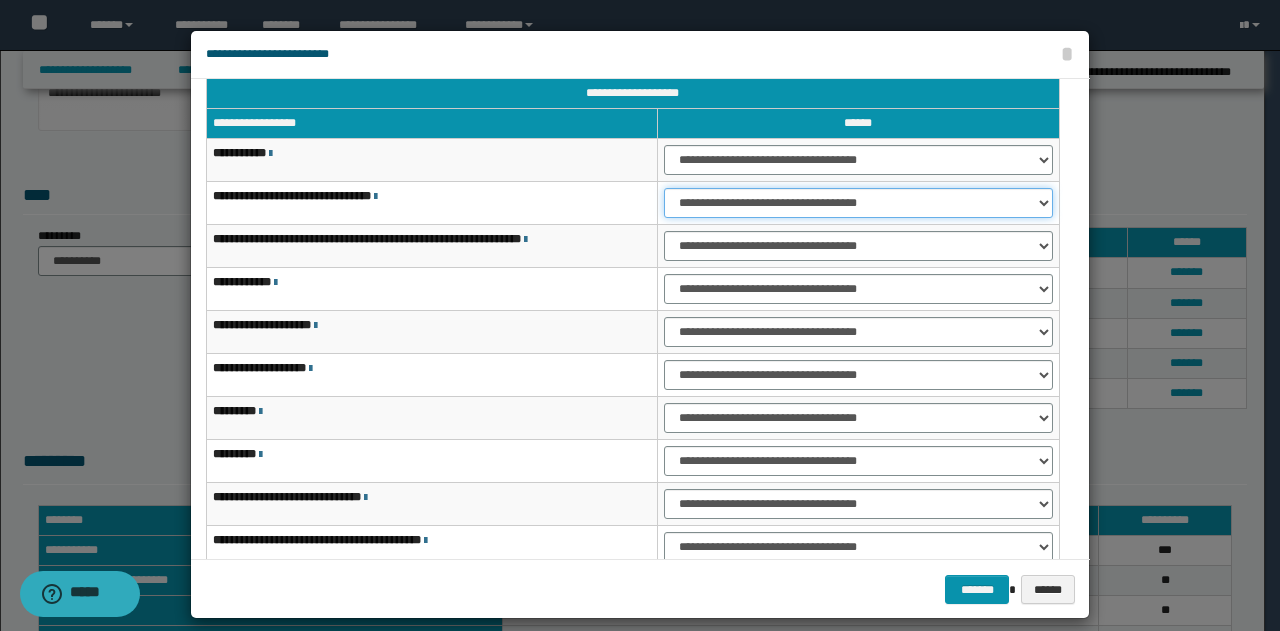 click on "**********" at bounding box center (858, 203) 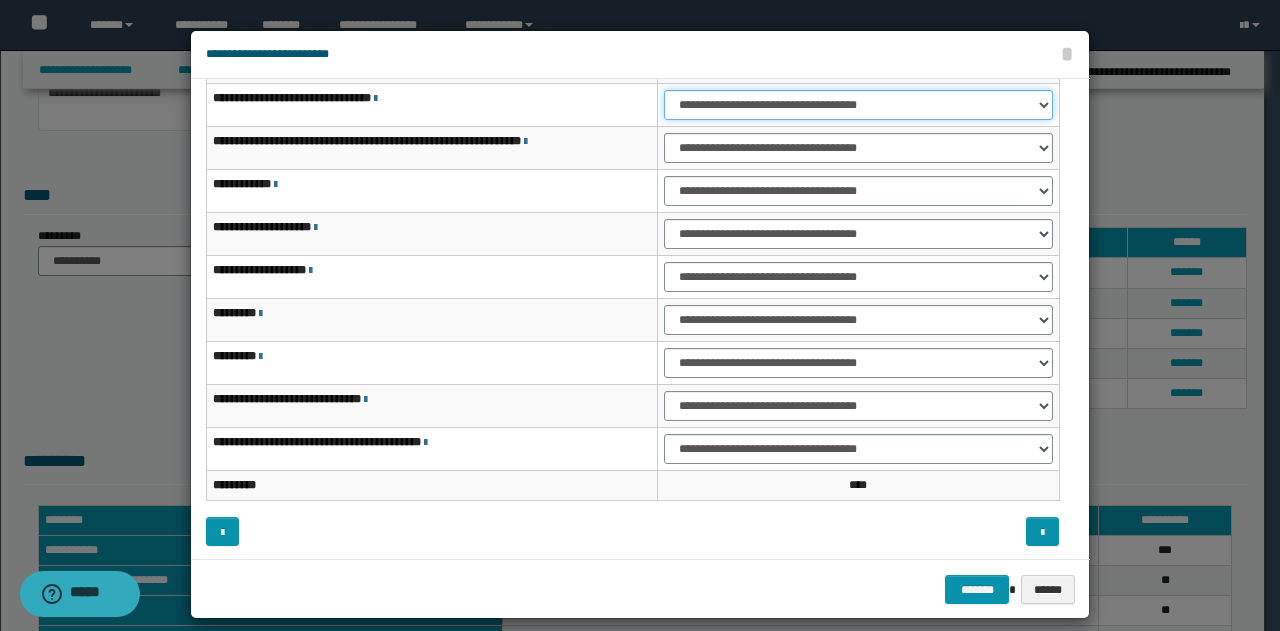 scroll, scrollTop: 116, scrollLeft: 0, axis: vertical 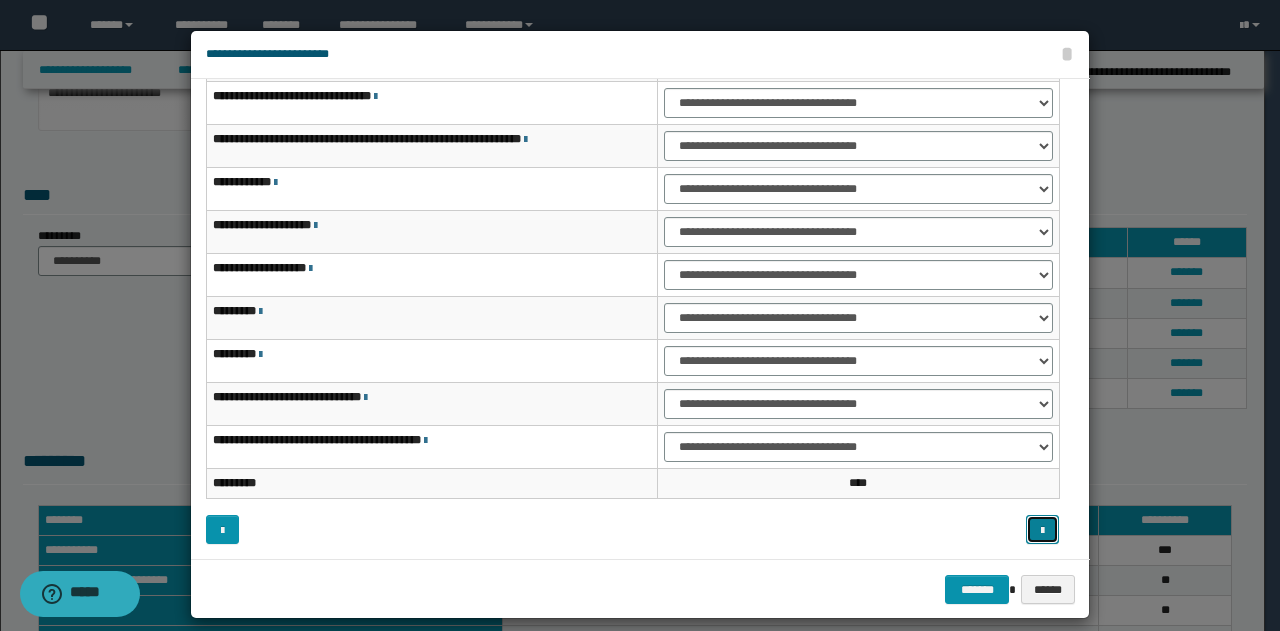 click at bounding box center [1042, 531] 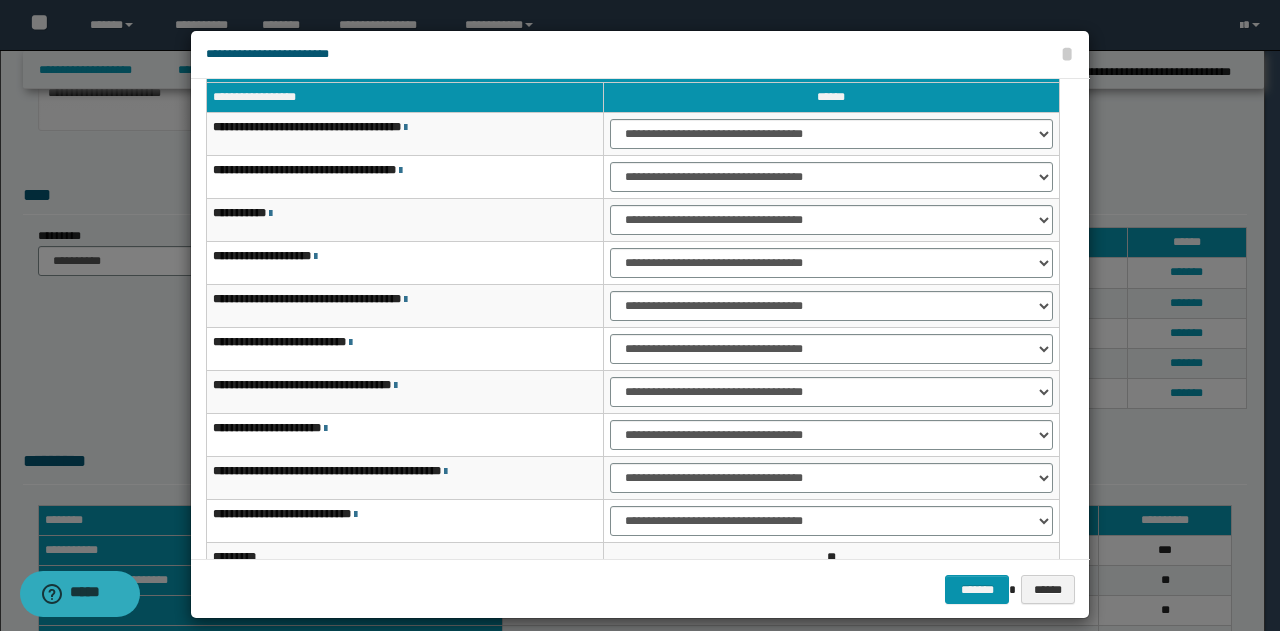 scroll, scrollTop: 16, scrollLeft: 0, axis: vertical 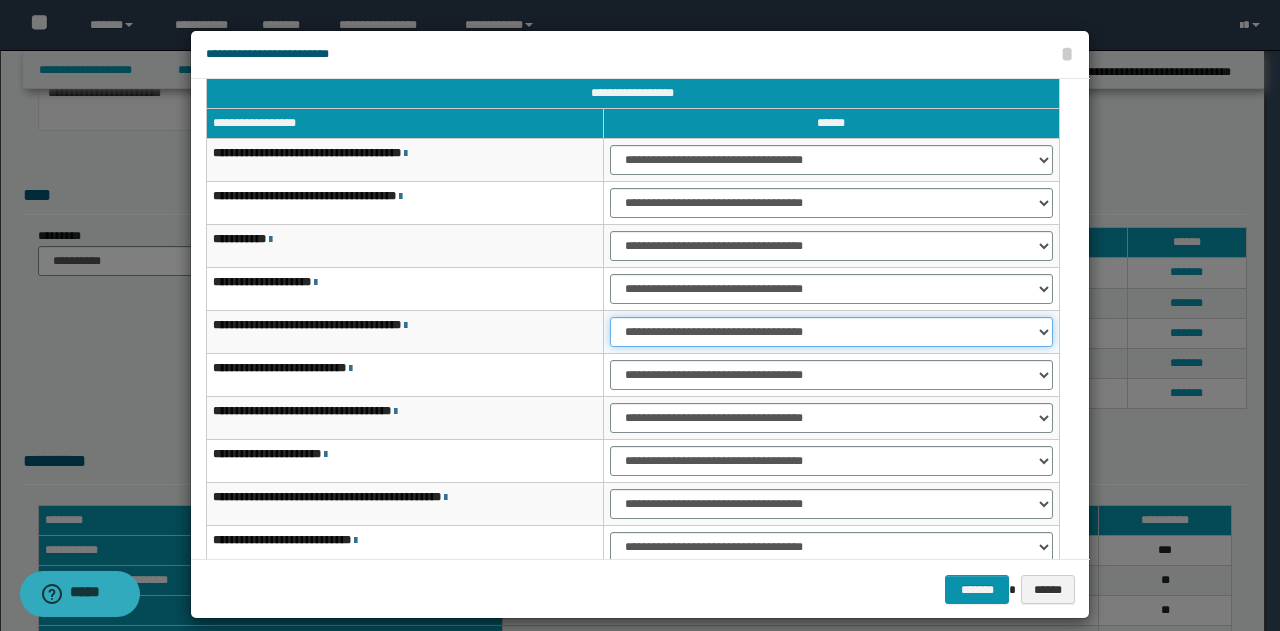 click on "**********" at bounding box center (831, 332) 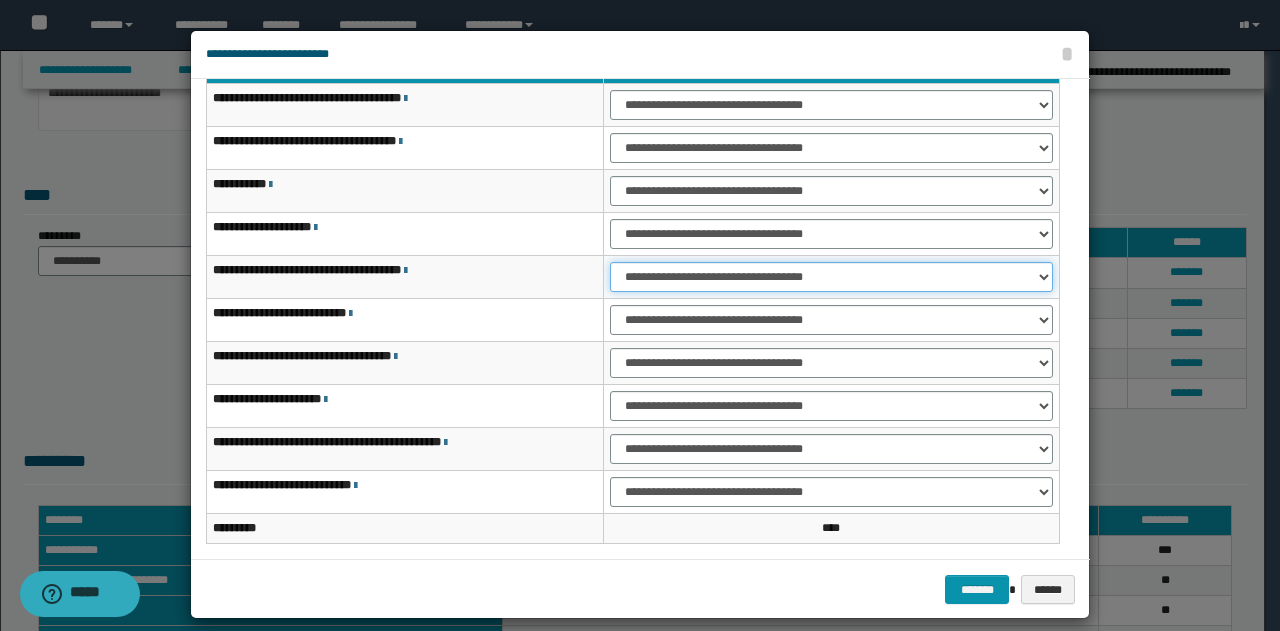 scroll, scrollTop: 116, scrollLeft: 0, axis: vertical 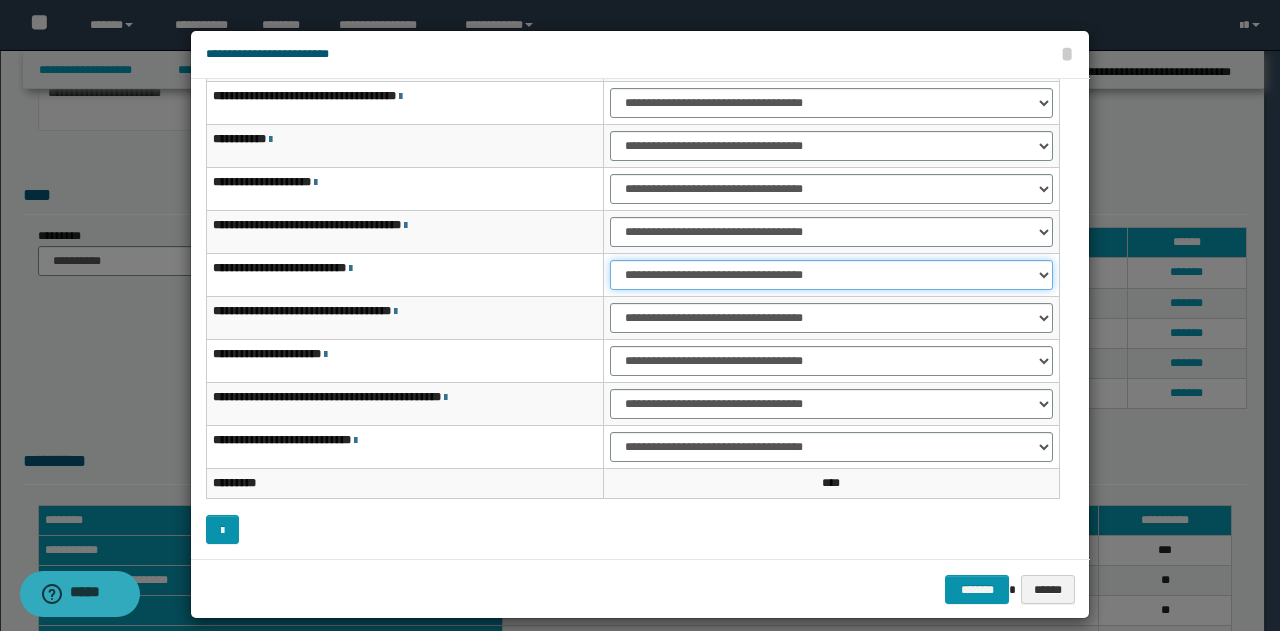 click on "**********" at bounding box center (831, 275) 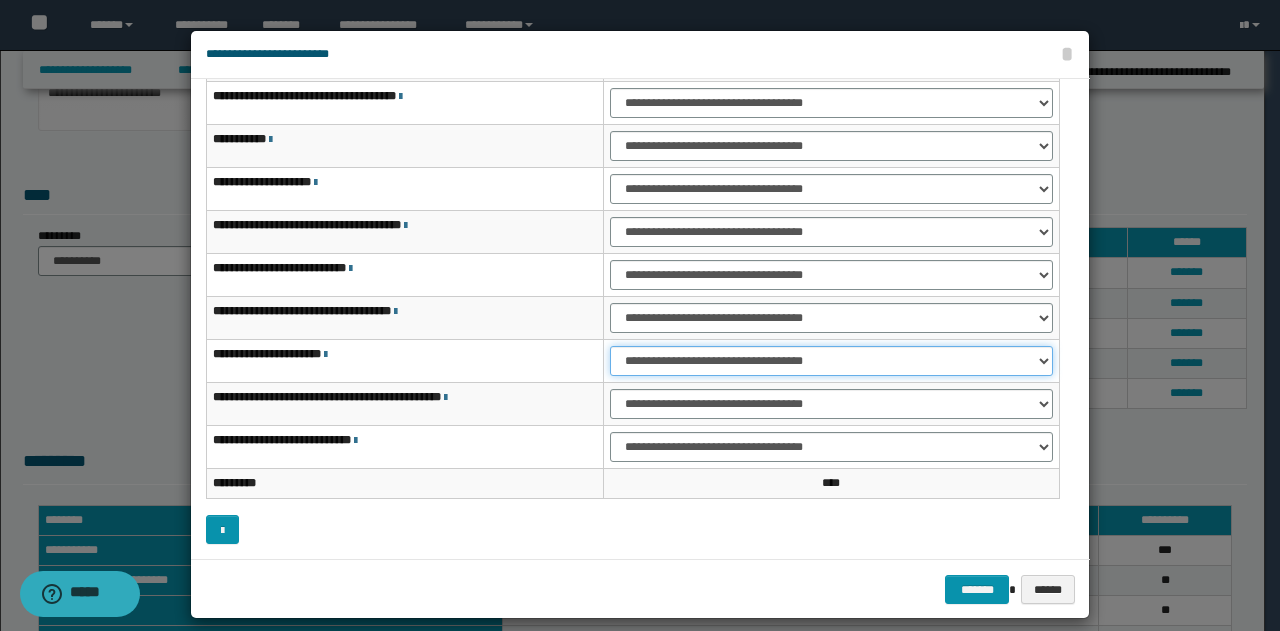 click on "**********" at bounding box center (831, 361) 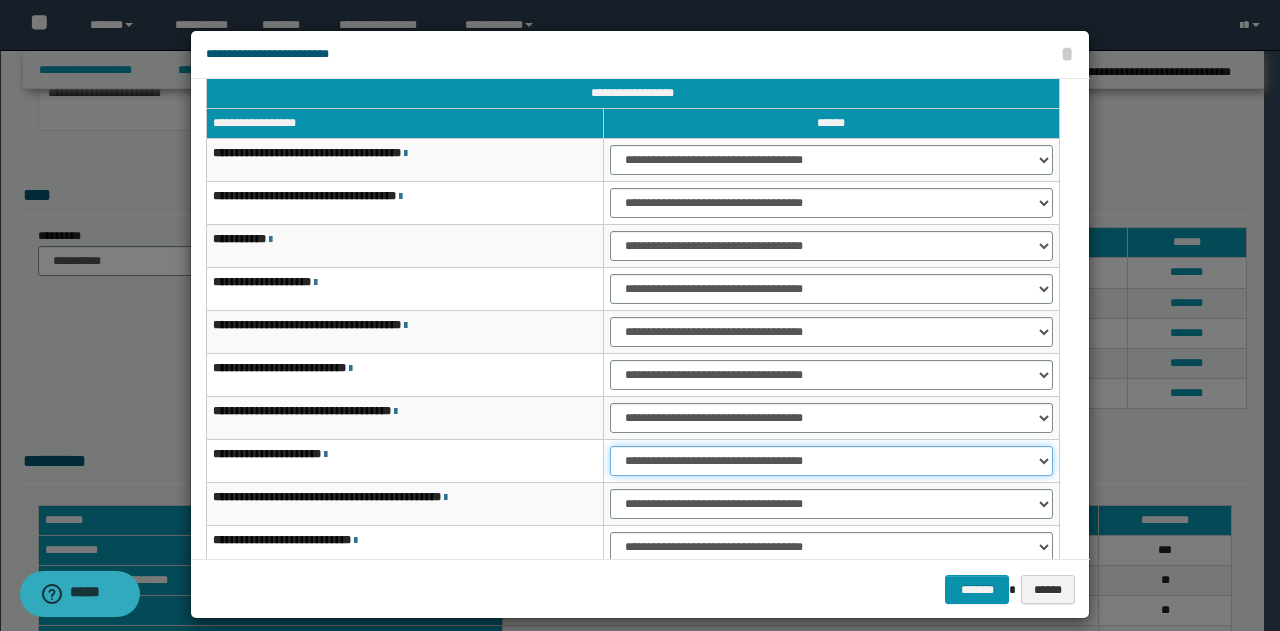 scroll, scrollTop: 116, scrollLeft: 0, axis: vertical 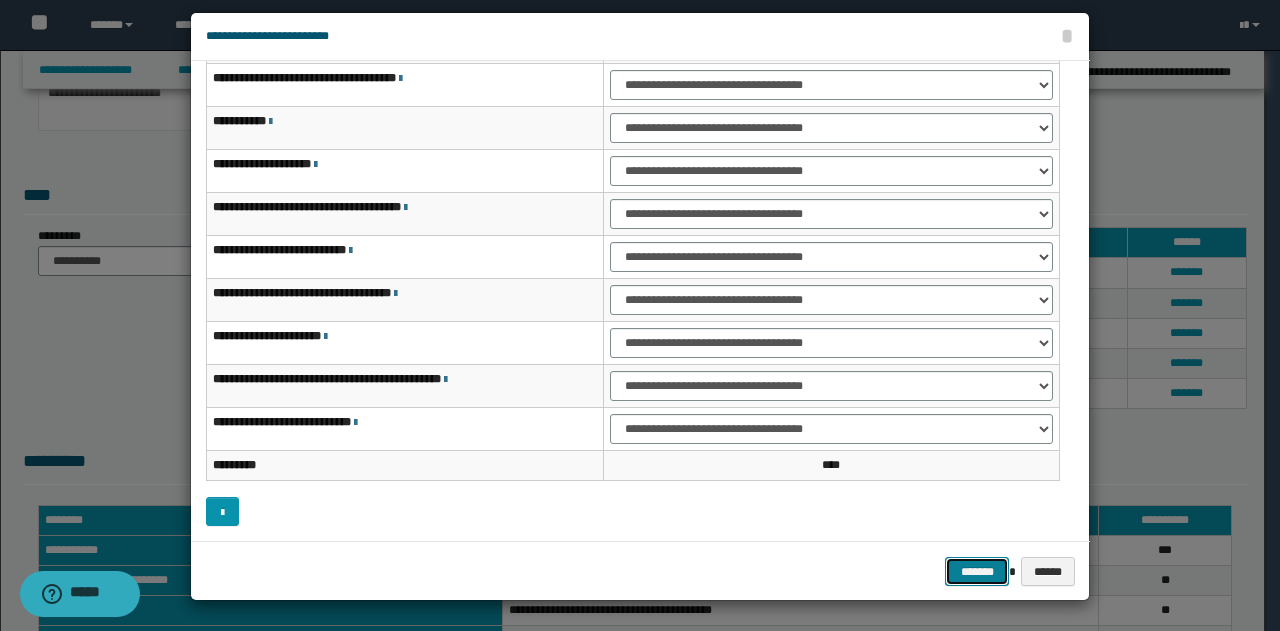 click on "*******" at bounding box center (977, 571) 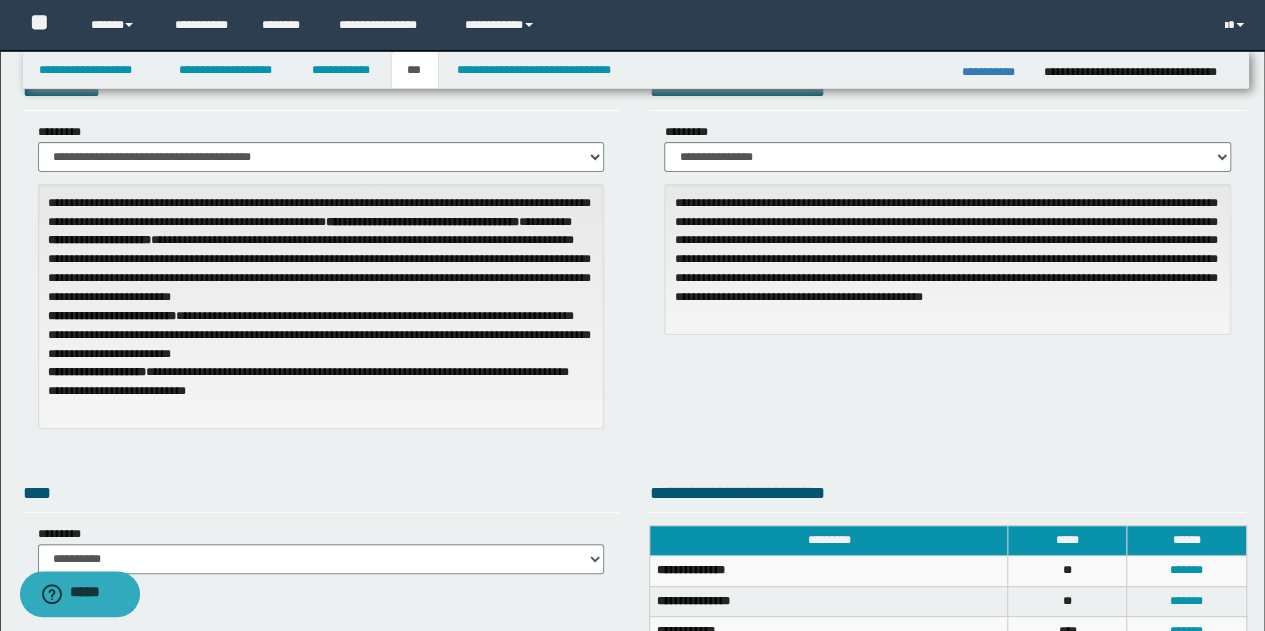 scroll, scrollTop: 0, scrollLeft: 0, axis: both 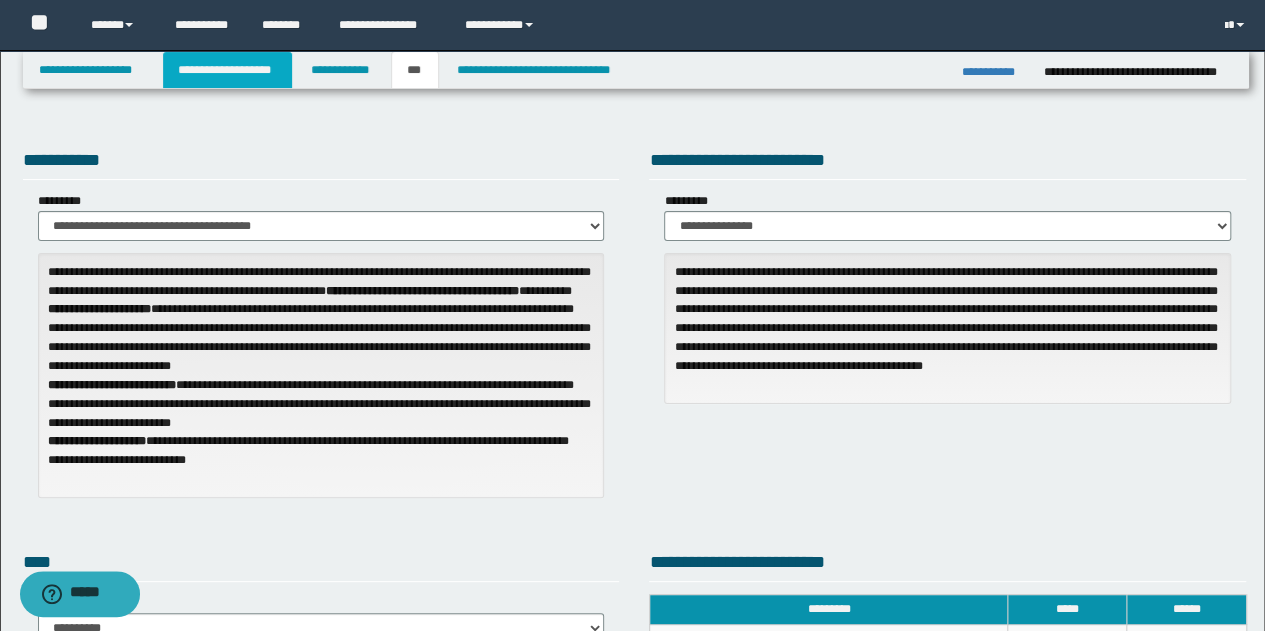 click on "**********" at bounding box center (227, 70) 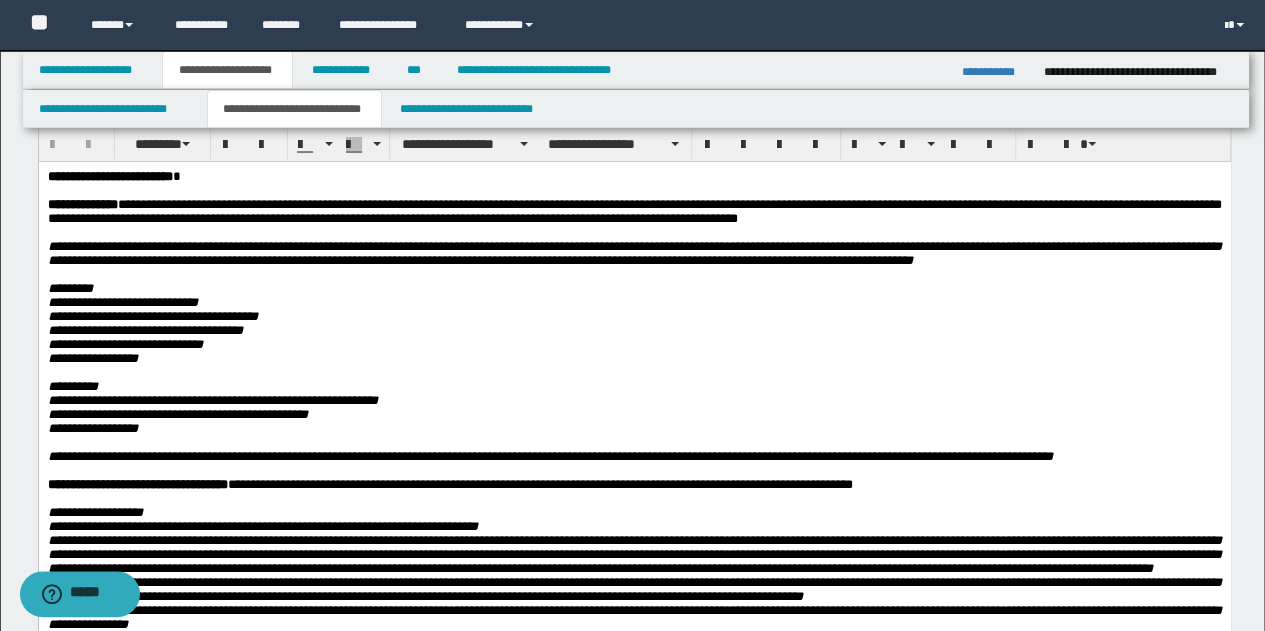 scroll, scrollTop: 100, scrollLeft: 0, axis: vertical 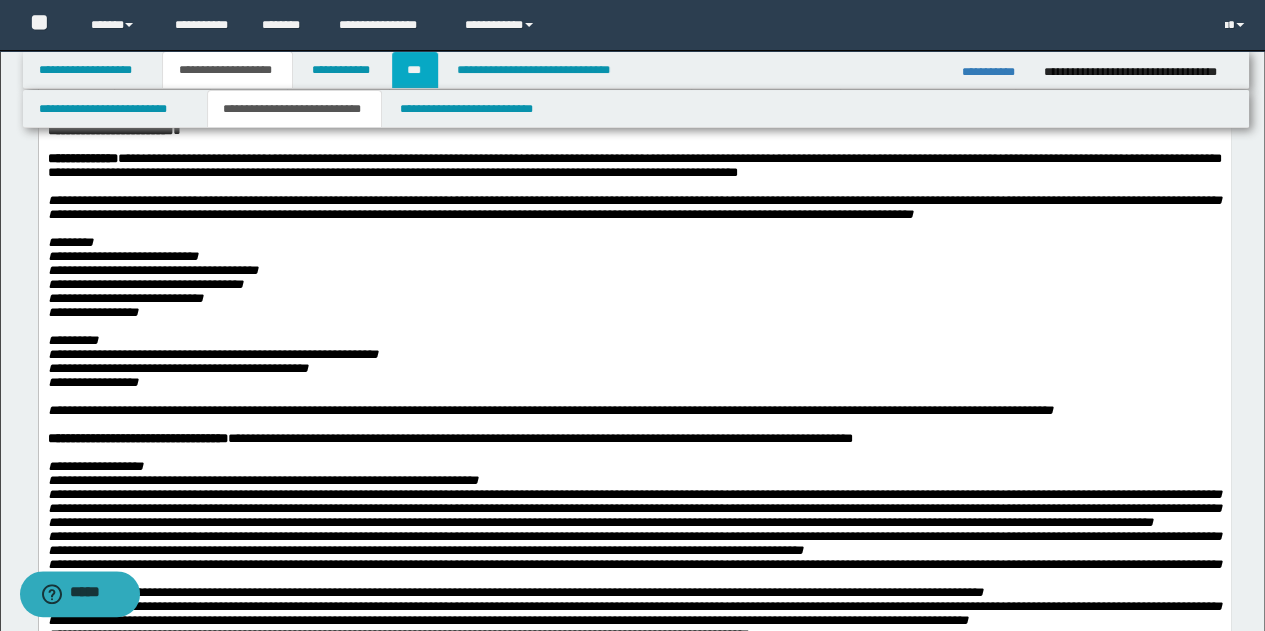 click on "***" at bounding box center (415, 70) 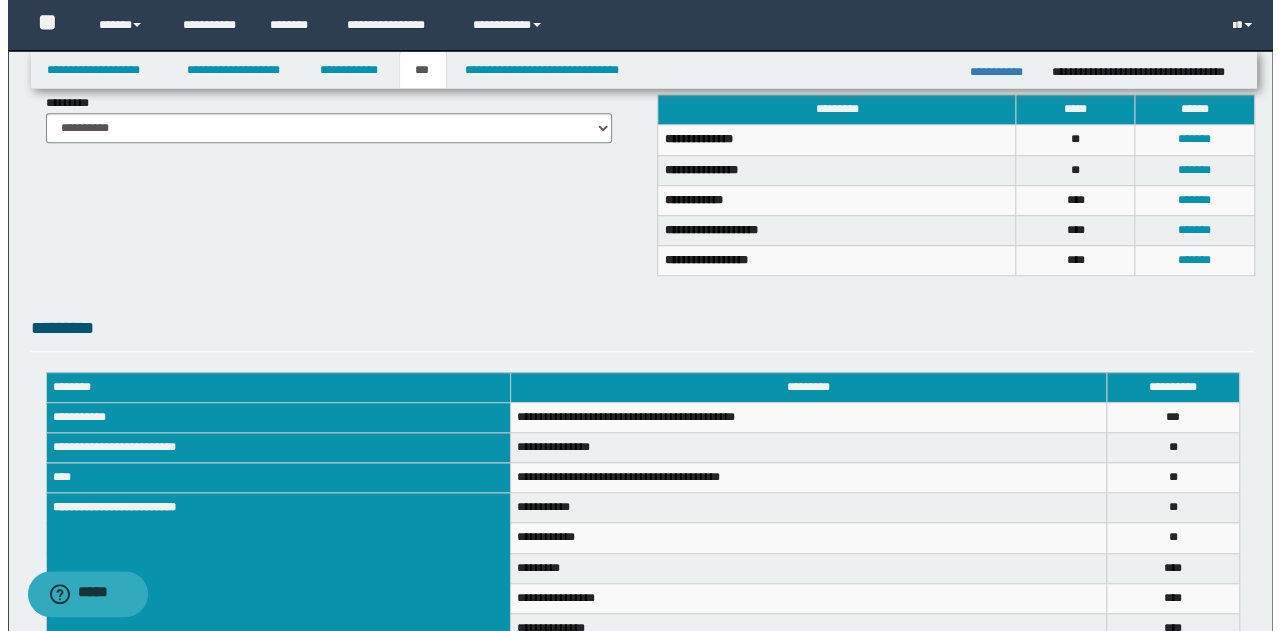 scroll, scrollTop: 469, scrollLeft: 0, axis: vertical 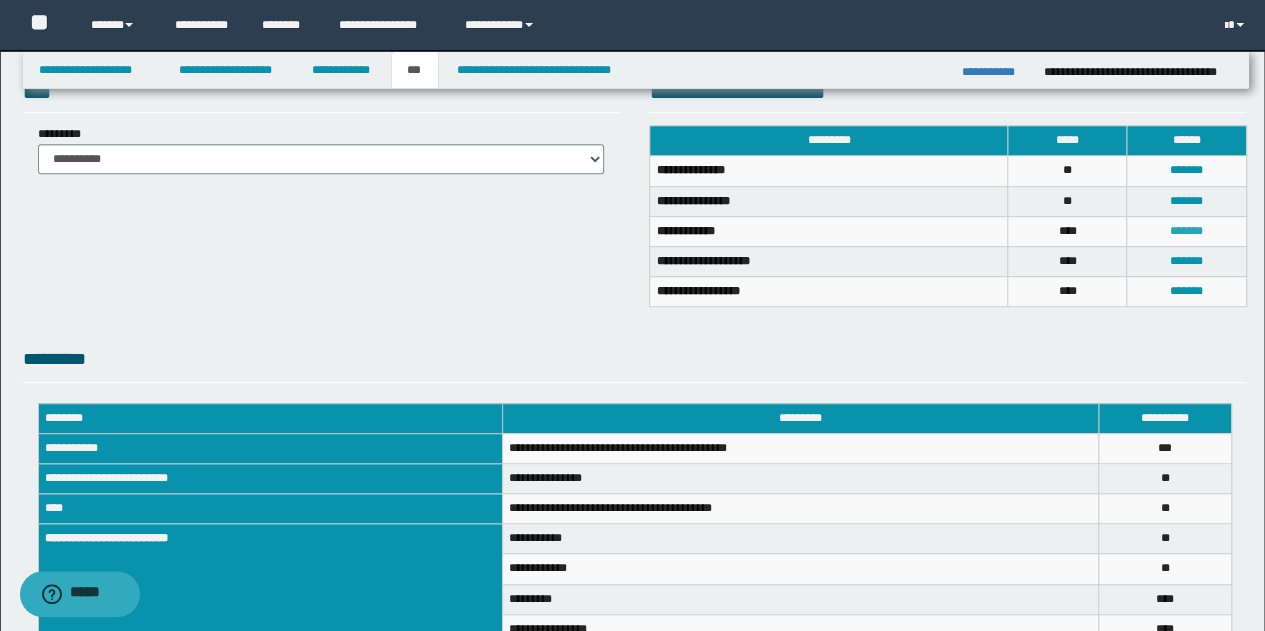 click on "*******" at bounding box center [1186, 231] 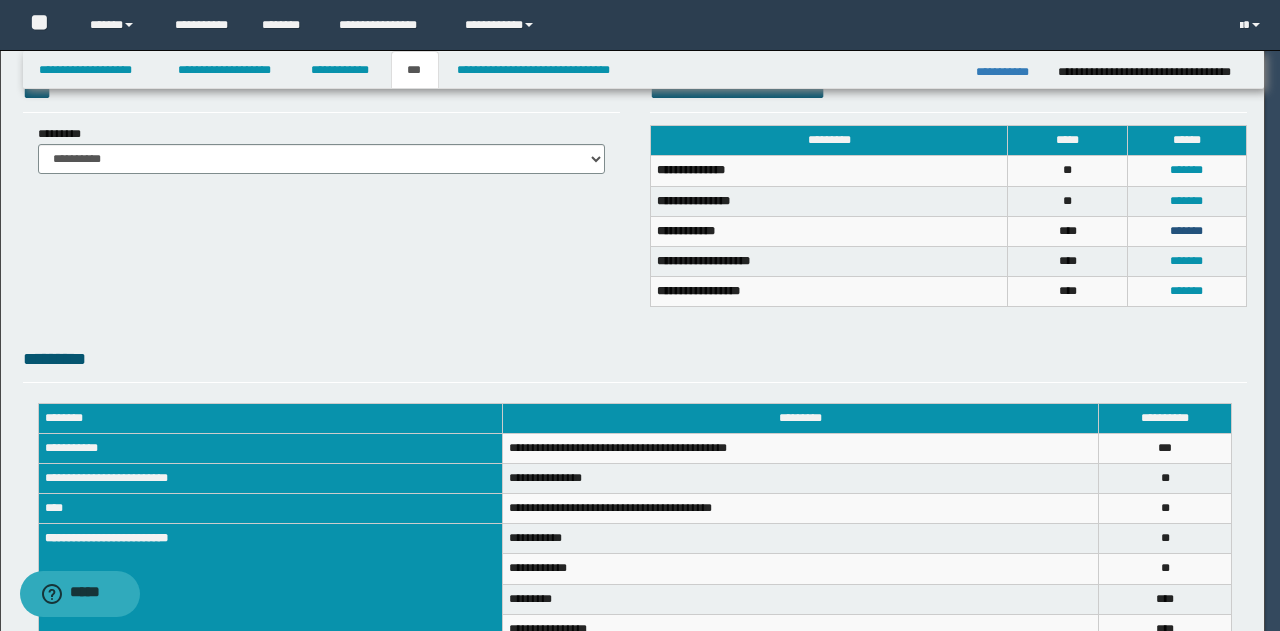 scroll, scrollTop: 0, scrollLeft: 0, axis: both 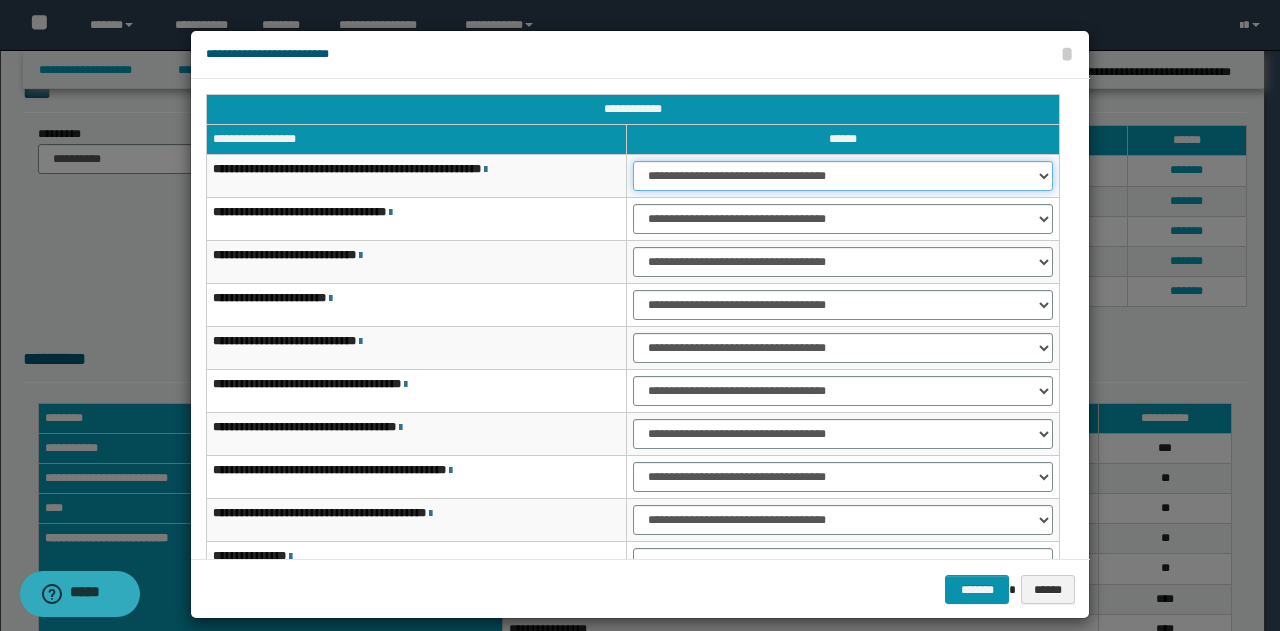 click on "**********" at bounding box center (843, 176) 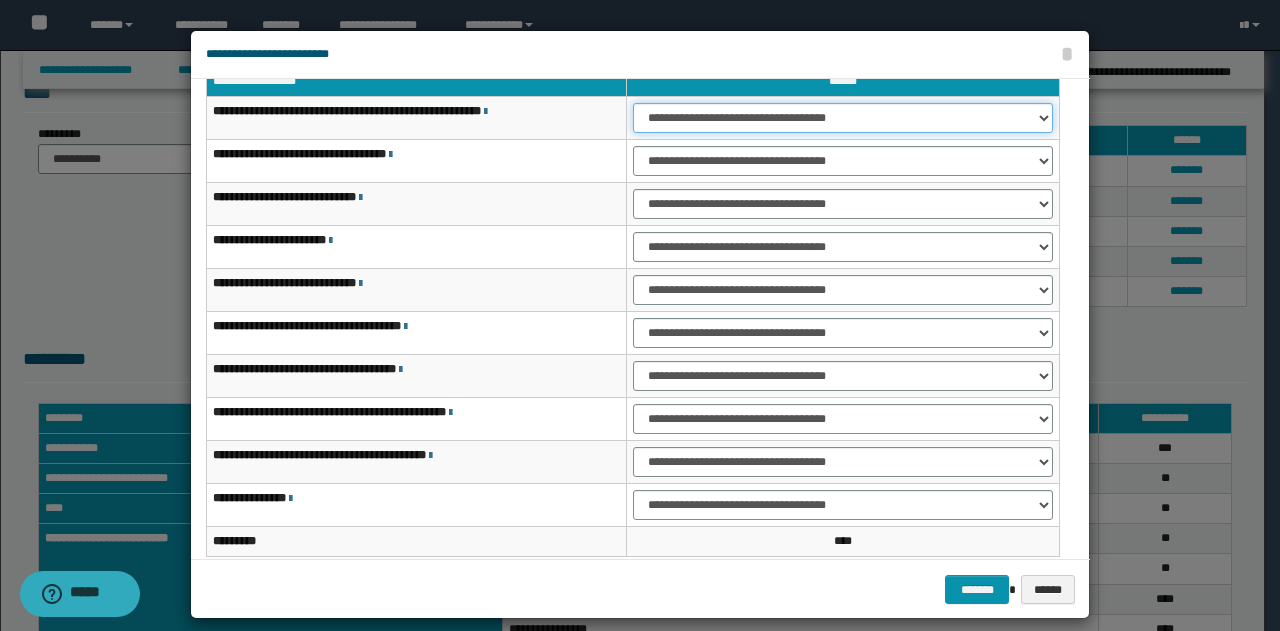 scroll, scrollTop: 100, scrollLeft: 0, axis: vertical 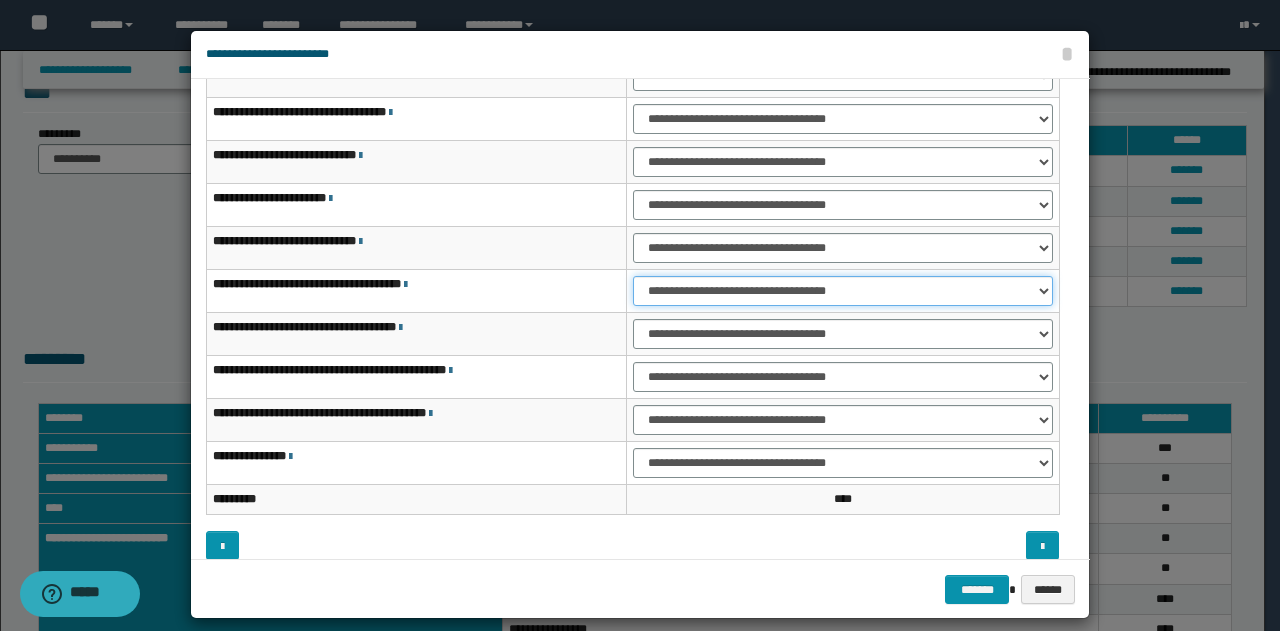 click on "**********" at bounding box center (843, 291) 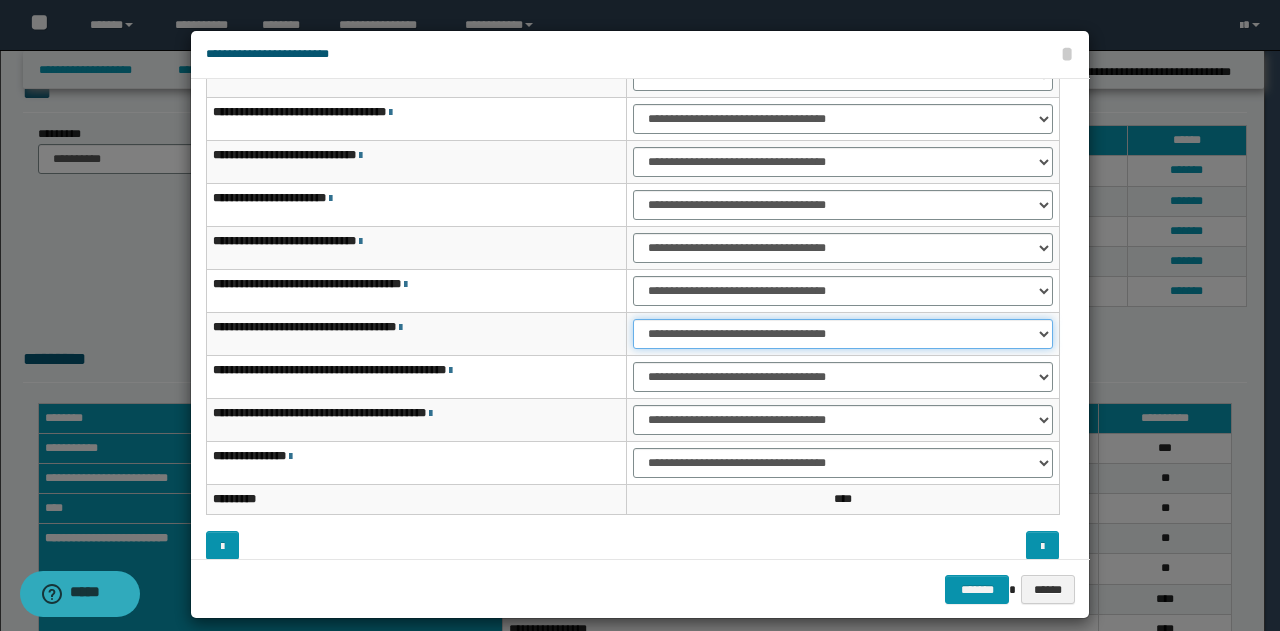 click on "**********" at bounding box center [843, 334] 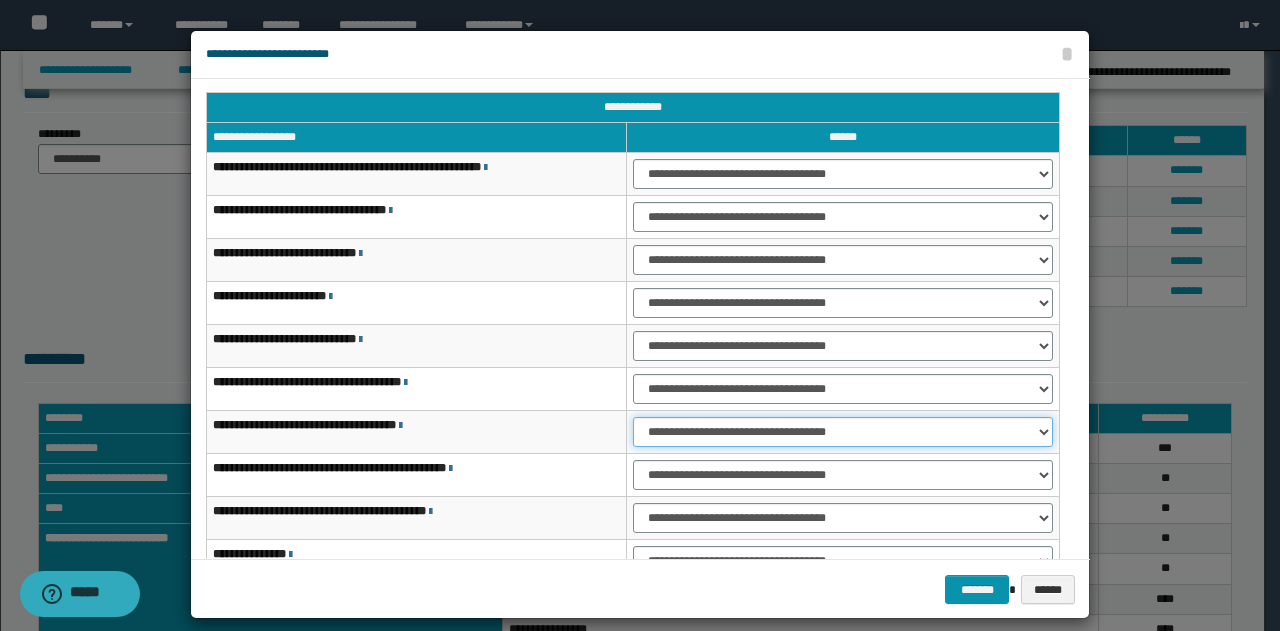 scroll, scrollTop: 0, scrollLeft: 0, axis: both 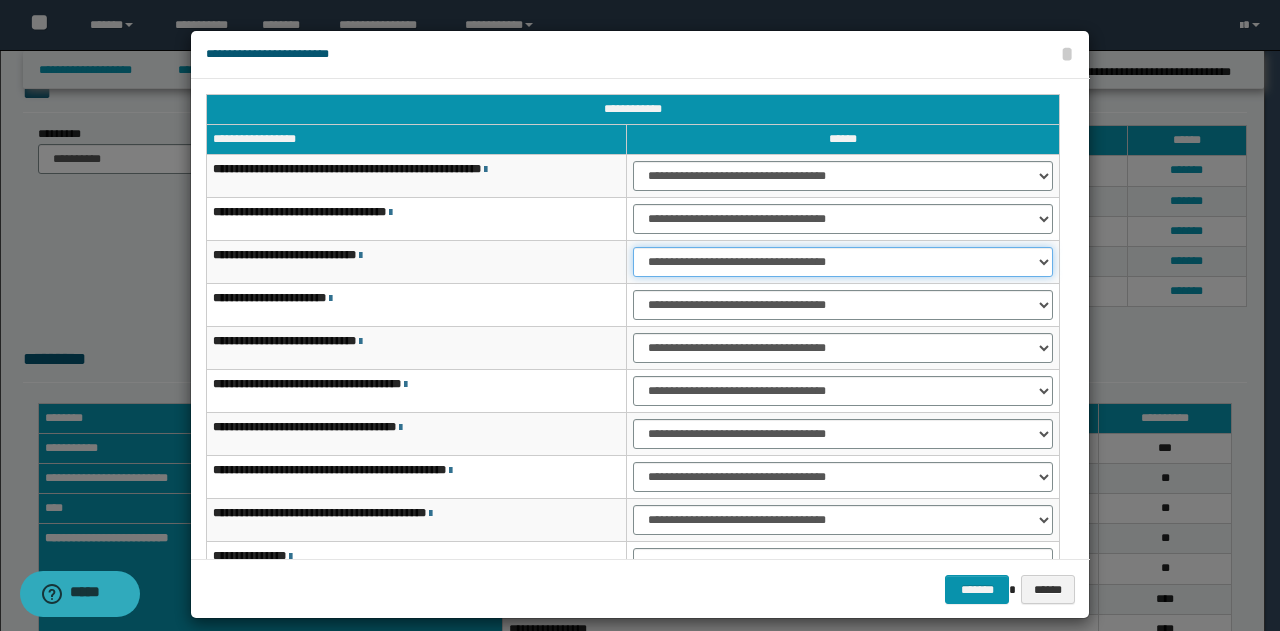 click on "**********" at bounding box center (843, 262) 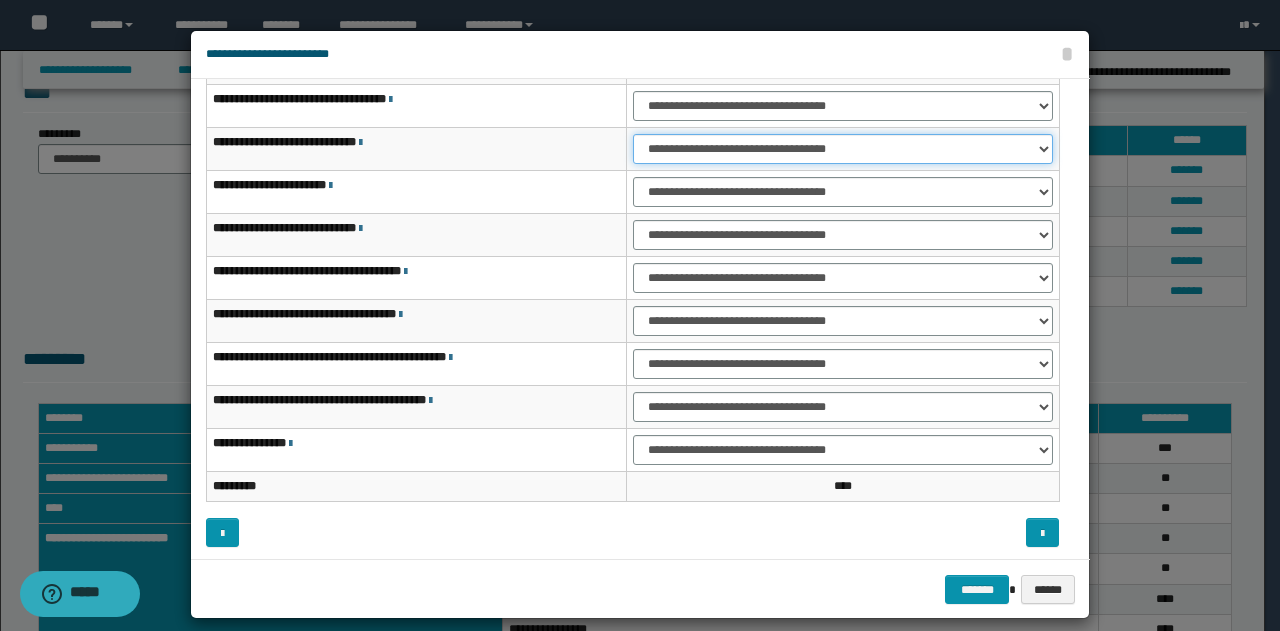scroll, scrollTop: 116, scrollLeft: 0, axis: vertical 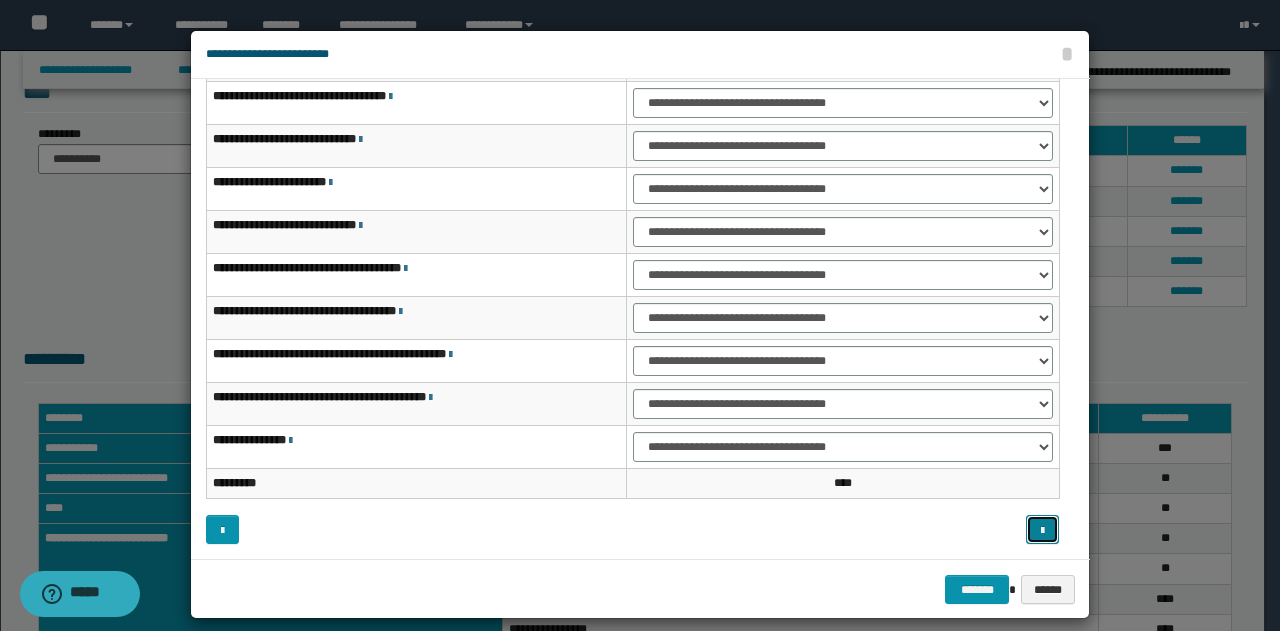 click at bounding box center [1042, 529] 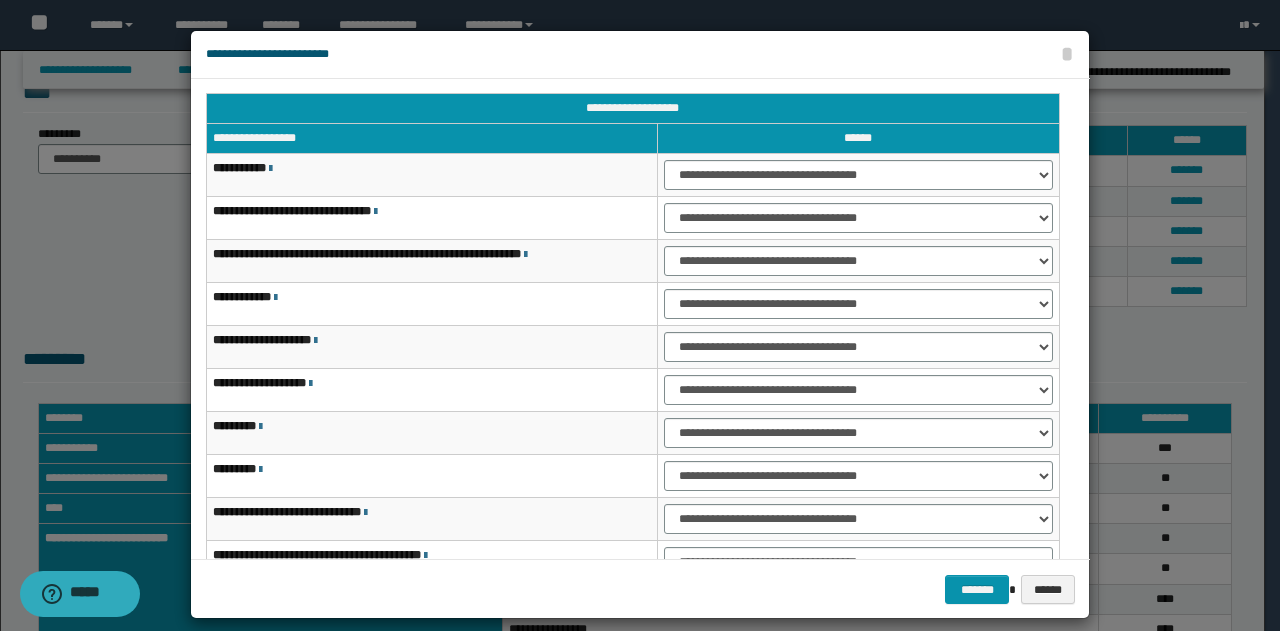 scroll, scrollTop: 0, scrollLeft: 0, axis: both 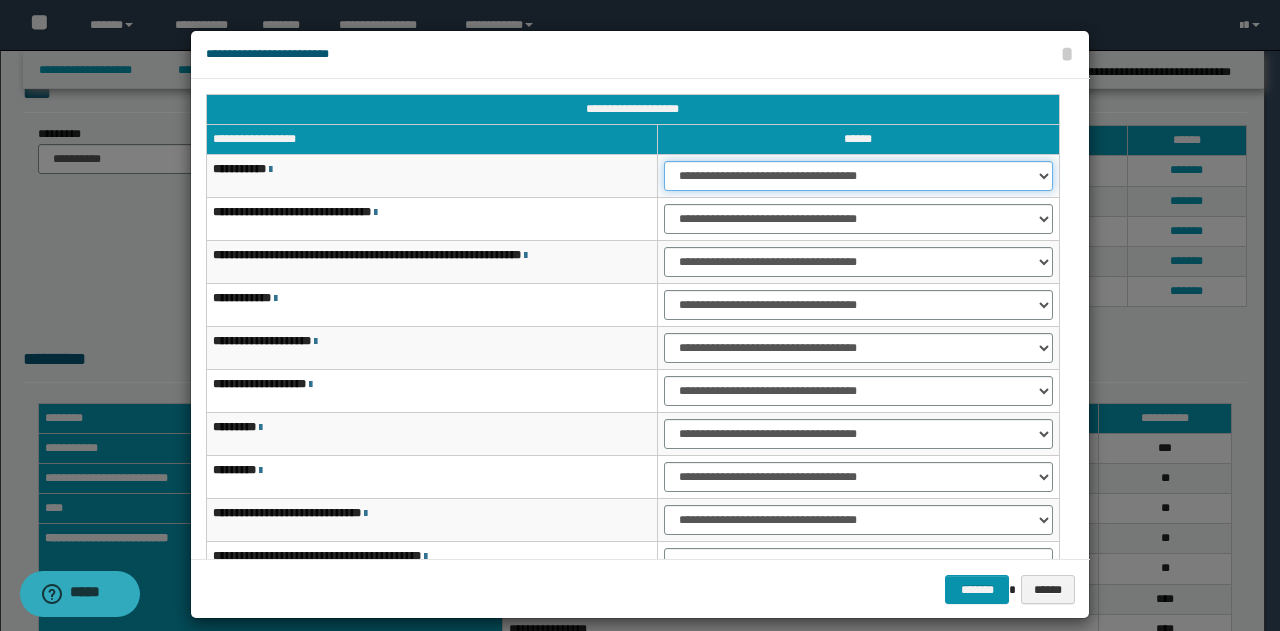 click on "**********" at bounding box center [858, 176] 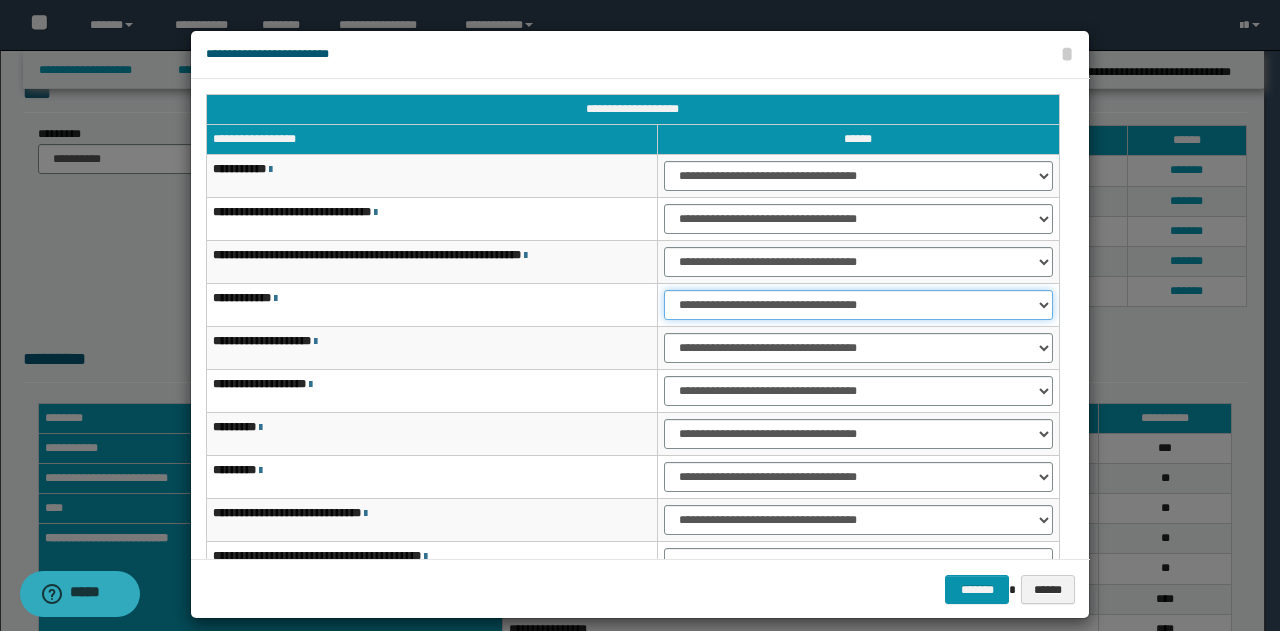click on "**********" at bounding box center [858, 305] 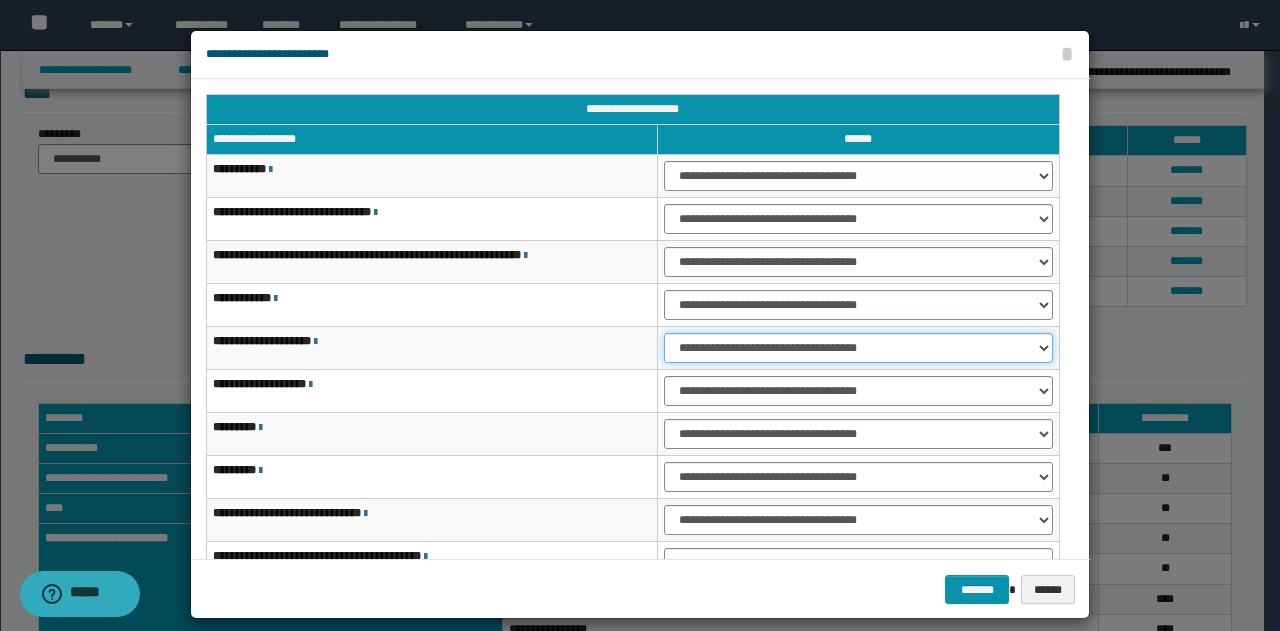 click on "**********" at bounding box center (858, 348) 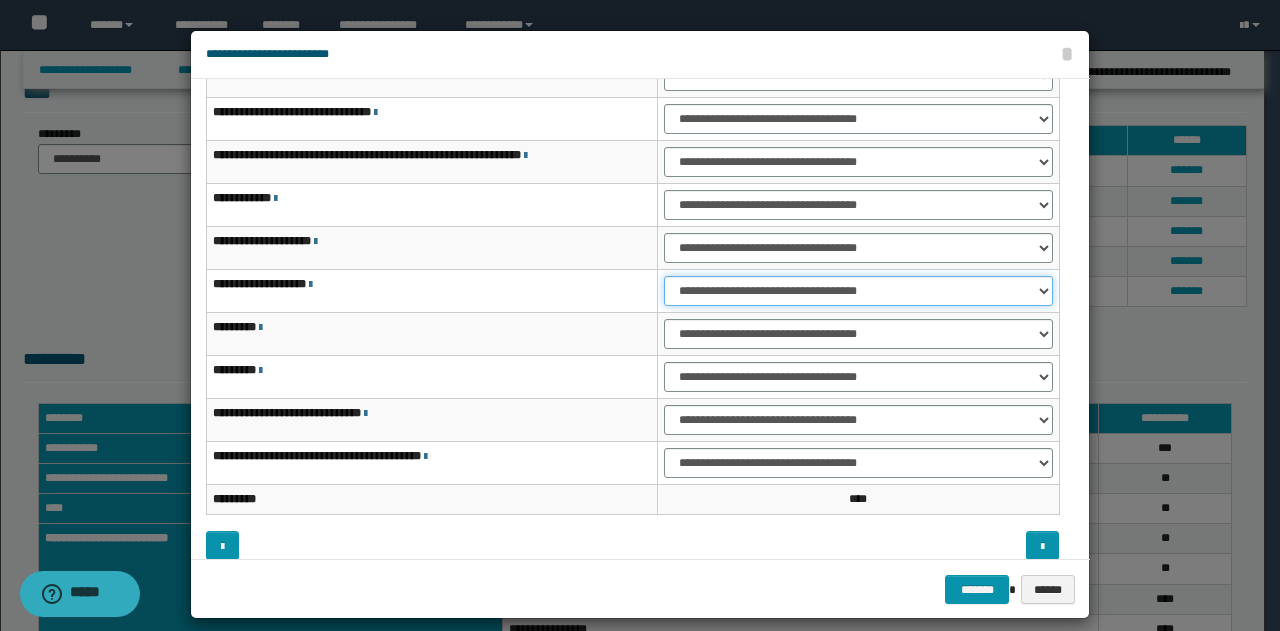 click on "**********" at bounding box center (858, 291) 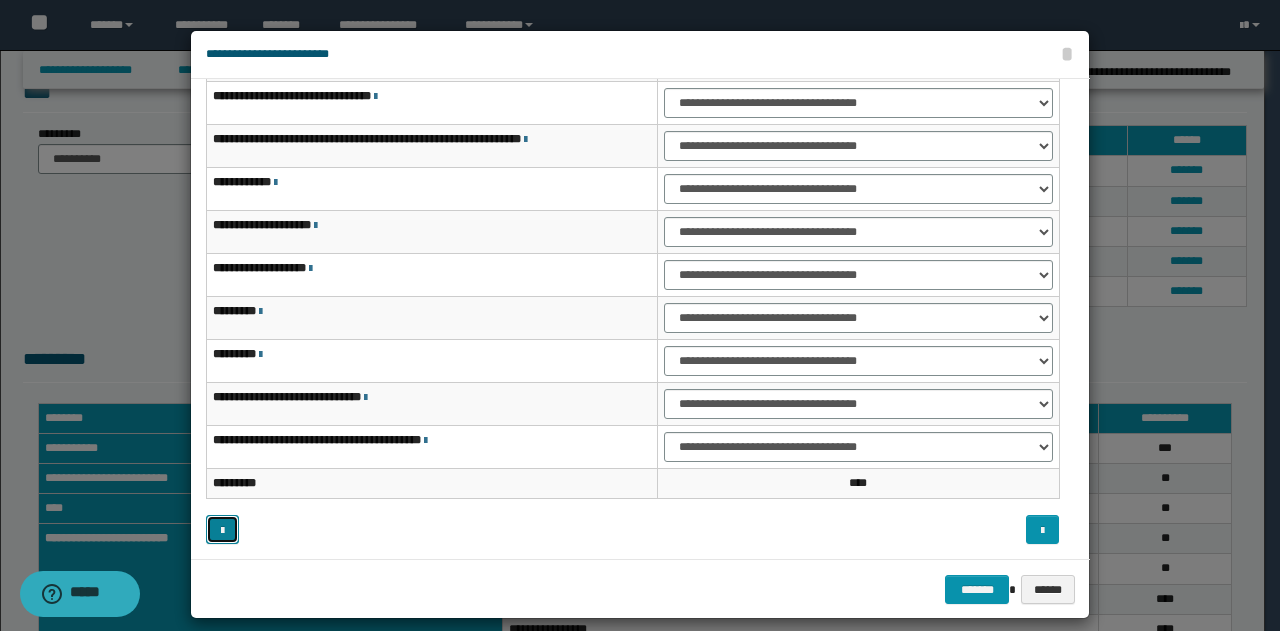 click at bounding box center [222, 529] 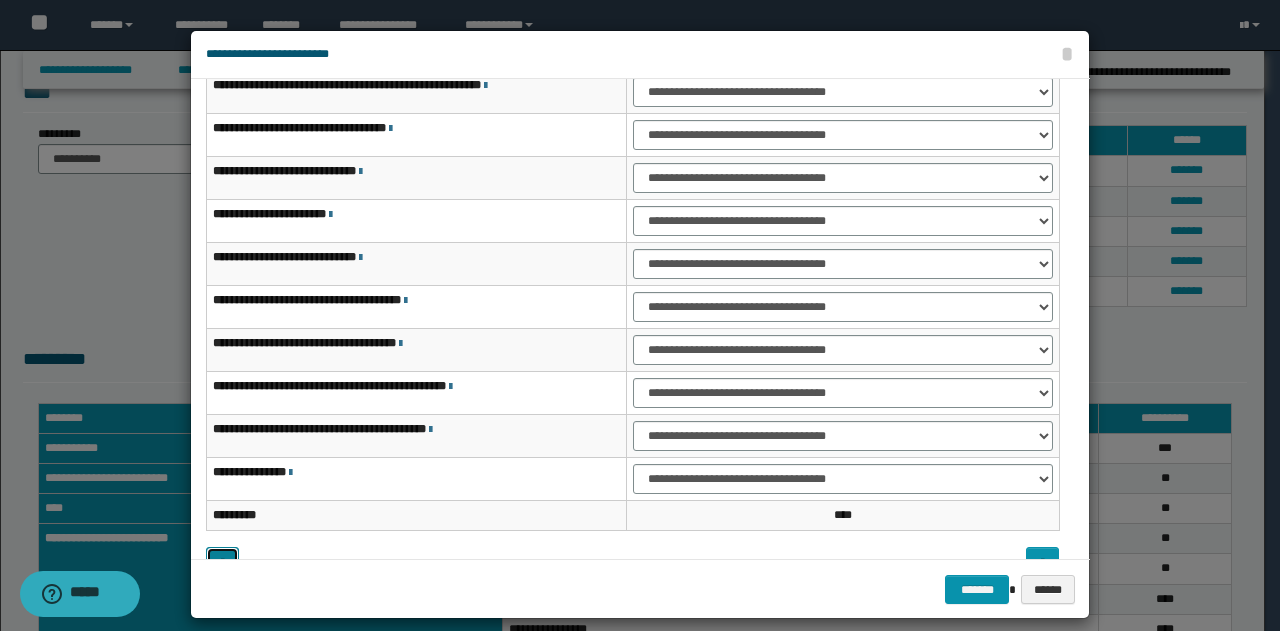 scroll, scrollTop: 116, scrollLeft: 0, axis: vertical 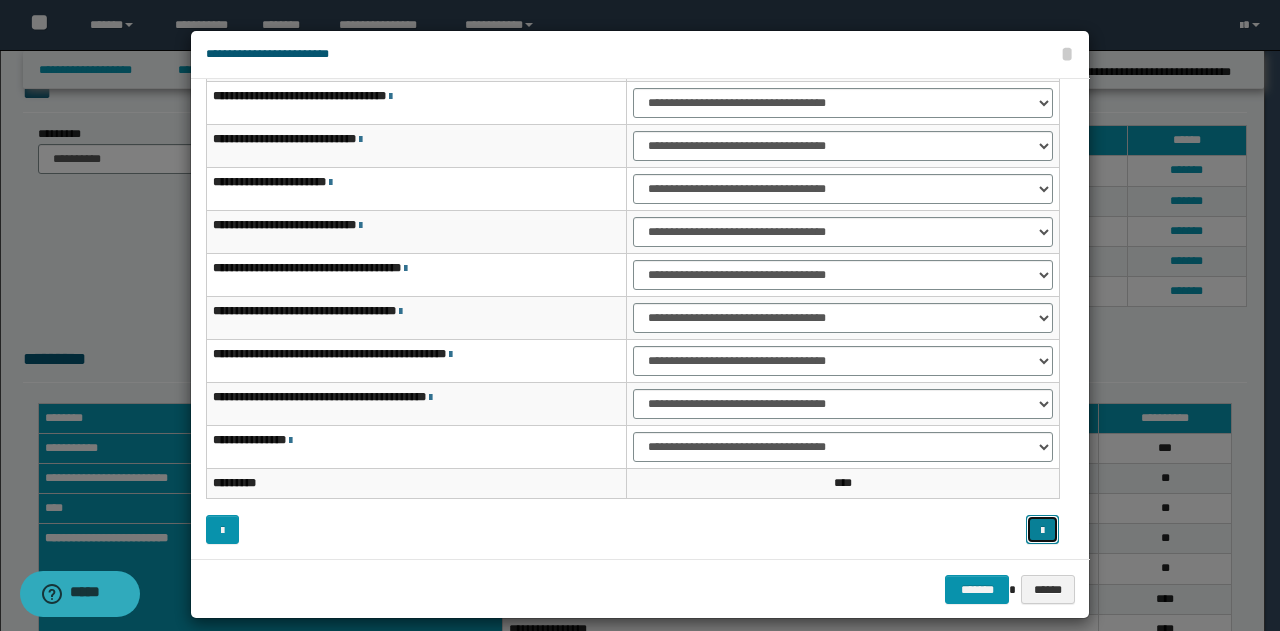 click at bounding box center [1042, 531] 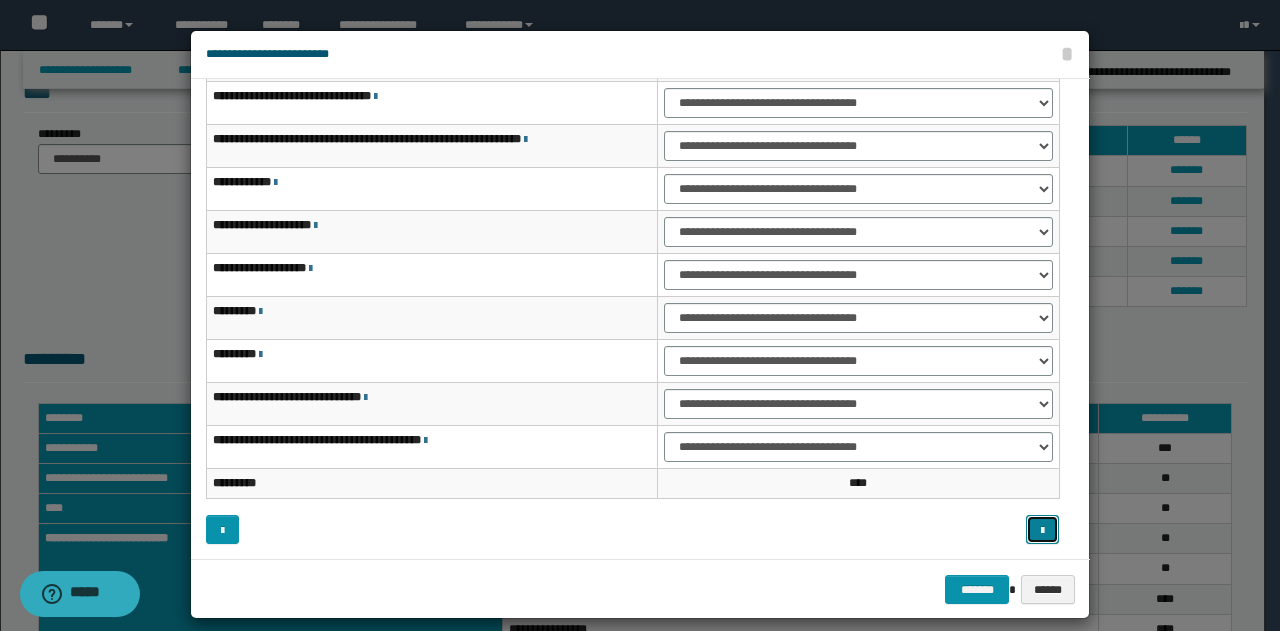 scroll, scrollTop: 16, scrollLeft: 0, axis: vertical 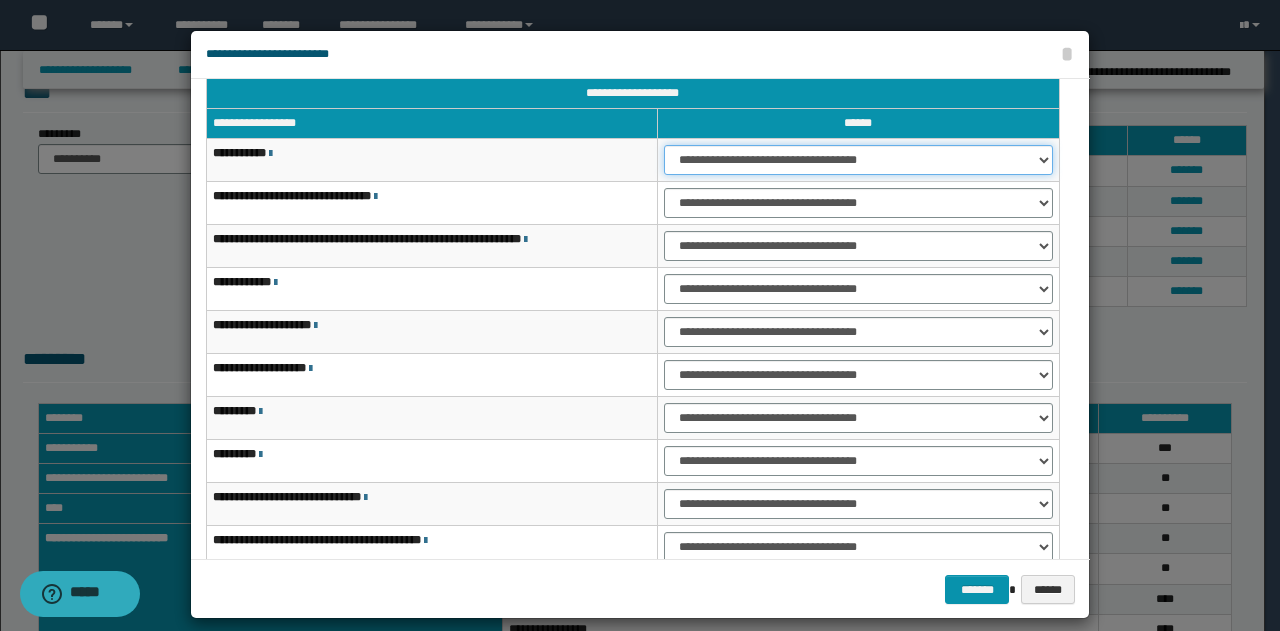 click on "**********" at bounding box center [858, 160] 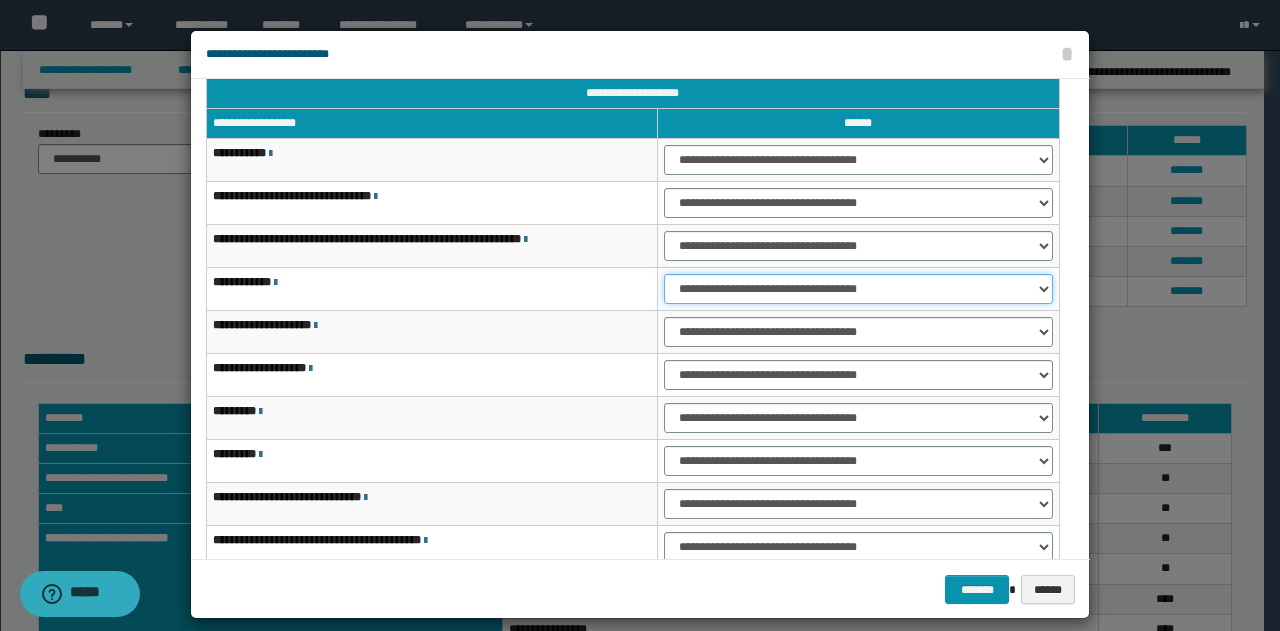 click on "**********" at bounding box center (858, 289) 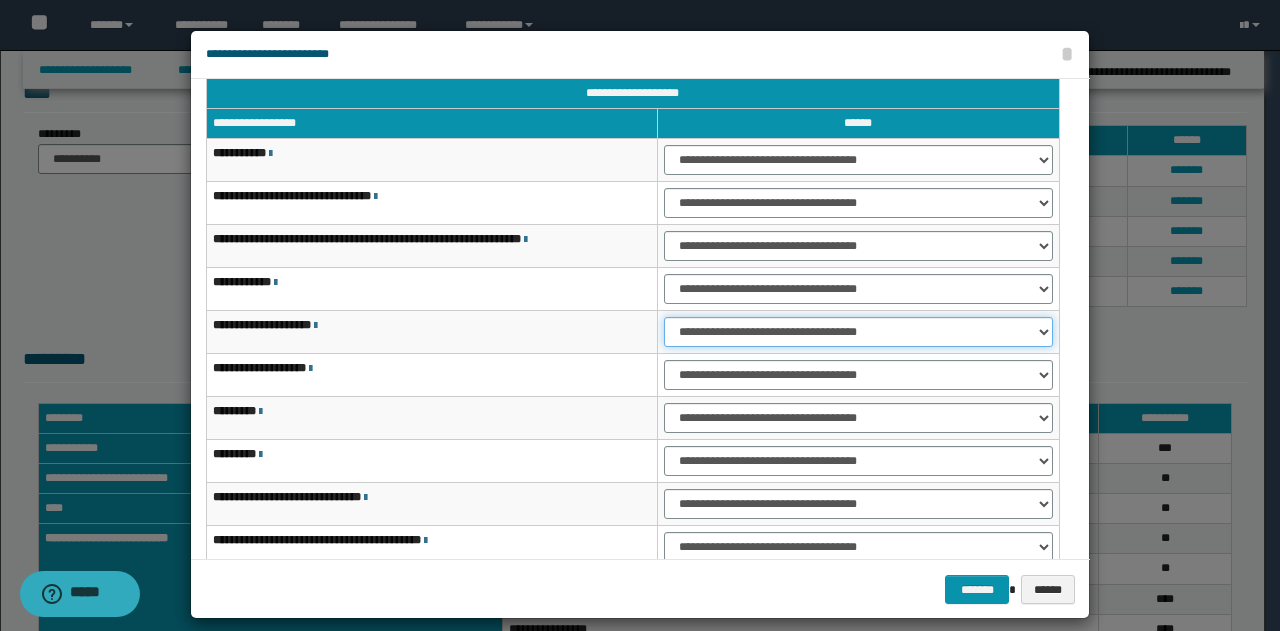 click on "**********" at bounding box center [858, 332] 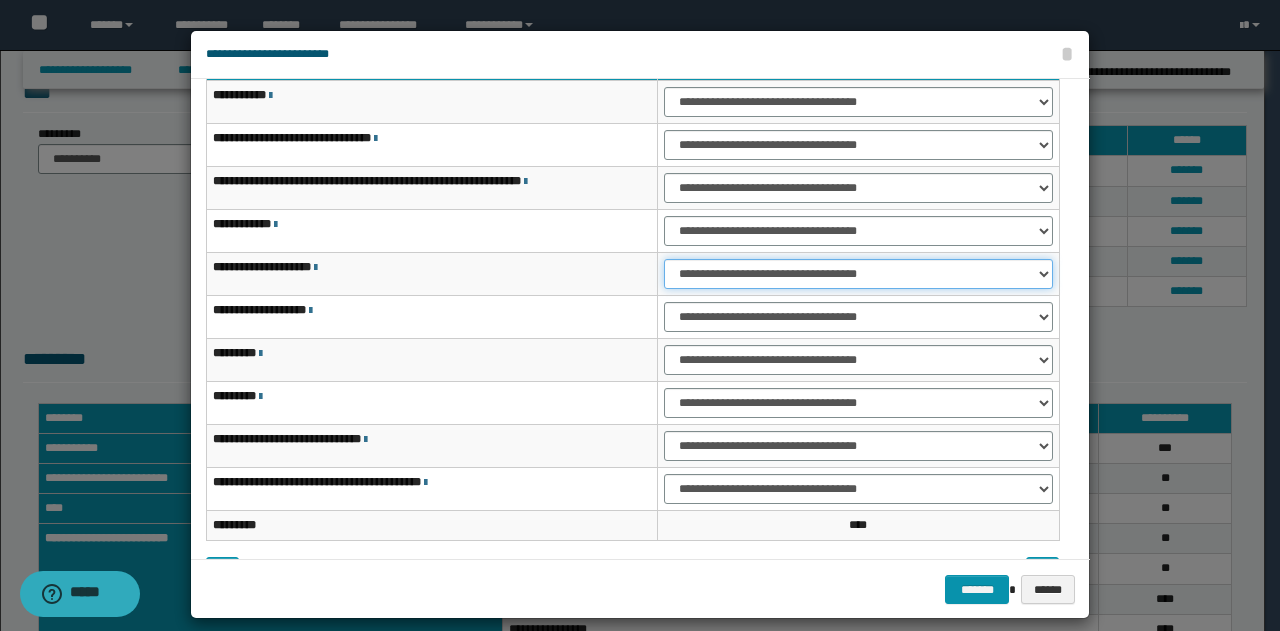 scroll, scrollTop: 116, scrollLeft: 0, axis: vertical 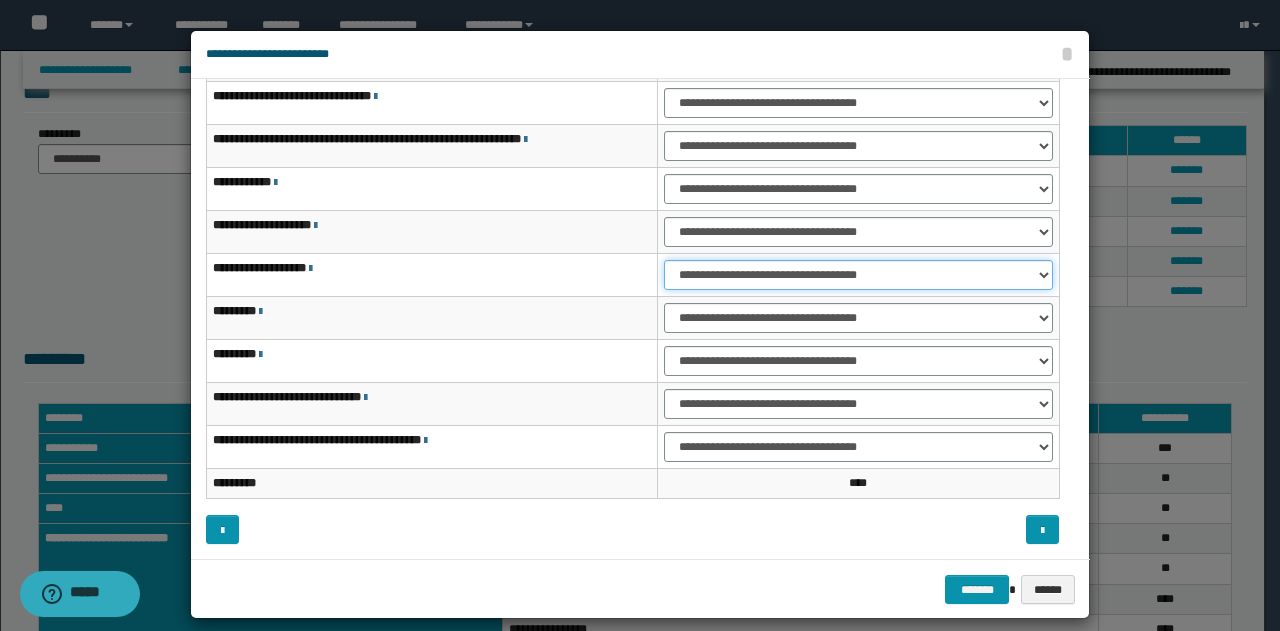 click on "**********" at bounding box center (858, 275) 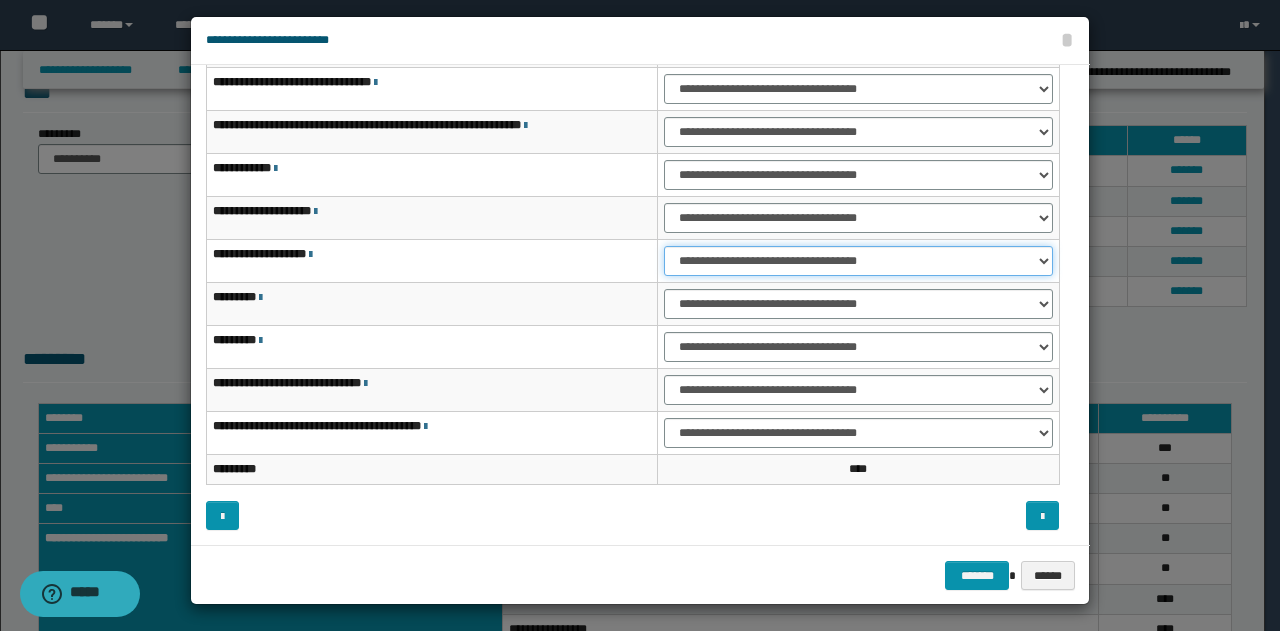 scroll, scrollTop: 18, scrollLeft: 0, axis: vertical 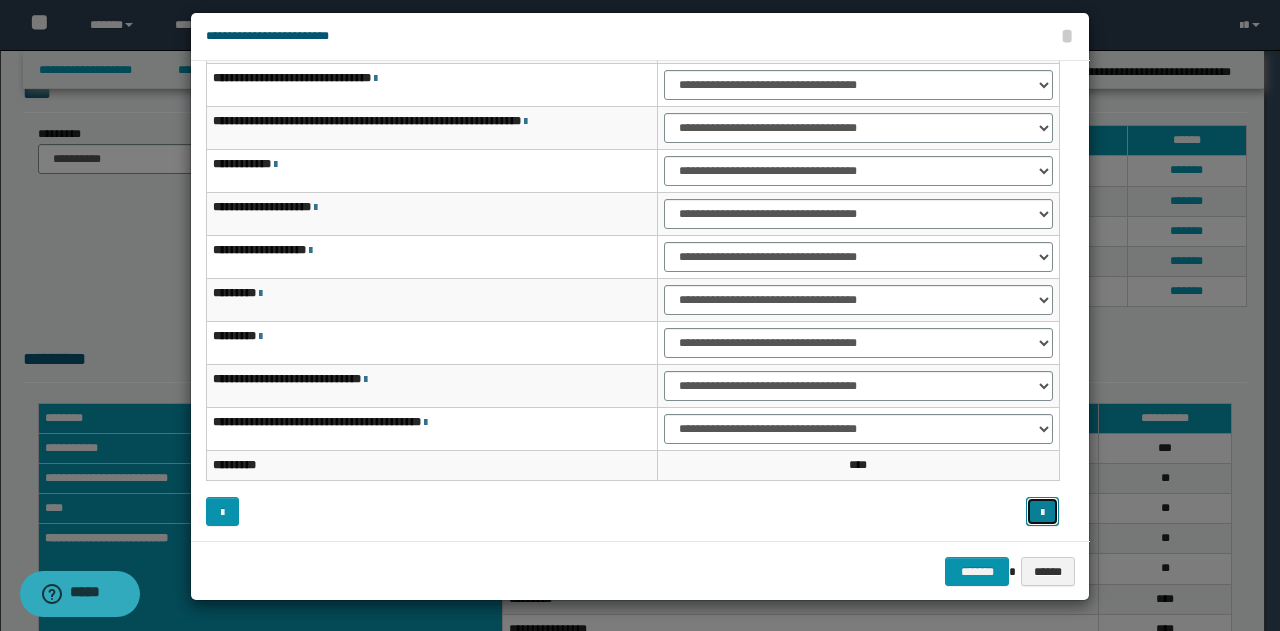 click at bounding box center [1042, 513] 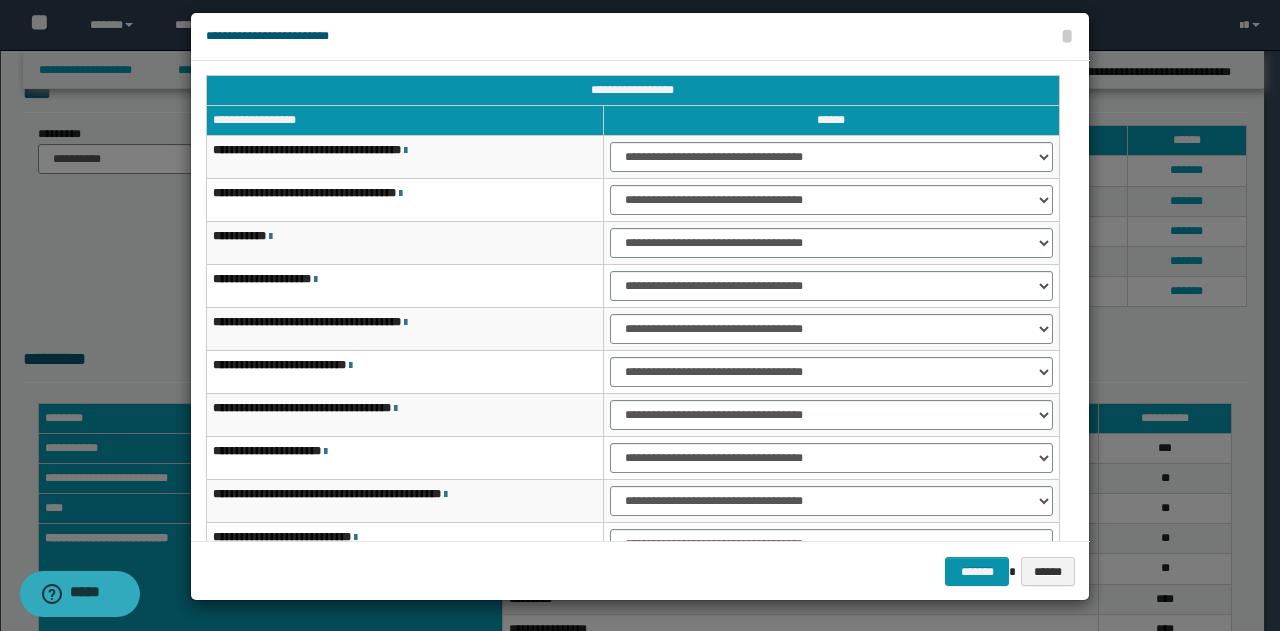 scroll, scrollTop: 0, scrollLeft: 0, axis: both 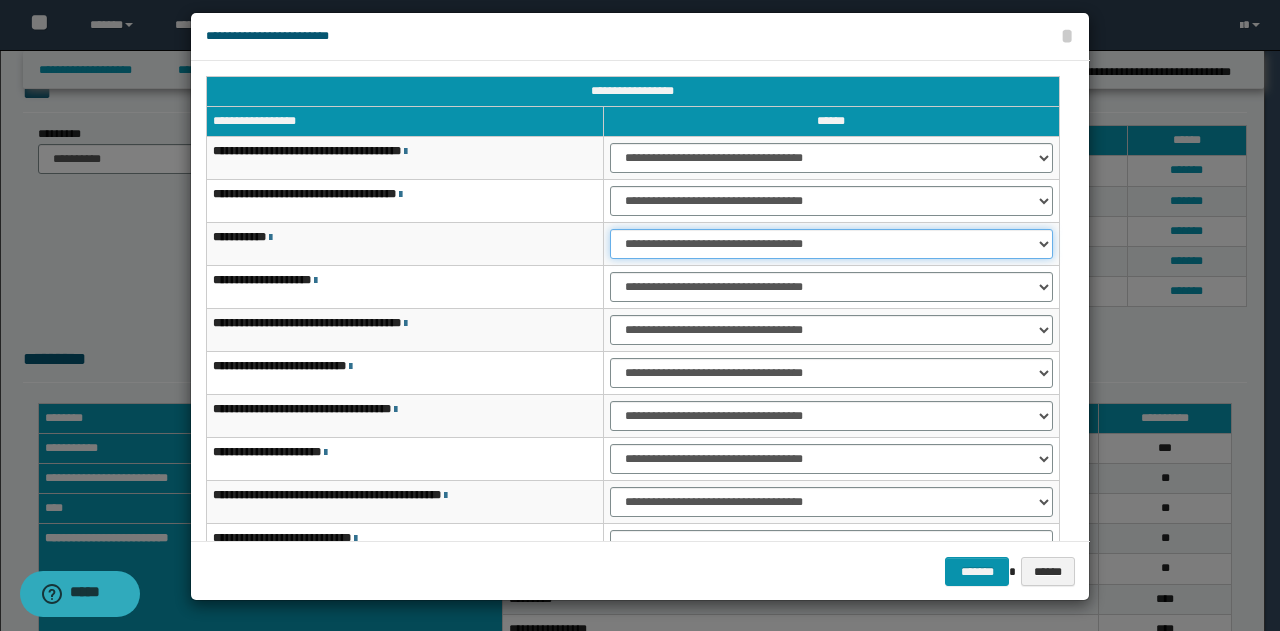 click on "**********" at bounding box center (831, 244) 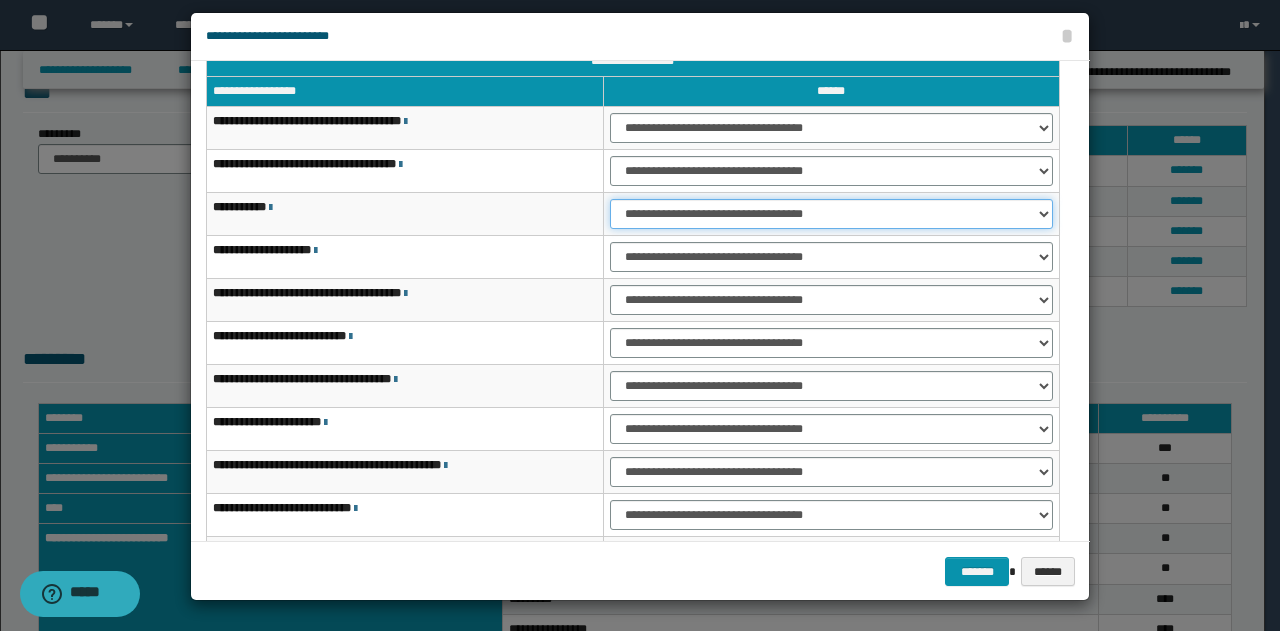 scroll, scrollTop: 0, scrollLeft: 0, axis: both 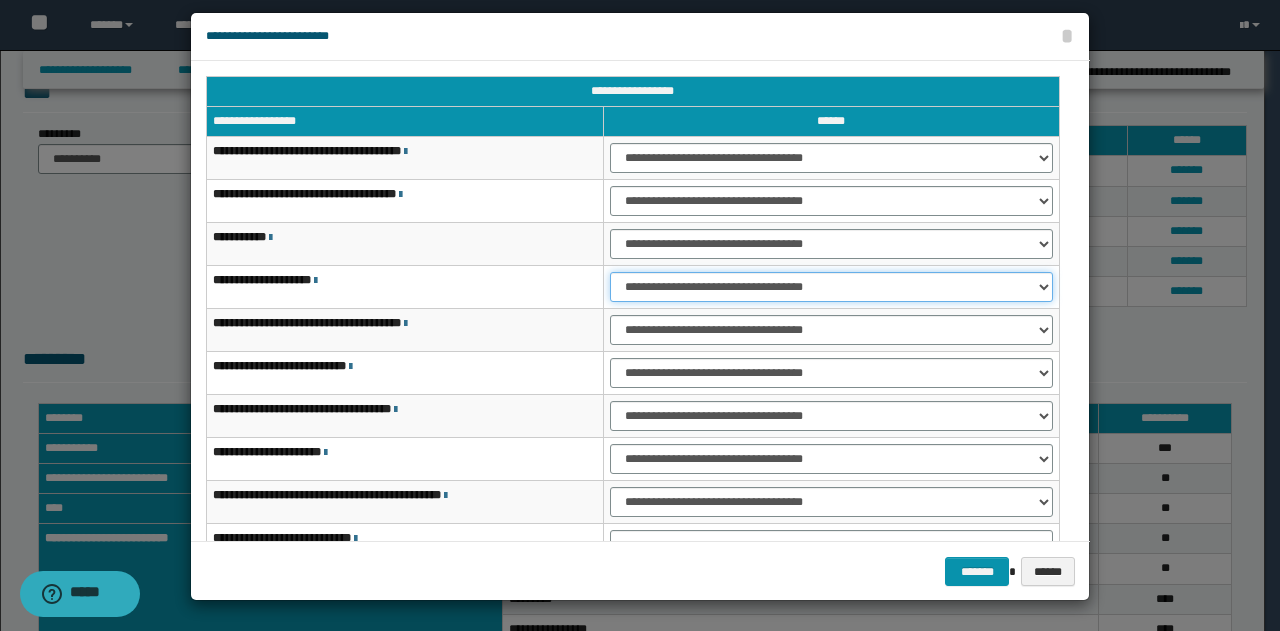 click on "**********" at bounding box center (831, 287) 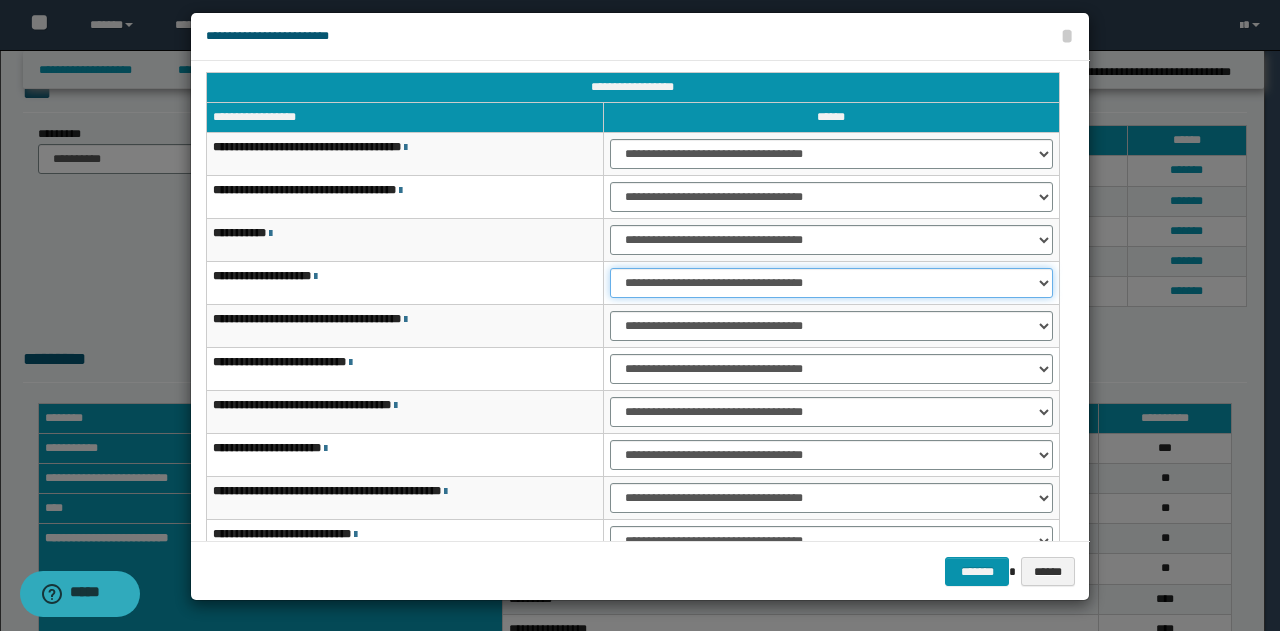 scroll, scrollTop: 0, scrollLeft: 0, axis: both 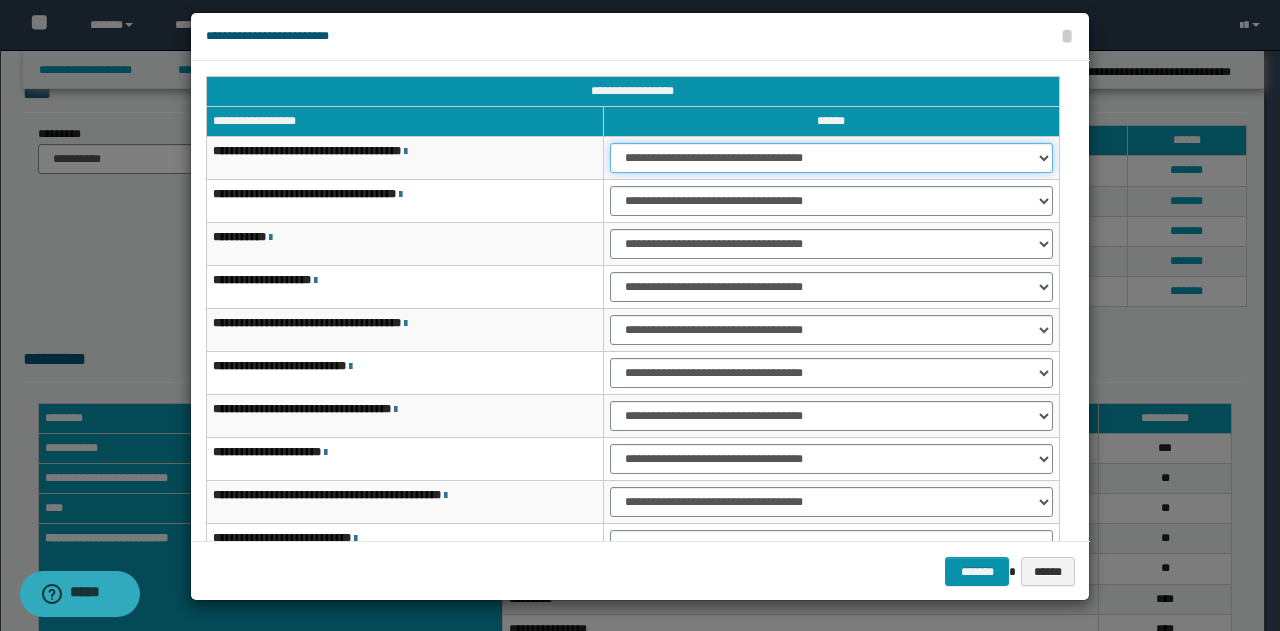 click on "**********" at bounding box center (831, 158) 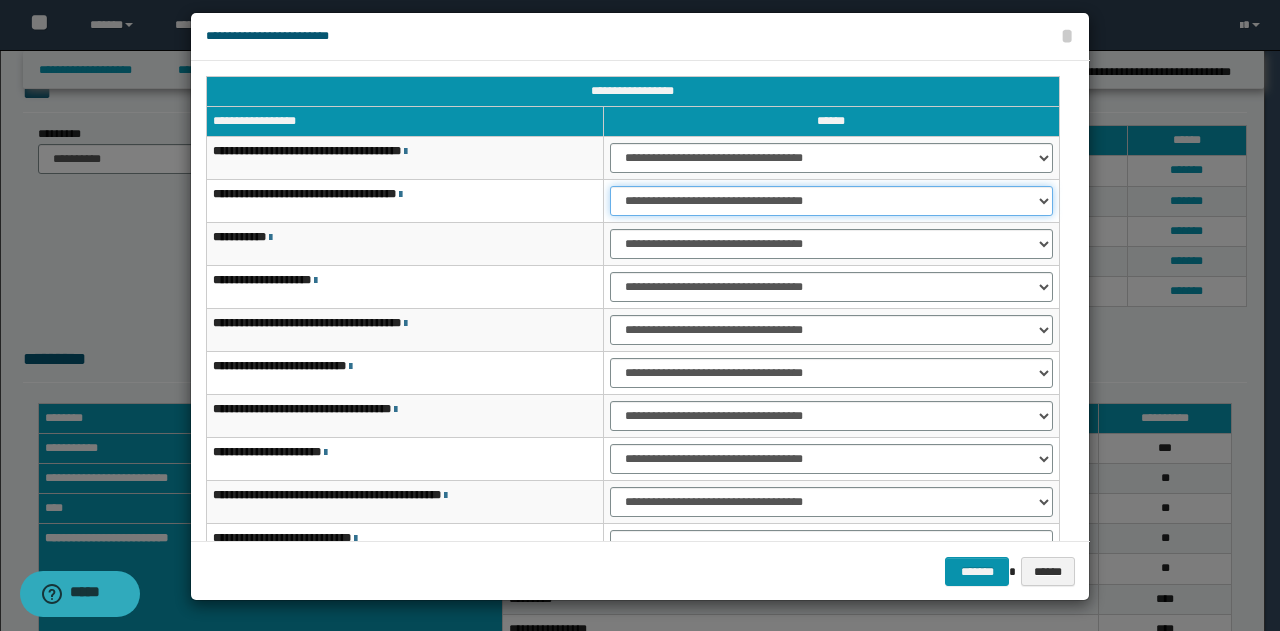click on "**********" at bounding box center [831, 201] 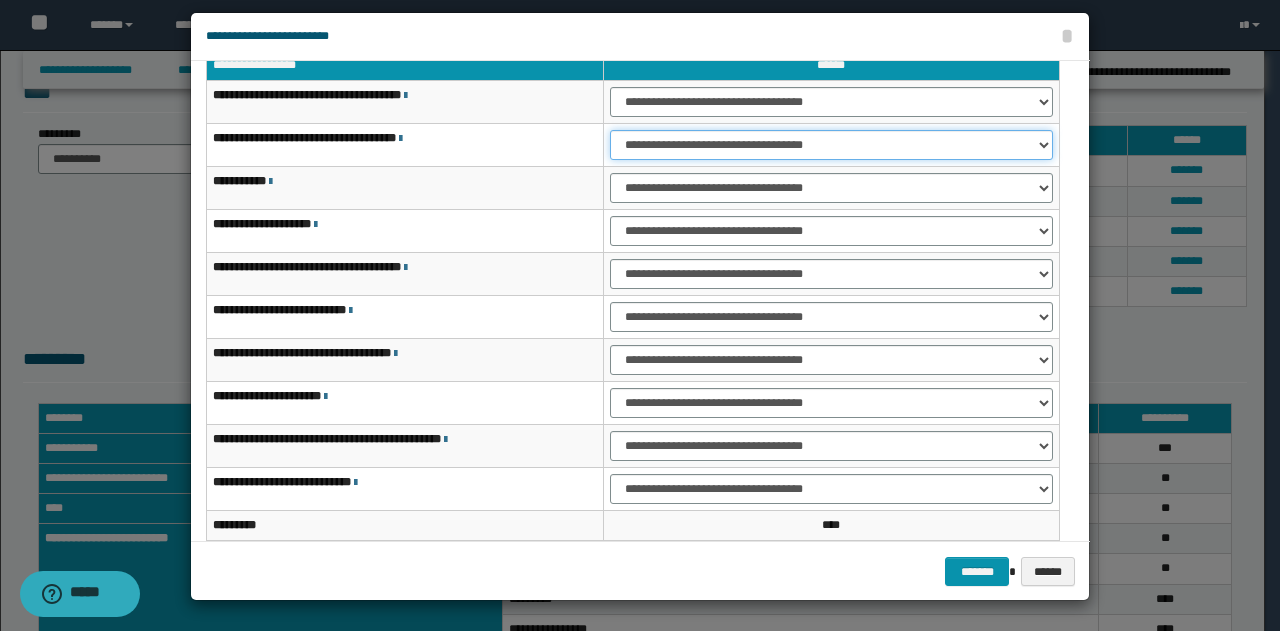 scroll, scrollTop: 16, scrollLeft: 0, axis: vertical 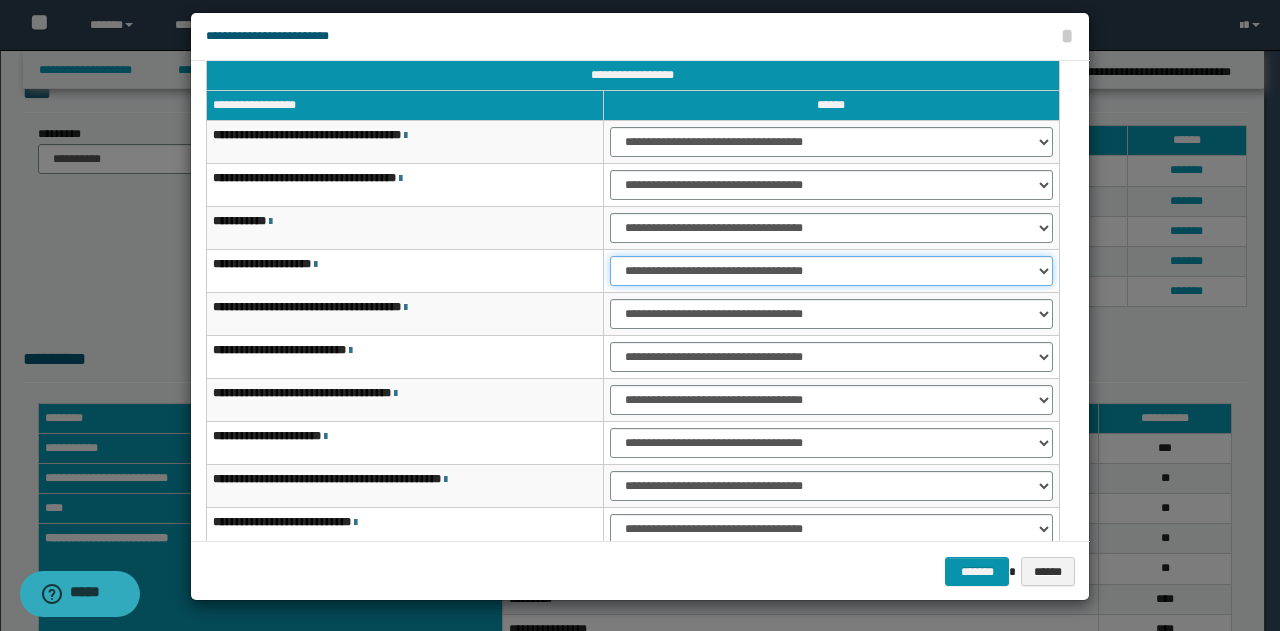 click on "**********" at bounding box center (831, 271) 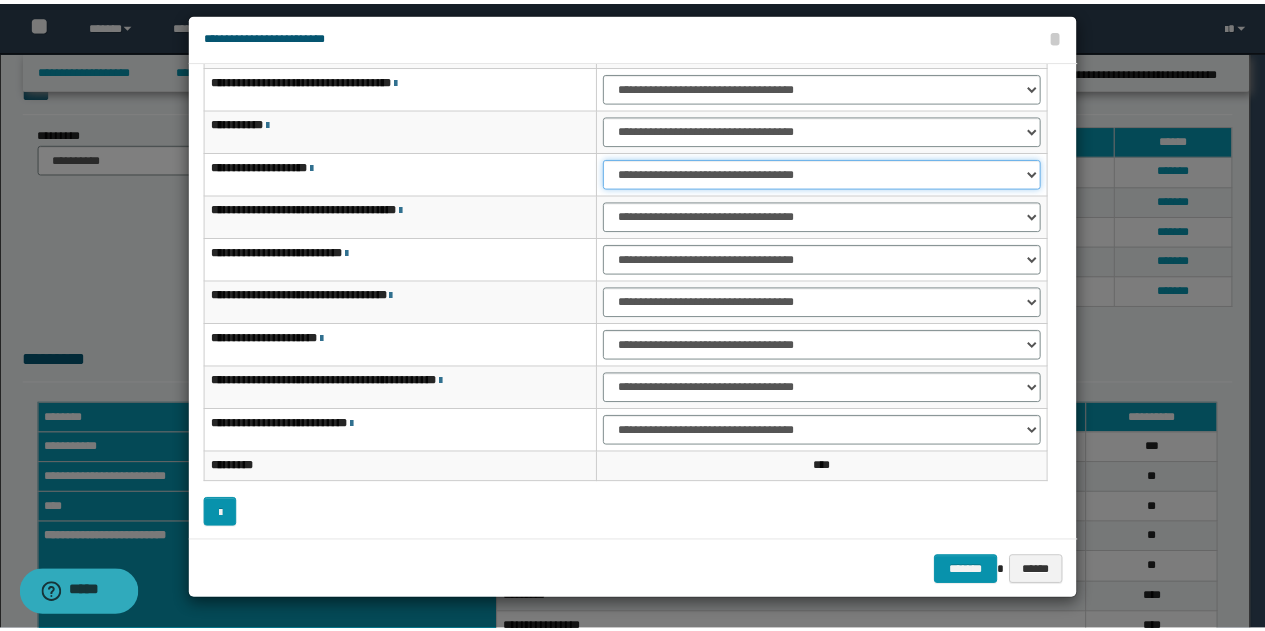 scroll, scrollTop: 116, scrollLeft: 0, axis: vertical 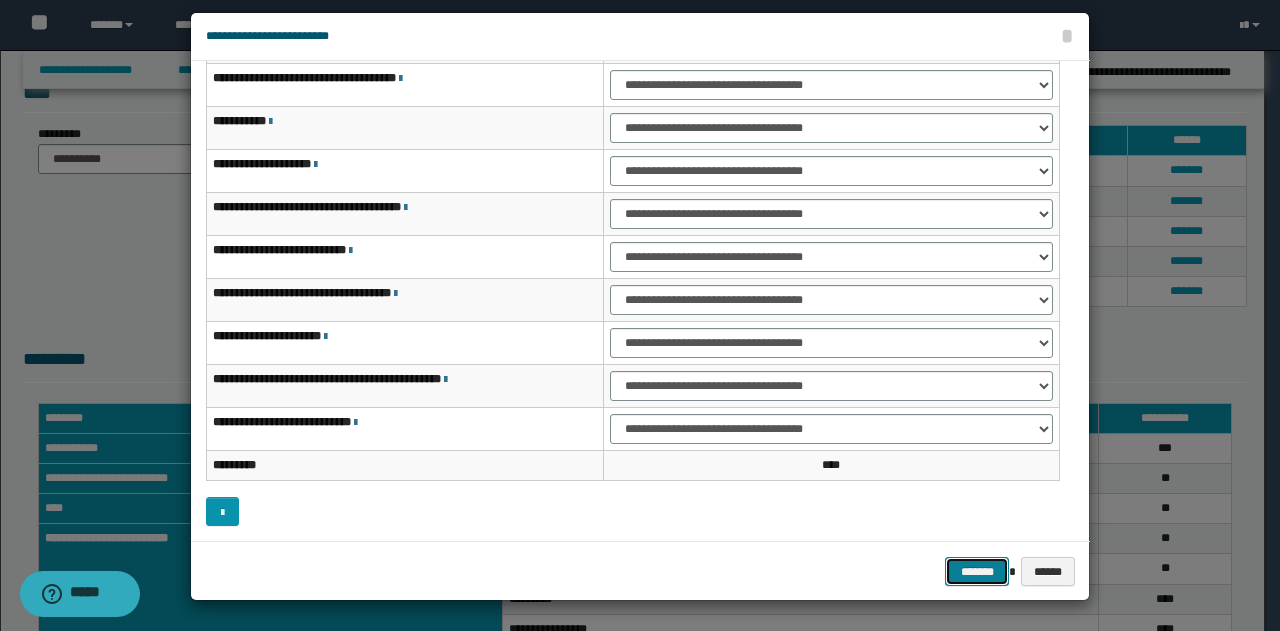 click on "*******" at bounding box center (977, 571) 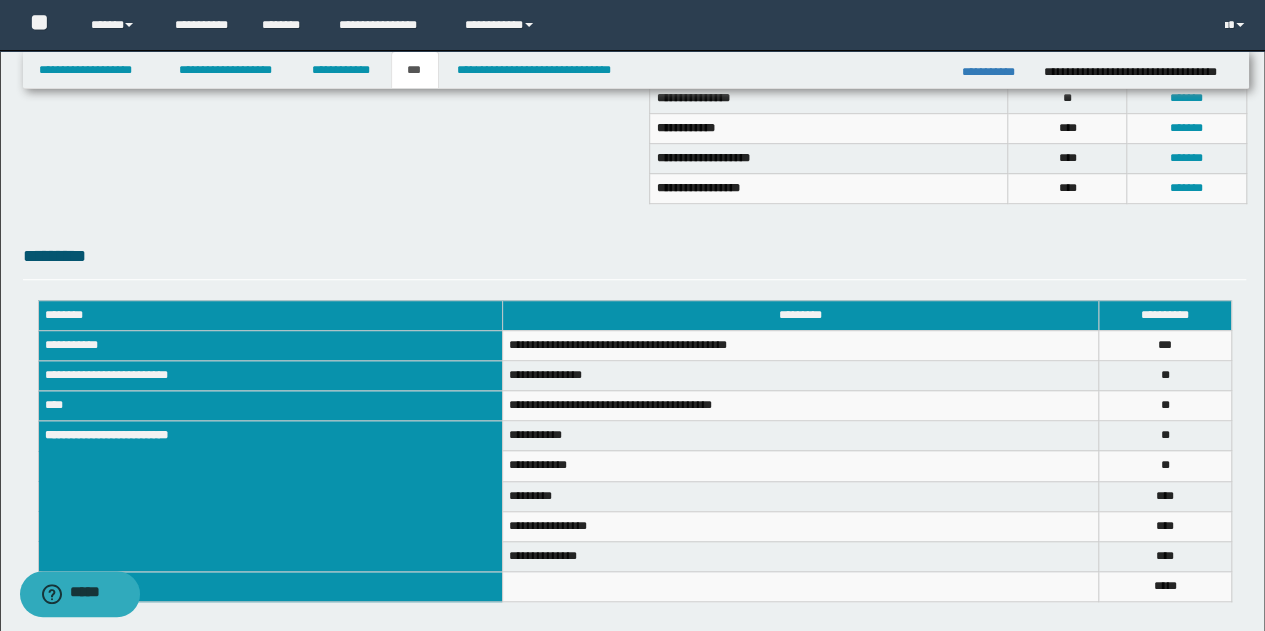 scroll, scrollTop: 667, scrollLeft: 0, axis: vertical 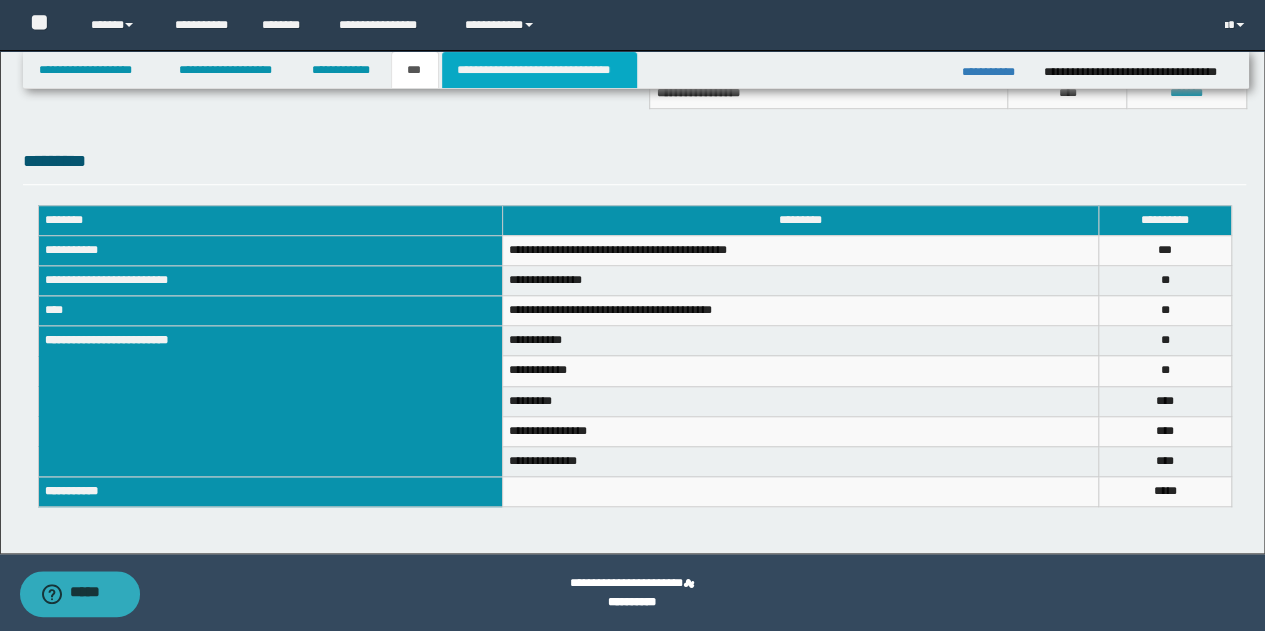 drag, startPoint x: 568, startPoint y: 69, endPoint x: 567, endPoint y: 58, distance: 11.045361 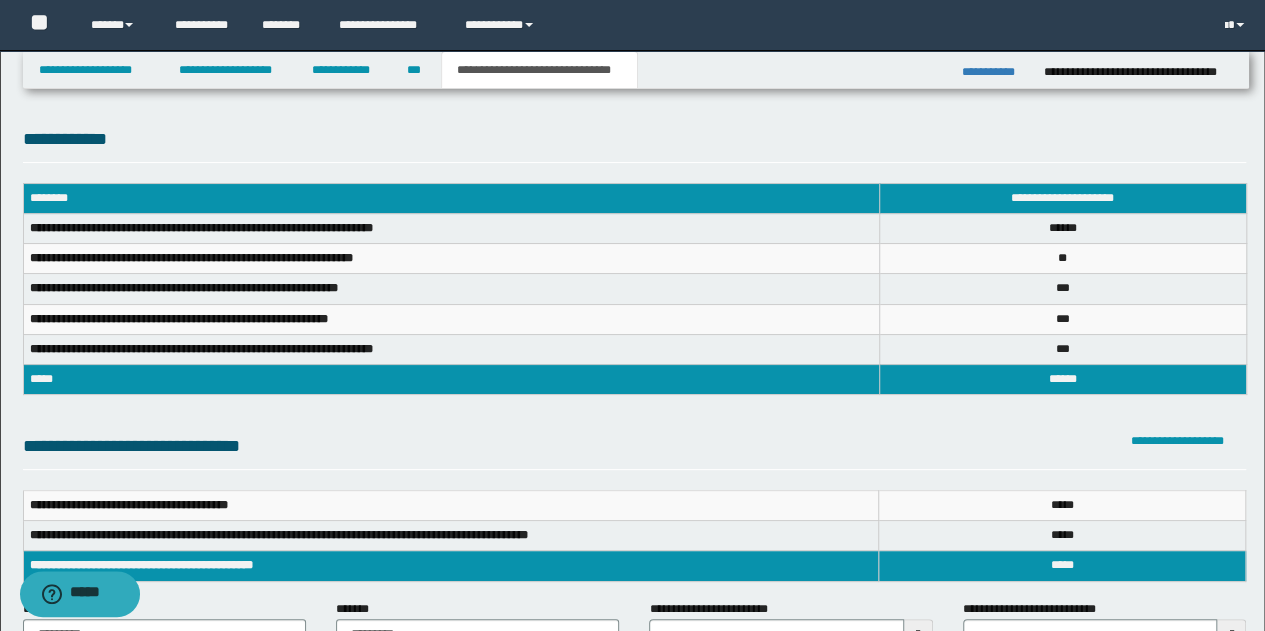 scroll, scrollTop: 0, scrollLeft: 0, axis: both 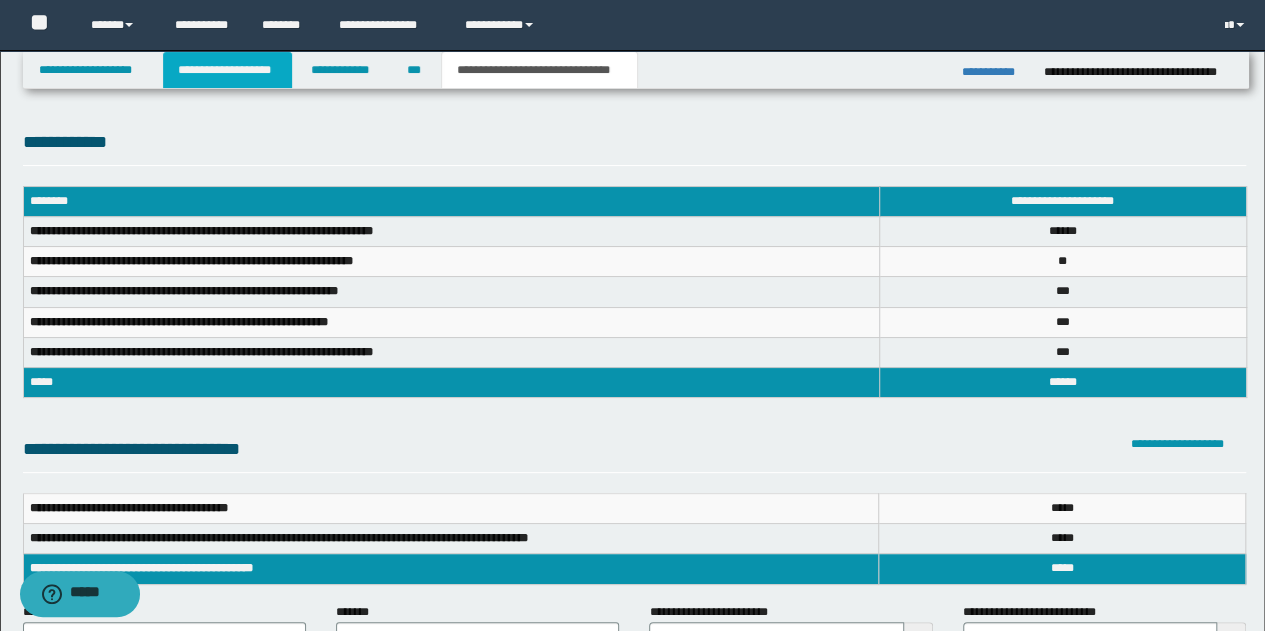 click on "**********" at bounding box center [227, 70] 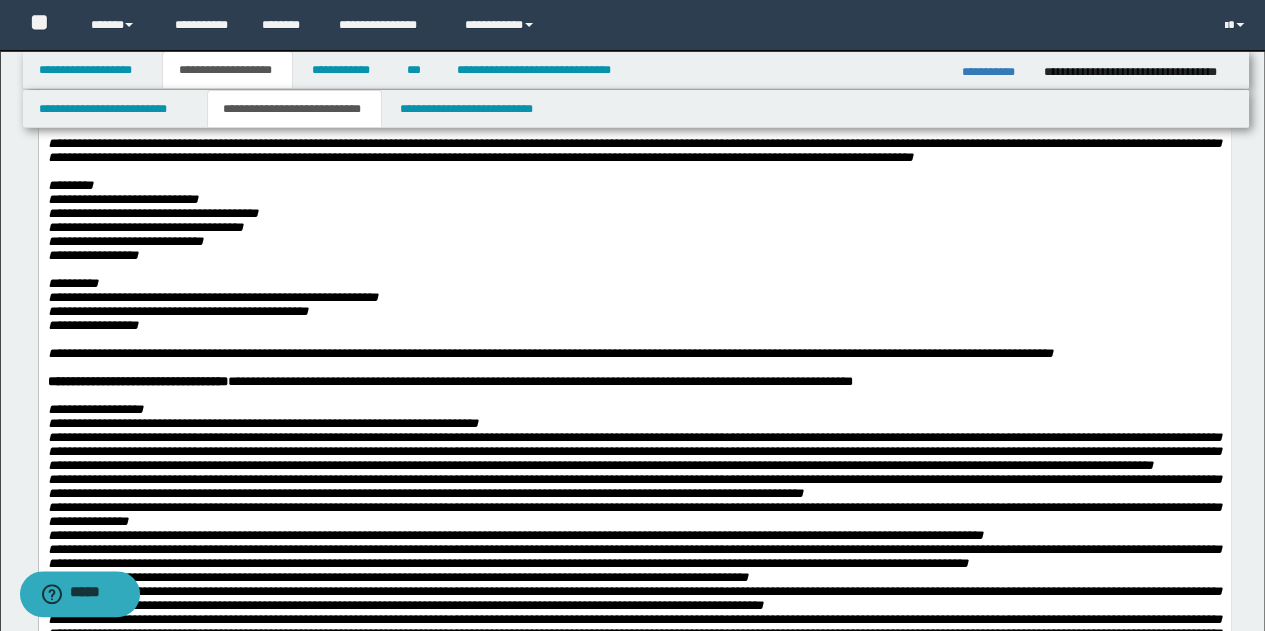 scroll, scrollTop: 200, scrollLeft: 0, axis: vertical 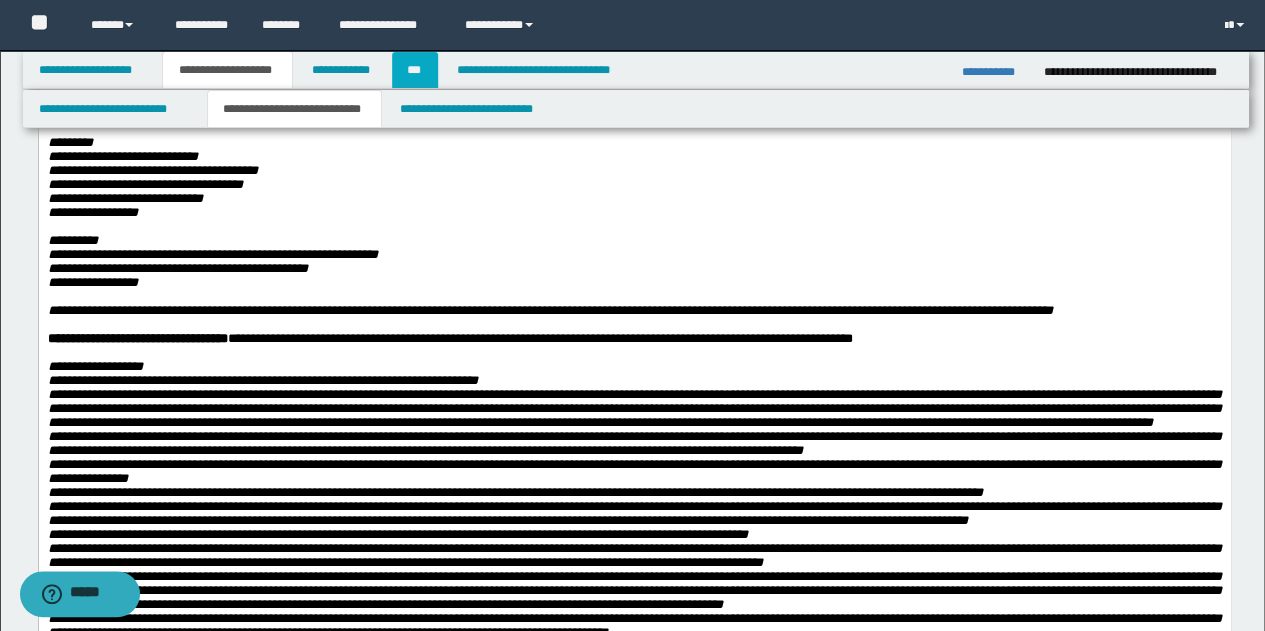 click on "***" at bounding box center [415, 70] 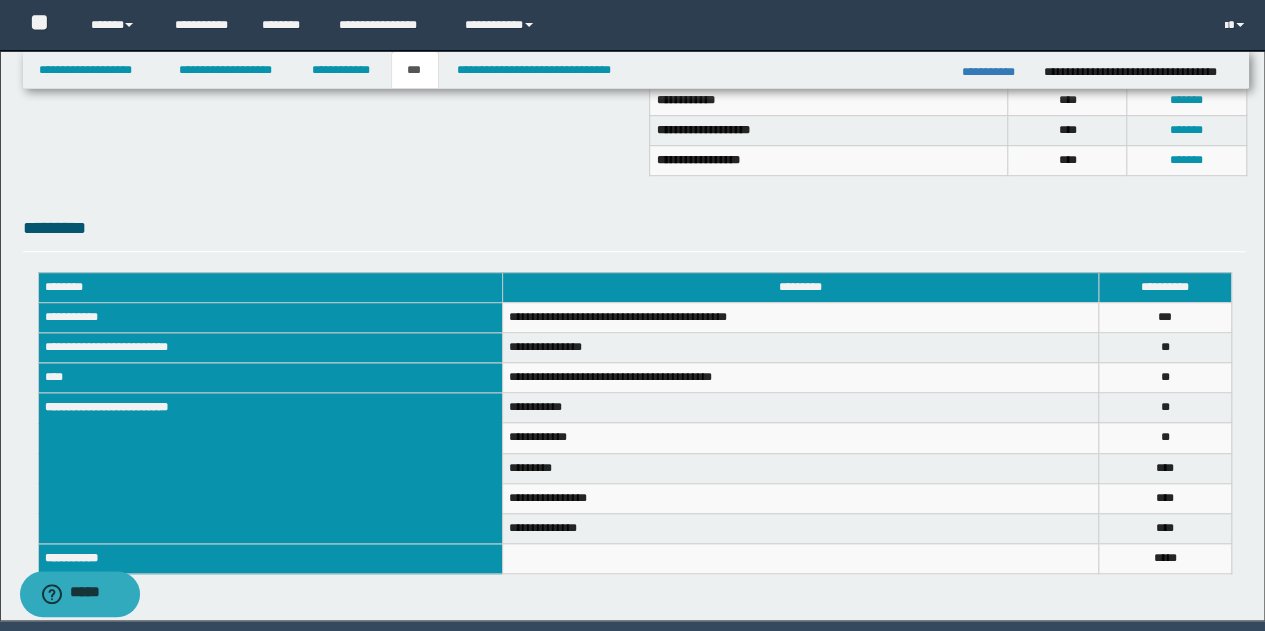 scroll, scrollTop: 667, scrollLeft: 0, axis: vertical 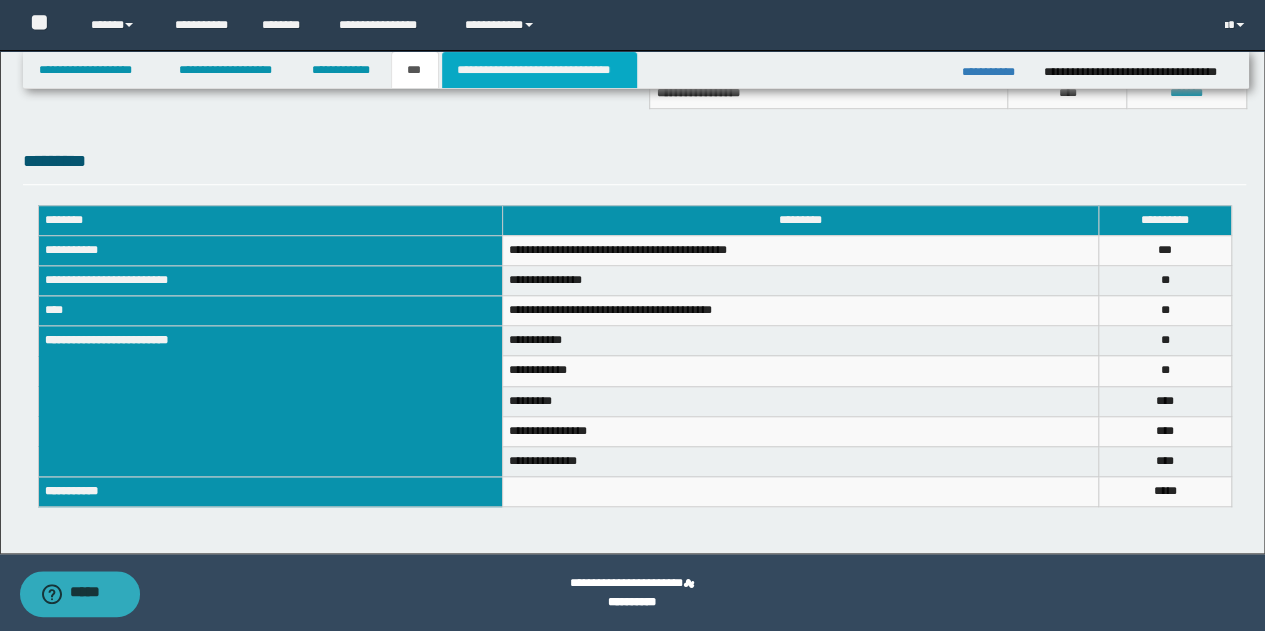 click on "**********" at bounding box center (539, 70) 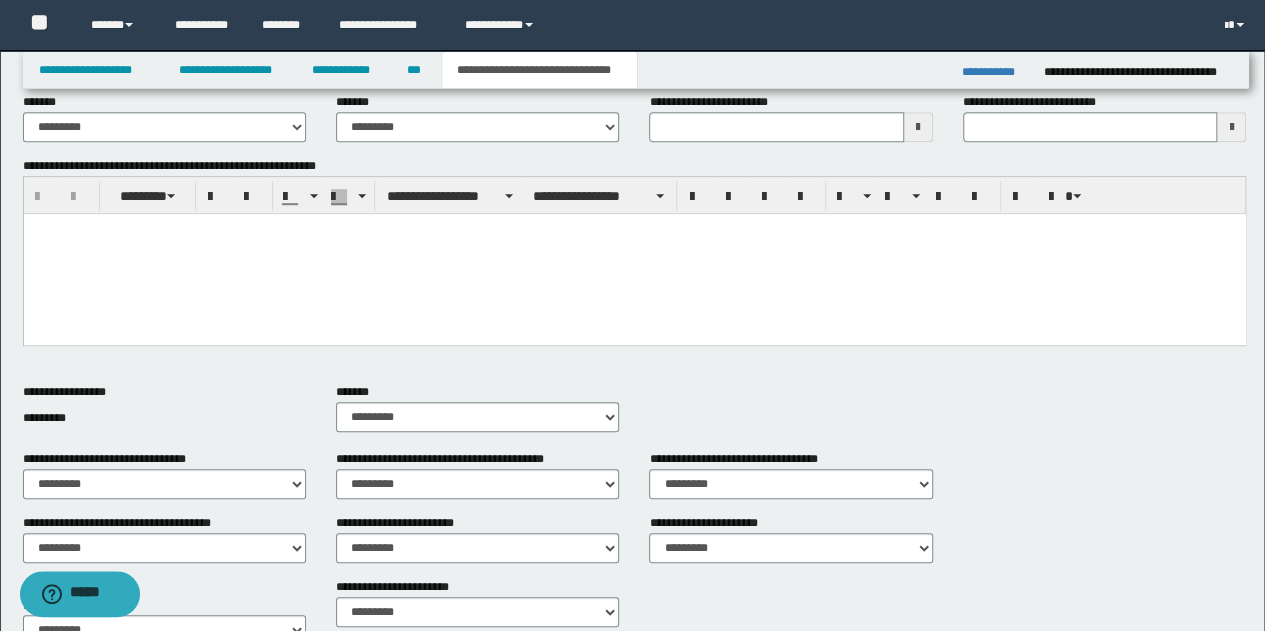 scroll, scrollTop: 367, scrollLeft: 0, axis: vertical 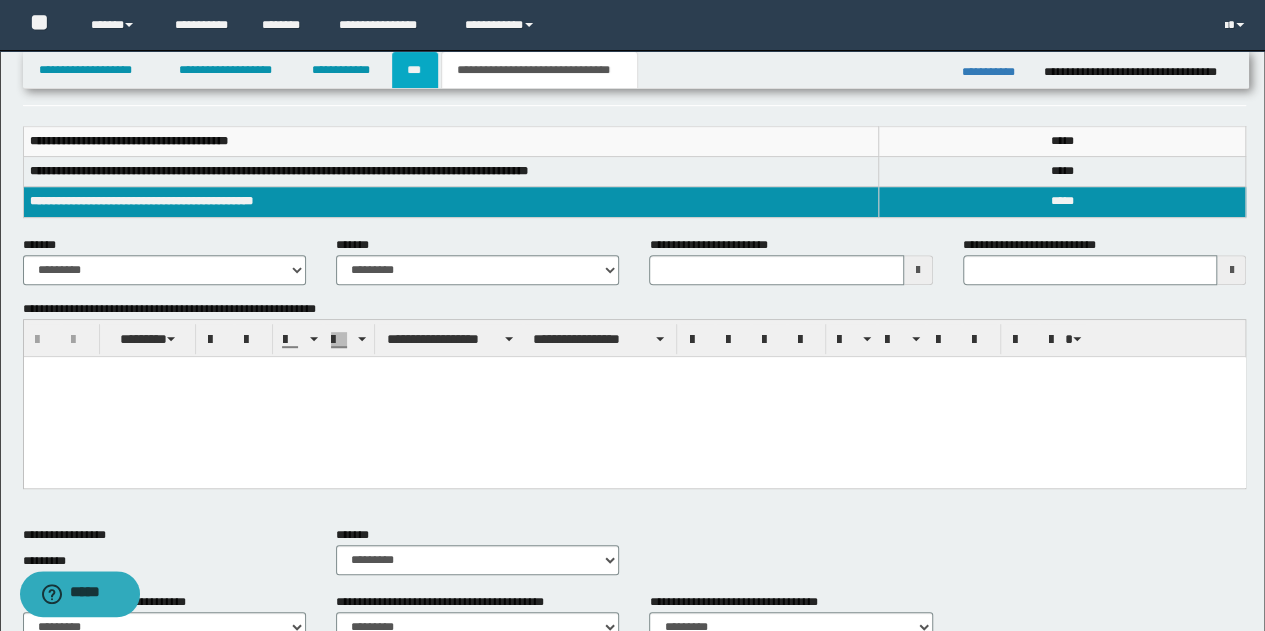 click on "***" at bounding box center (415, 70) 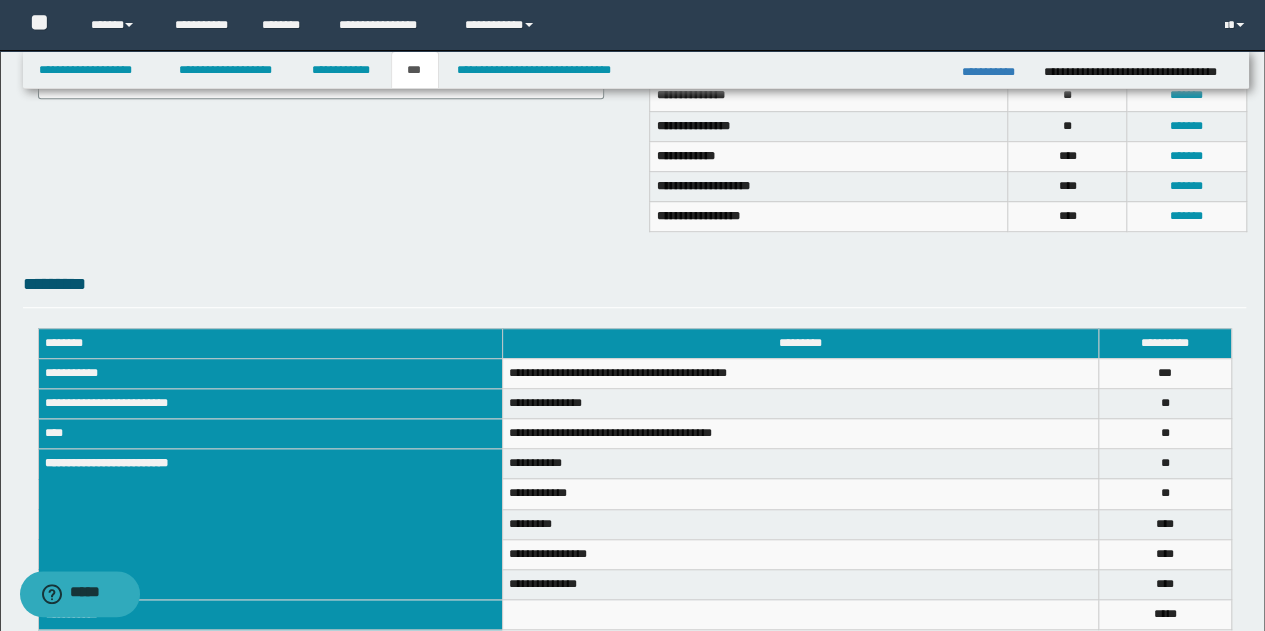 scroll, scrollTop: 667, scrollLeft: 0, axis: vertical 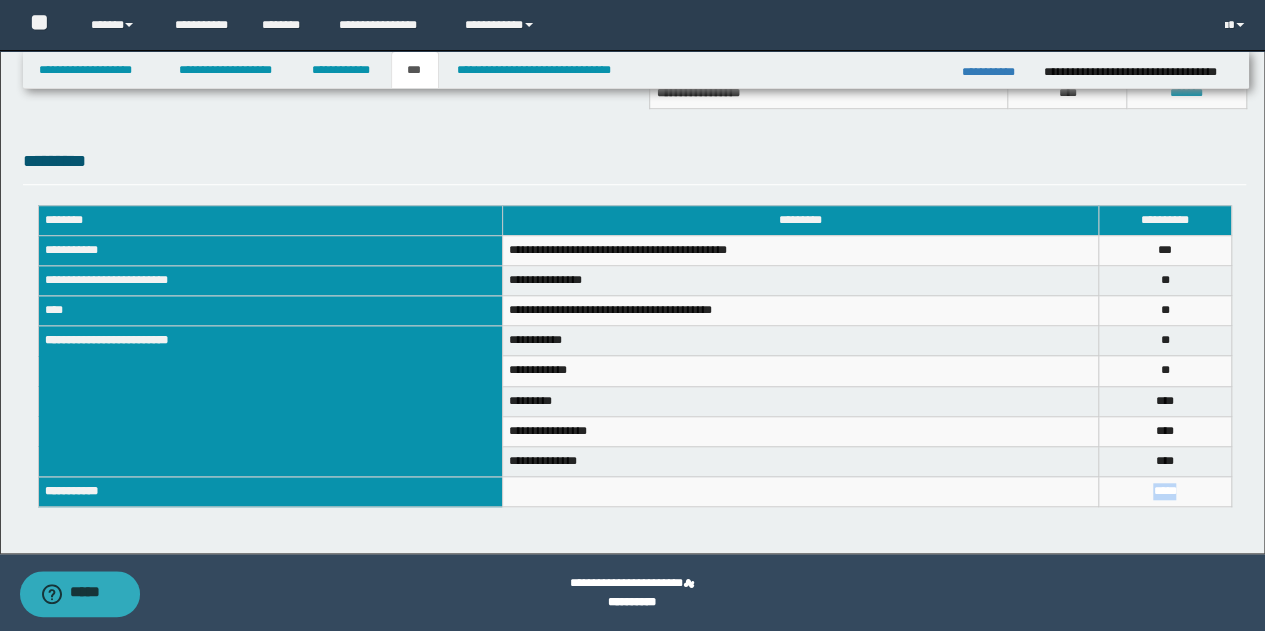 drag, startPoint x: 1206, startPoint y: 481, endPoint x: 1119, endPoint y: 499, distance: 88.84256 